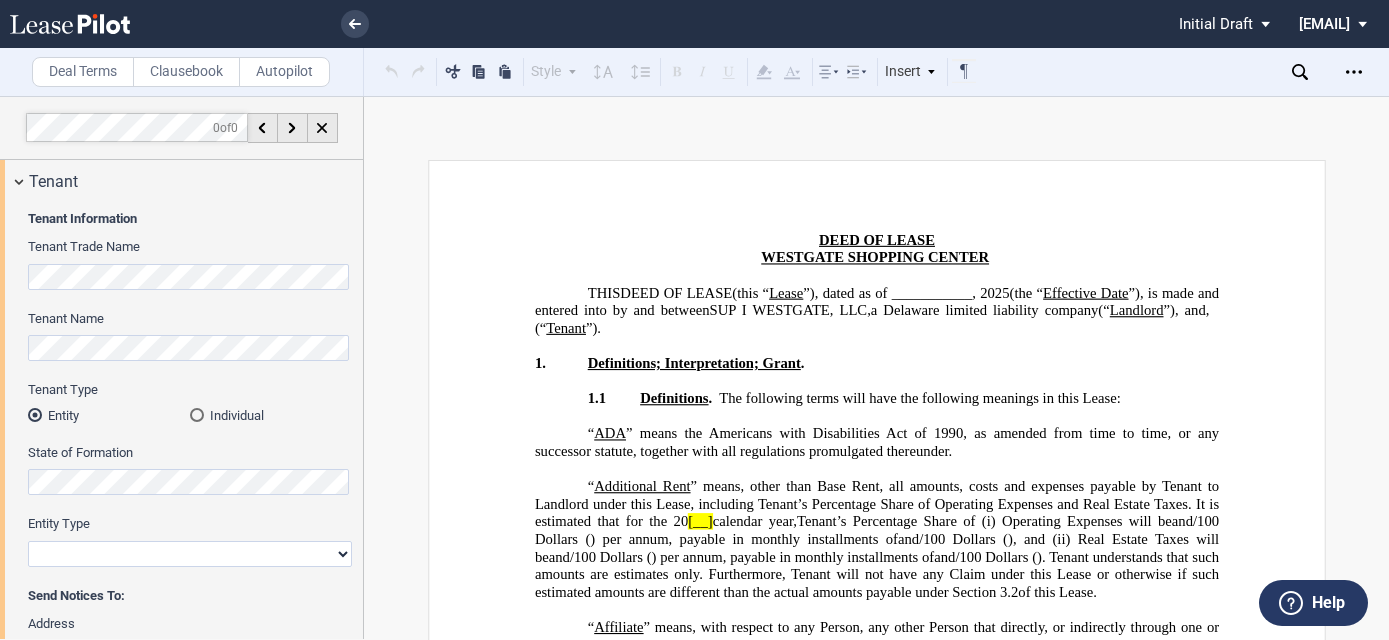 scroll, scrollTop: 0, scrollLeft: 0, axis: both 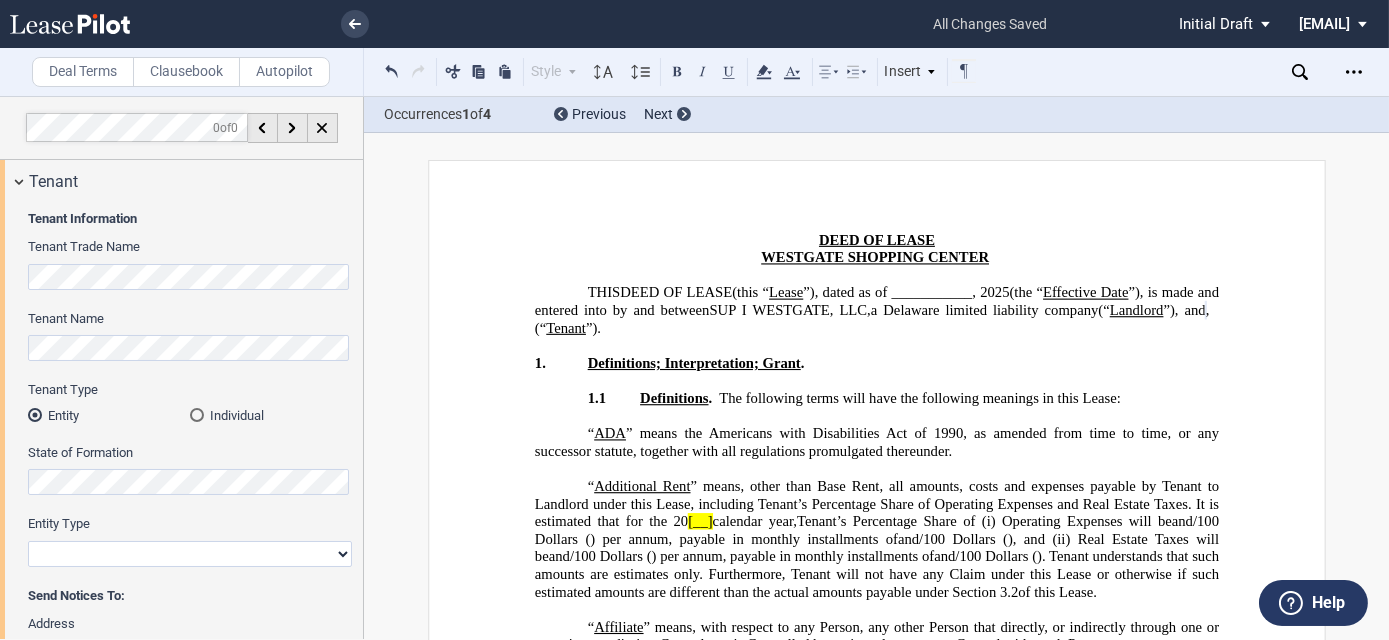 click on "Individual" at bounding box center (271, 415) 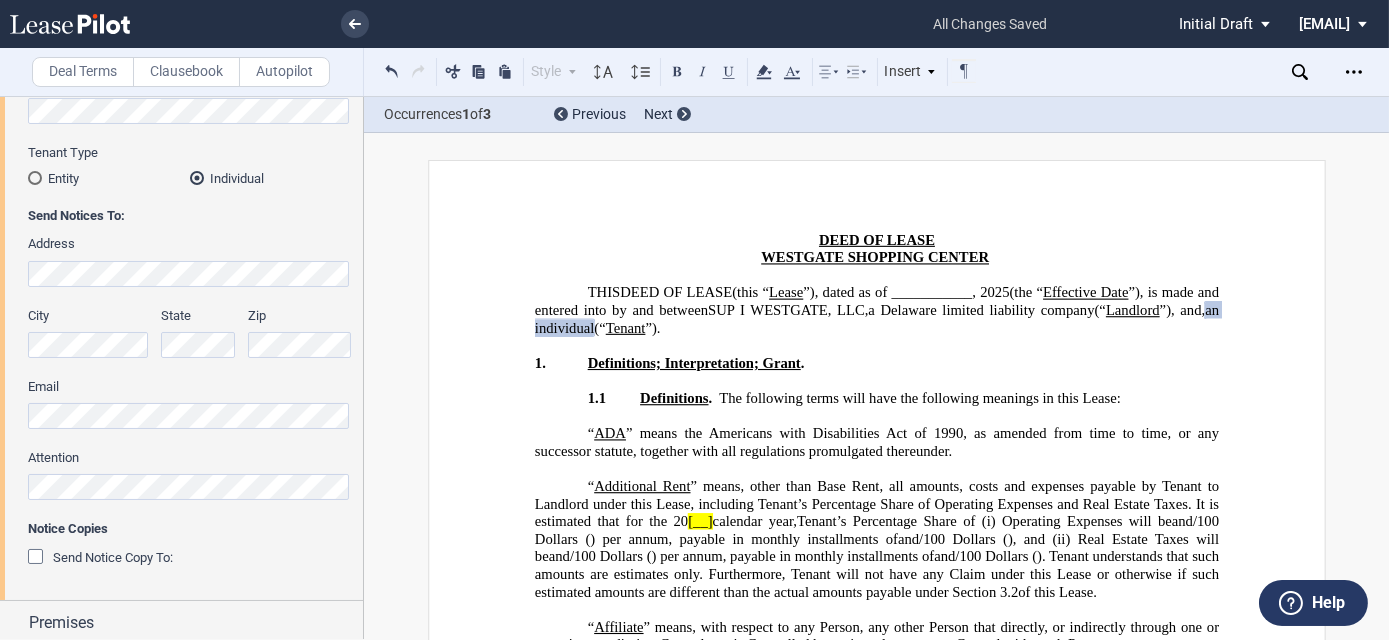scroll, scrollTop: 90, scrollLeft: 0, axis: vertical 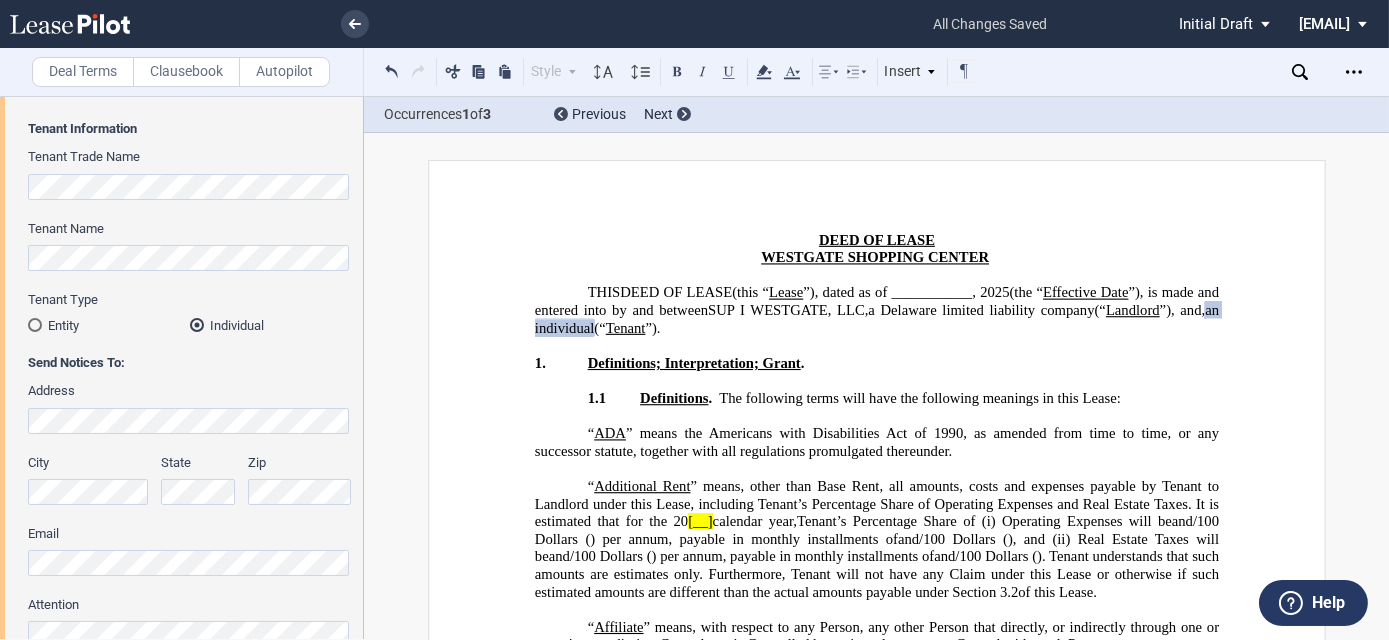 click on "Entity" at bounding box center [109, 325] 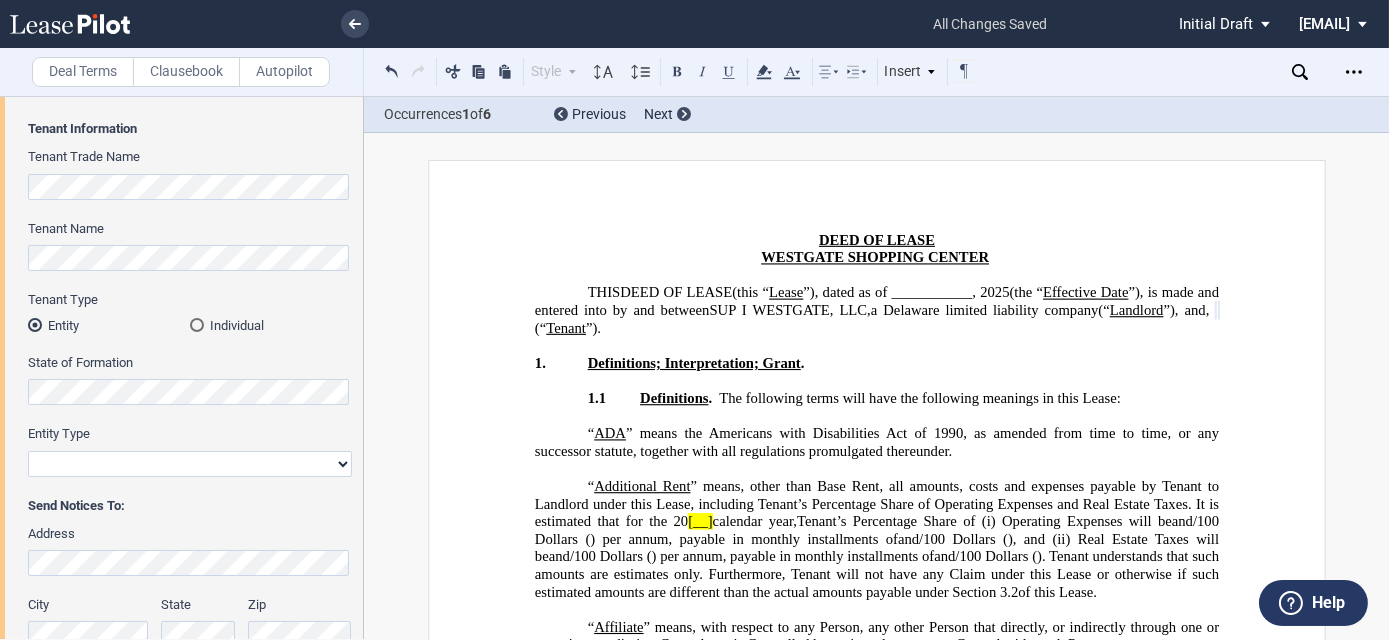 click on "Corporation
Limited Liability Company
General Partnership
Limited Partnership
Other" at bounding box center (190, 464) 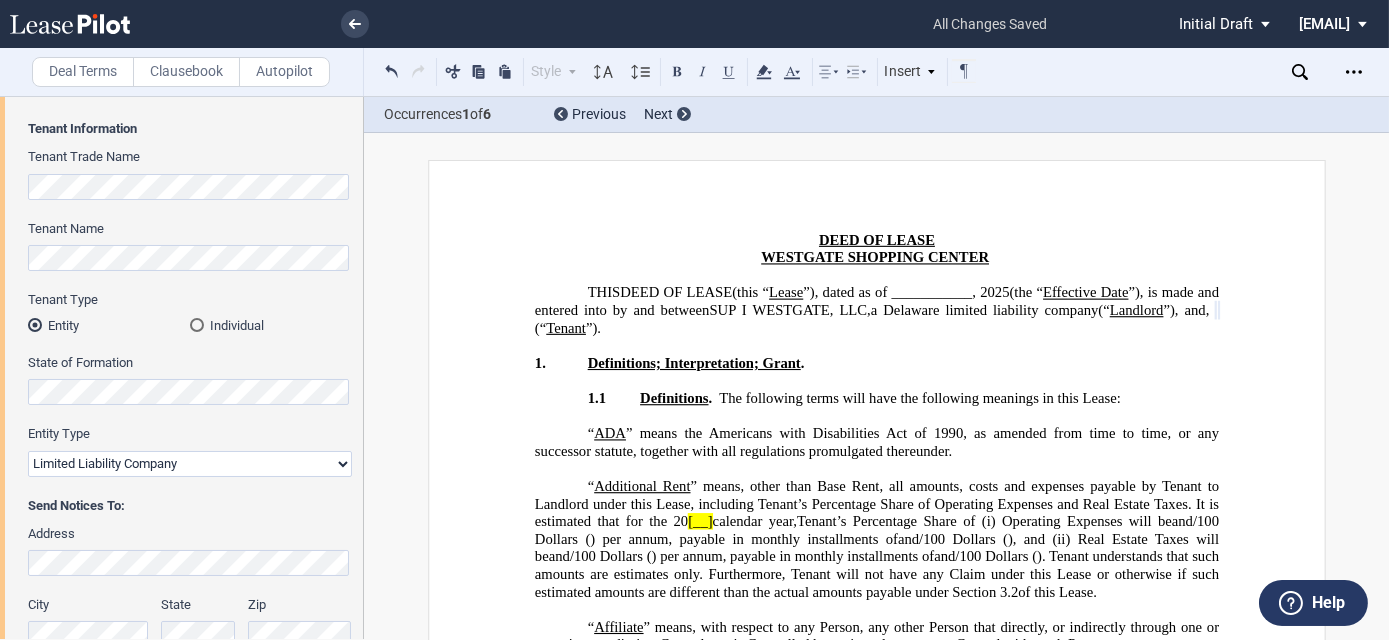 click on "Corporation
Limited Liability Company
General Partnership
Limited Partnership
Other" at bounding box center [190, 464] 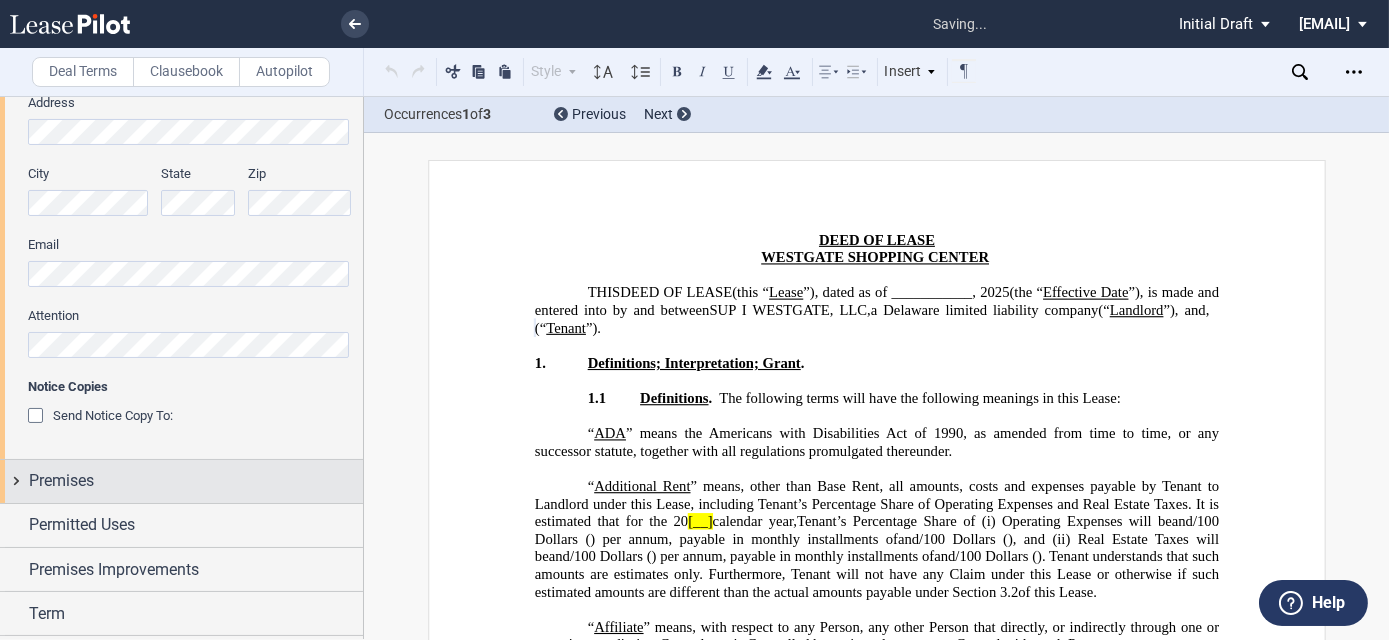 scroll, scrollTop: 545, scrollLeft: 0, axis: vertical 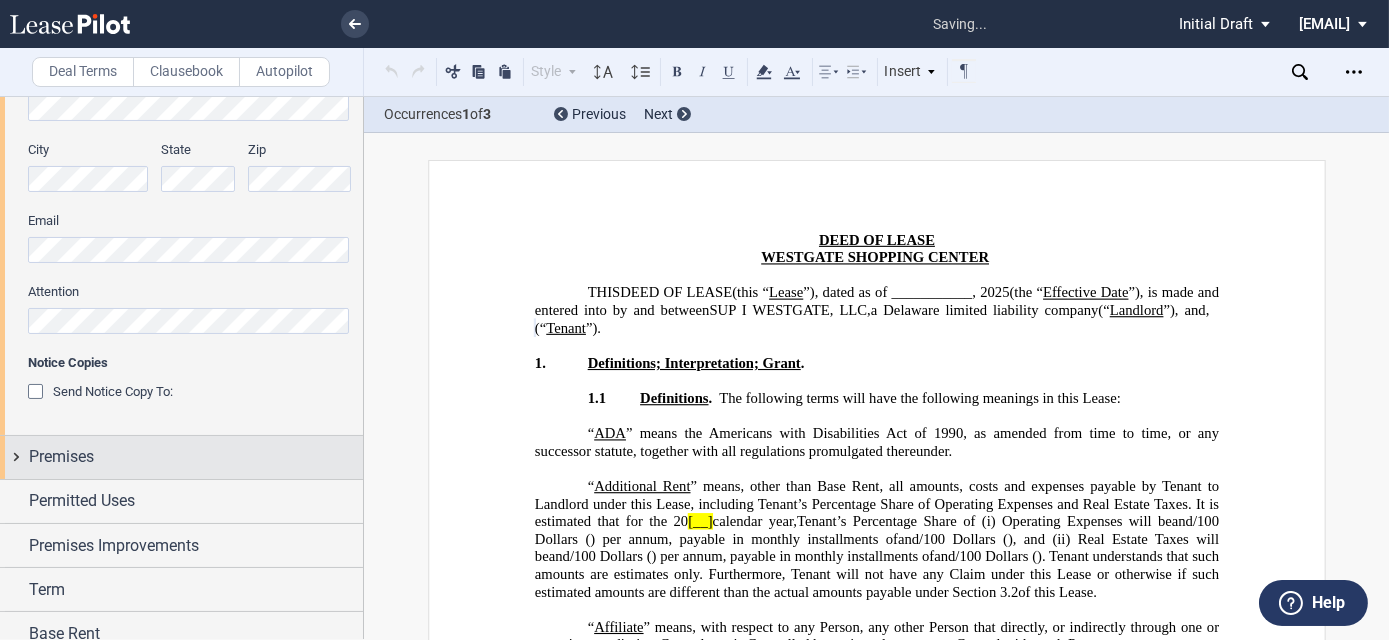 click on "Premises" at bounding box center [181, 457] 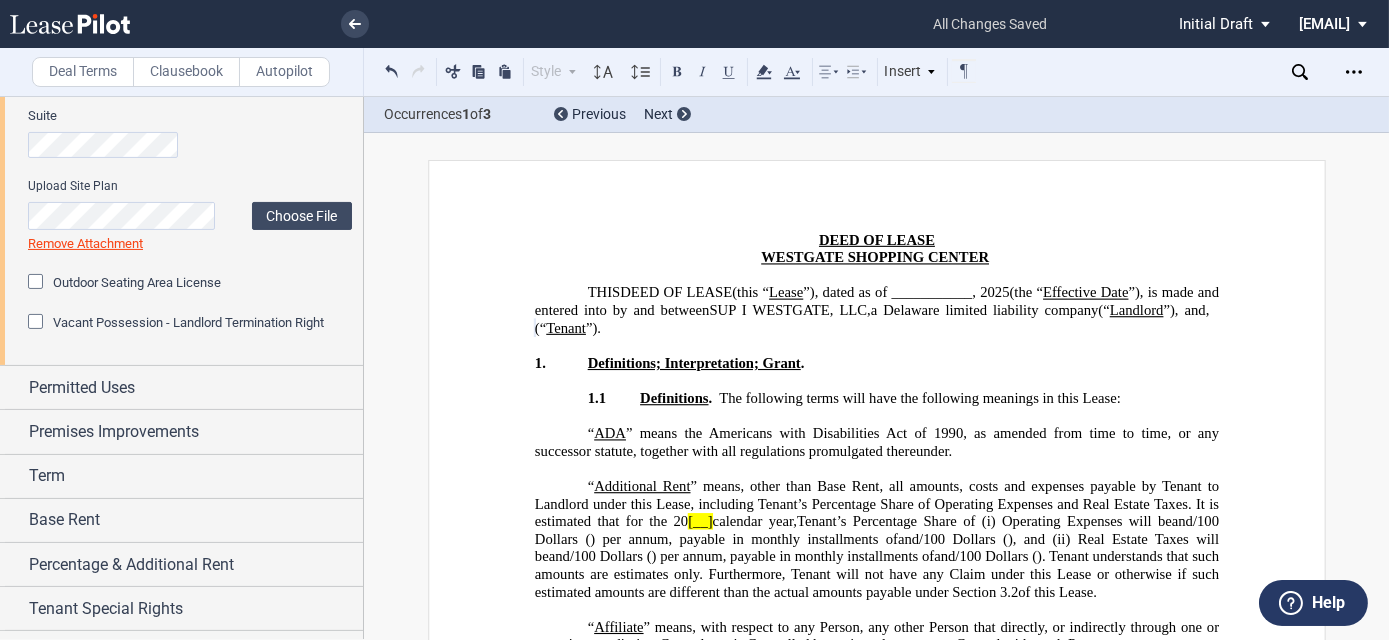 scroll, scrollTop: 1000, scrollLeft: 0, axis: vertical 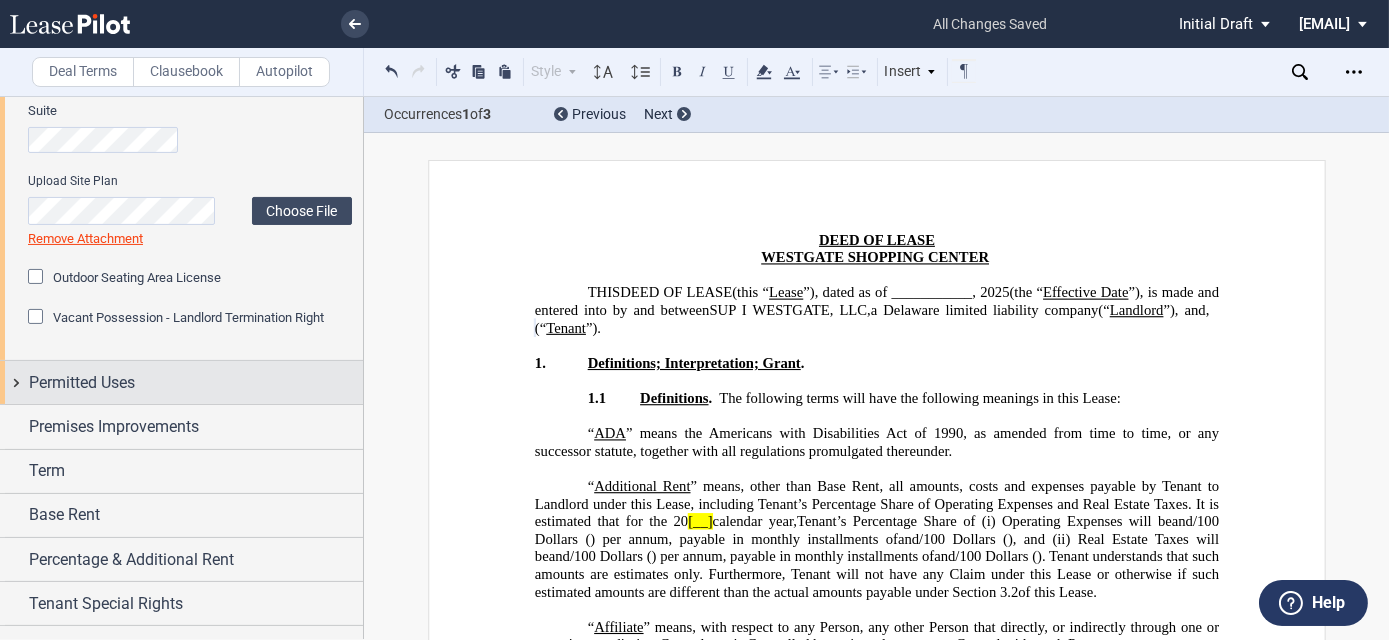 click on "Permitted Uses" at bounding box center (82, 383) 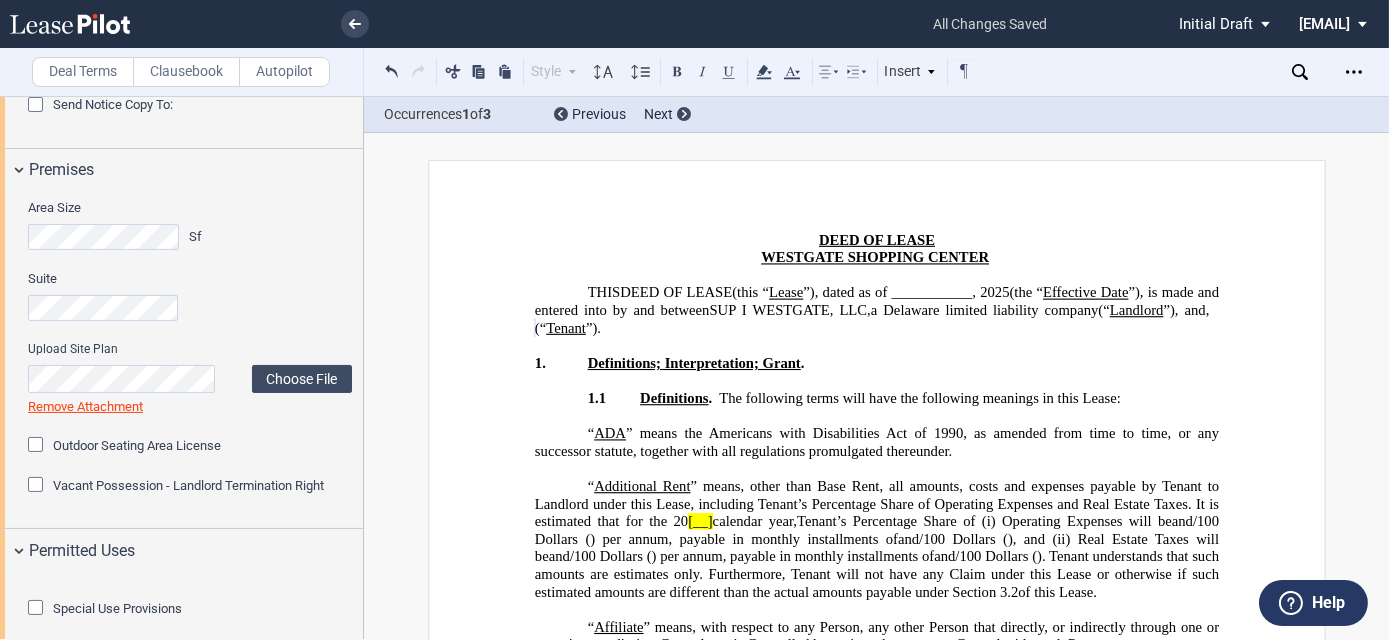 scroll, scrollTop: 636, scrollLeft: 0, axis: vertical 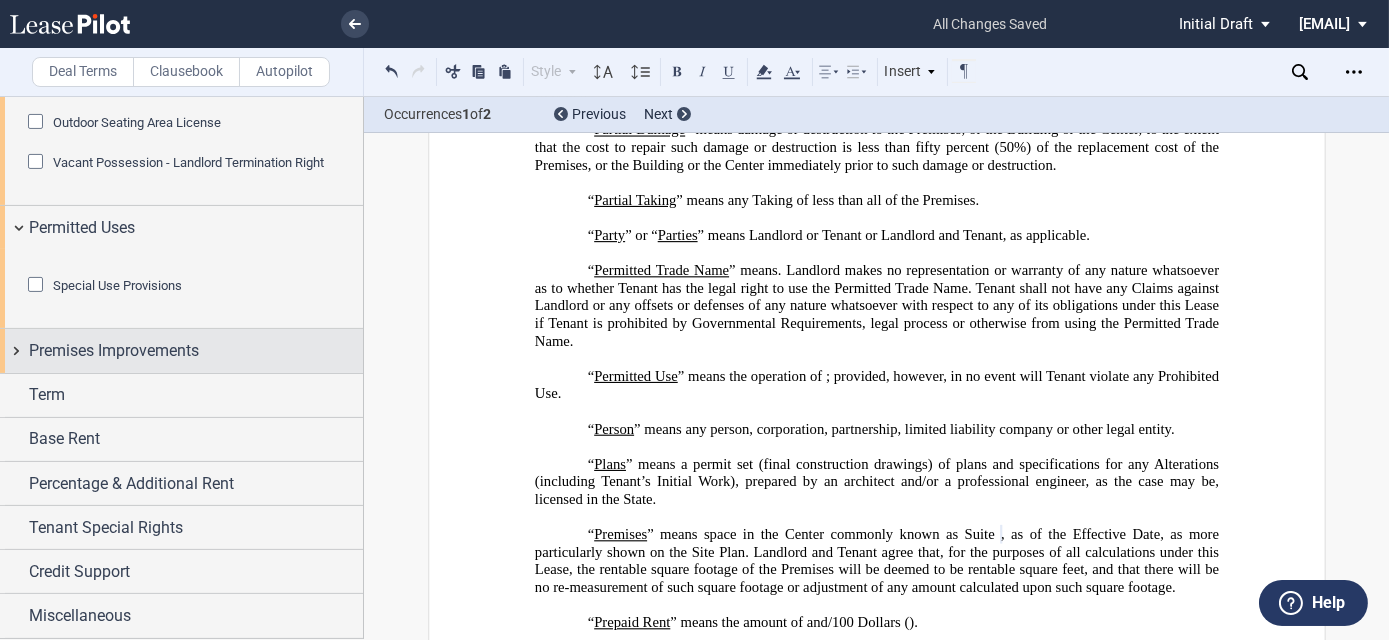 click on "Premises Improvements" at bounding box center [181, 350] 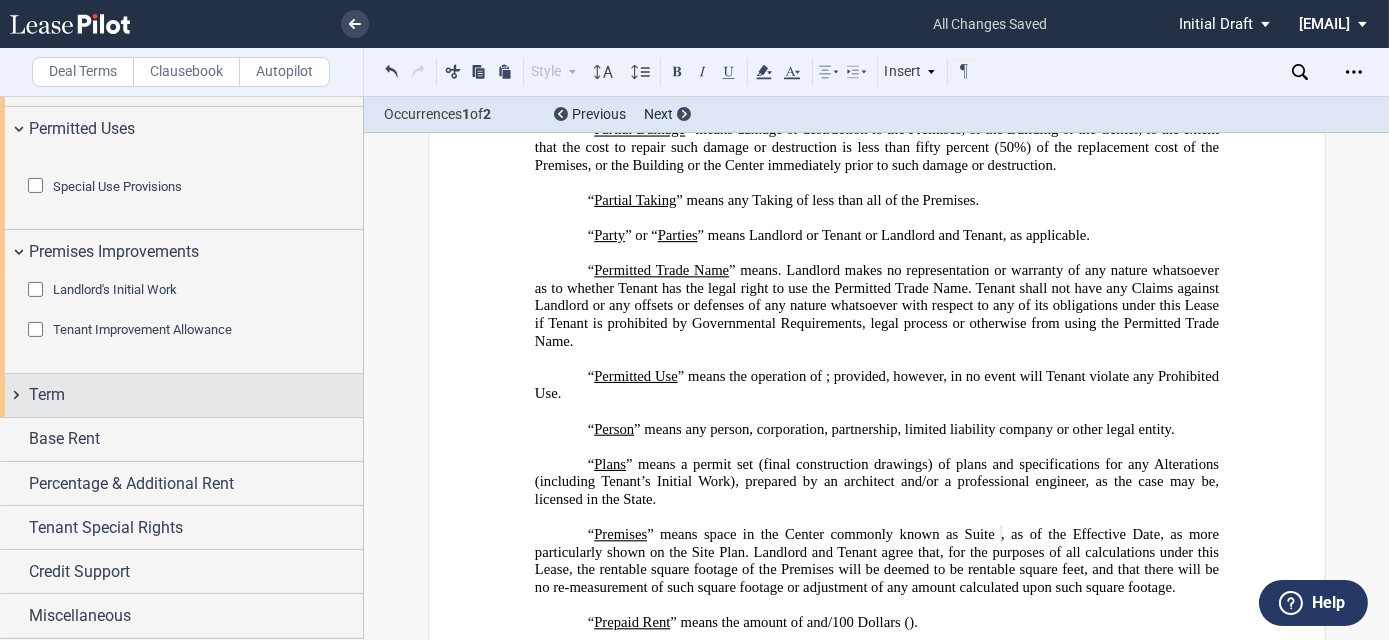 scroll, scrollTop: 1352, scrollLeft: 0, axis: vertical 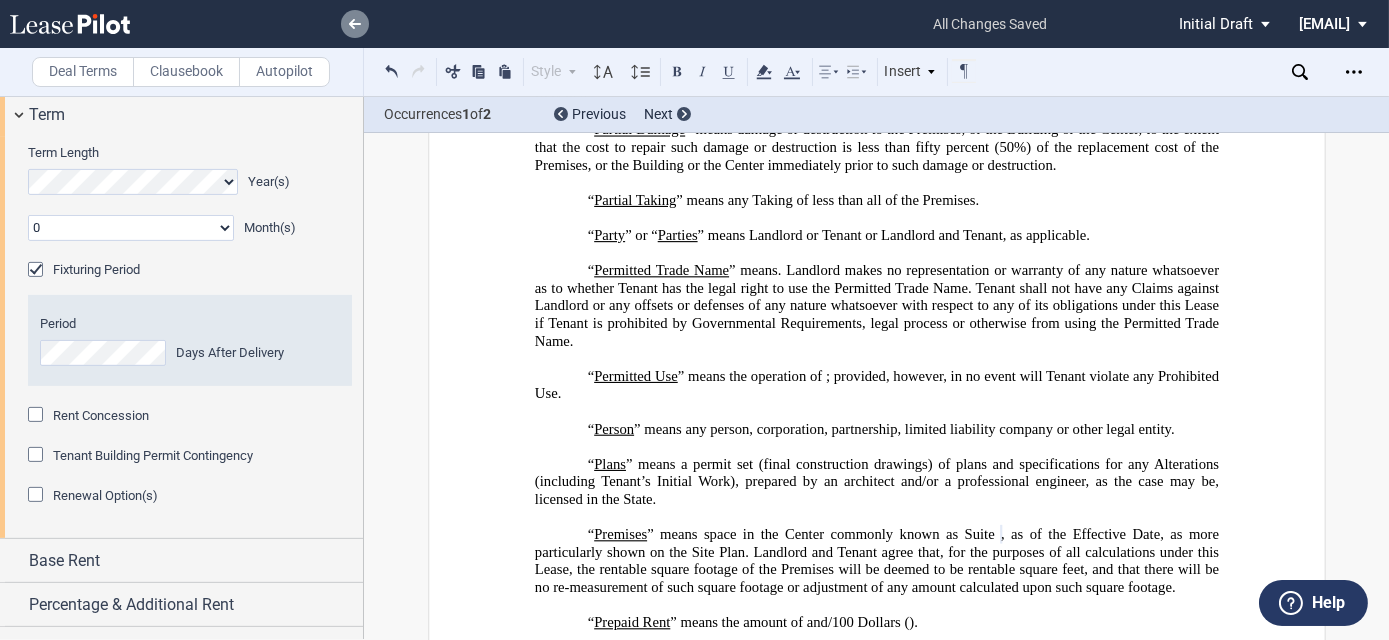 click at bounding box center [355, 24] 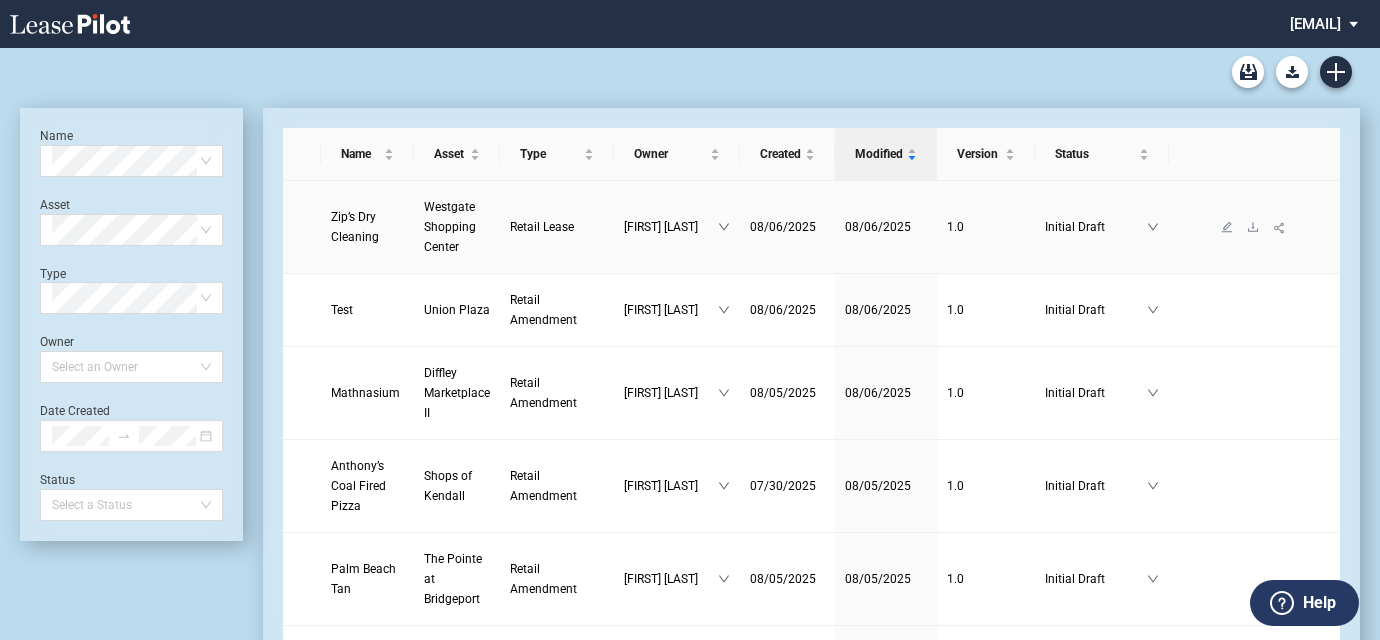 scroll, scrollTop: 0, scrollLeft: 0, axis: both 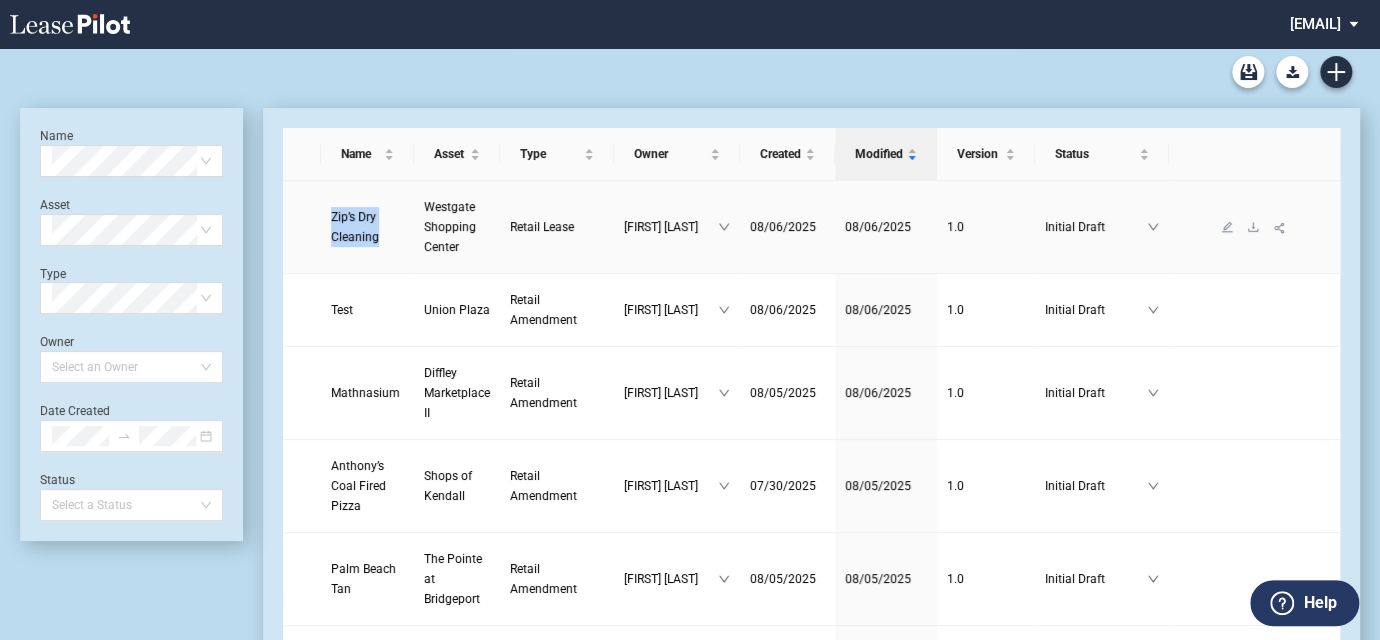 drag, startPoint x: 322, startPoint y: 207, endPoint x: 400, endPoint y: 245, distance: 86.764046 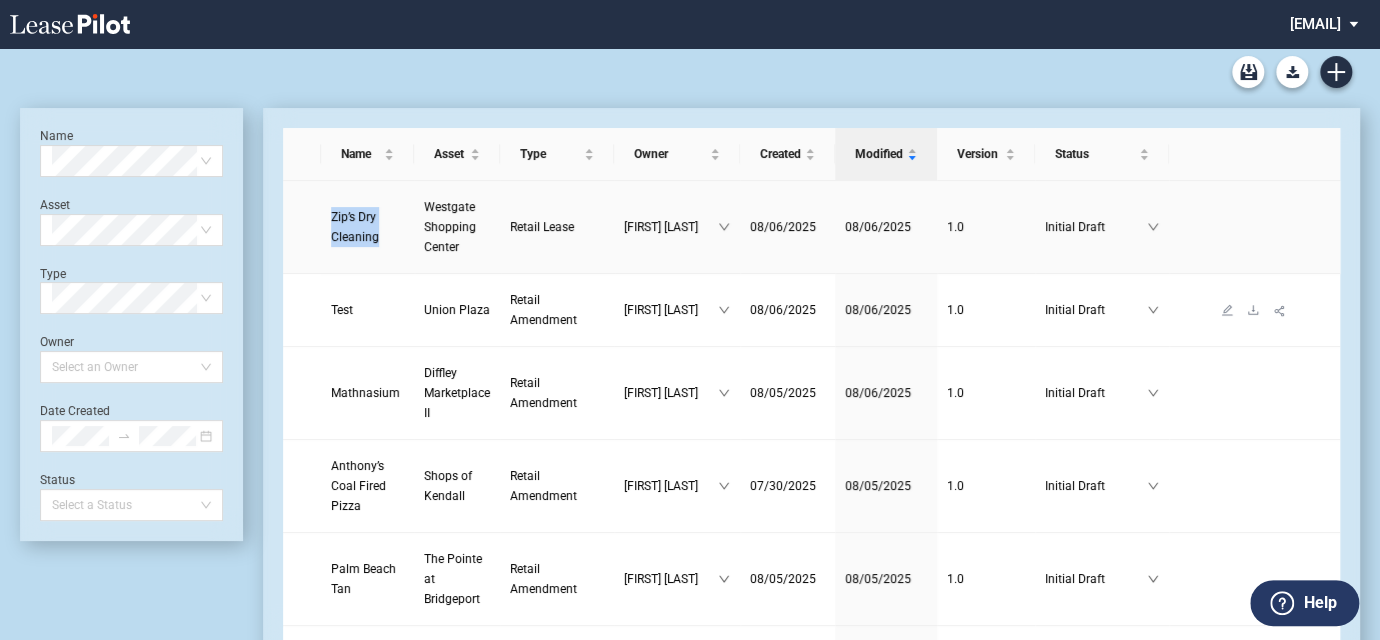 copy on "Zip’s Dry Cleaning" 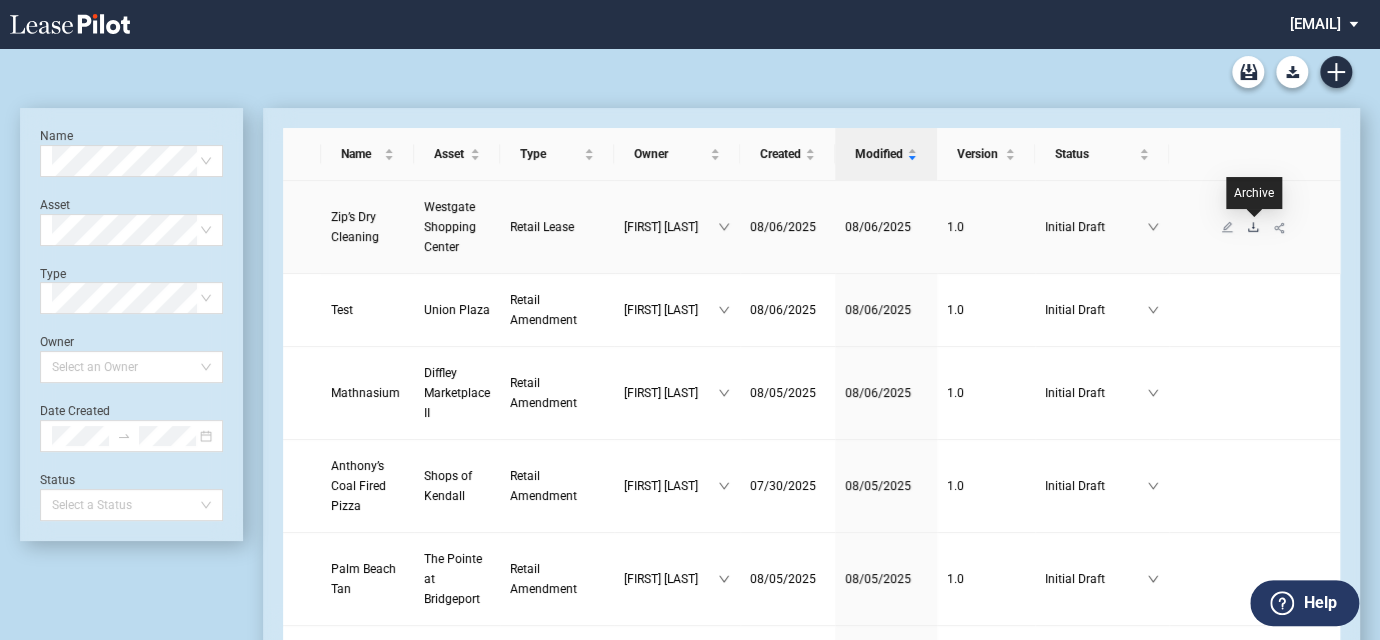 click 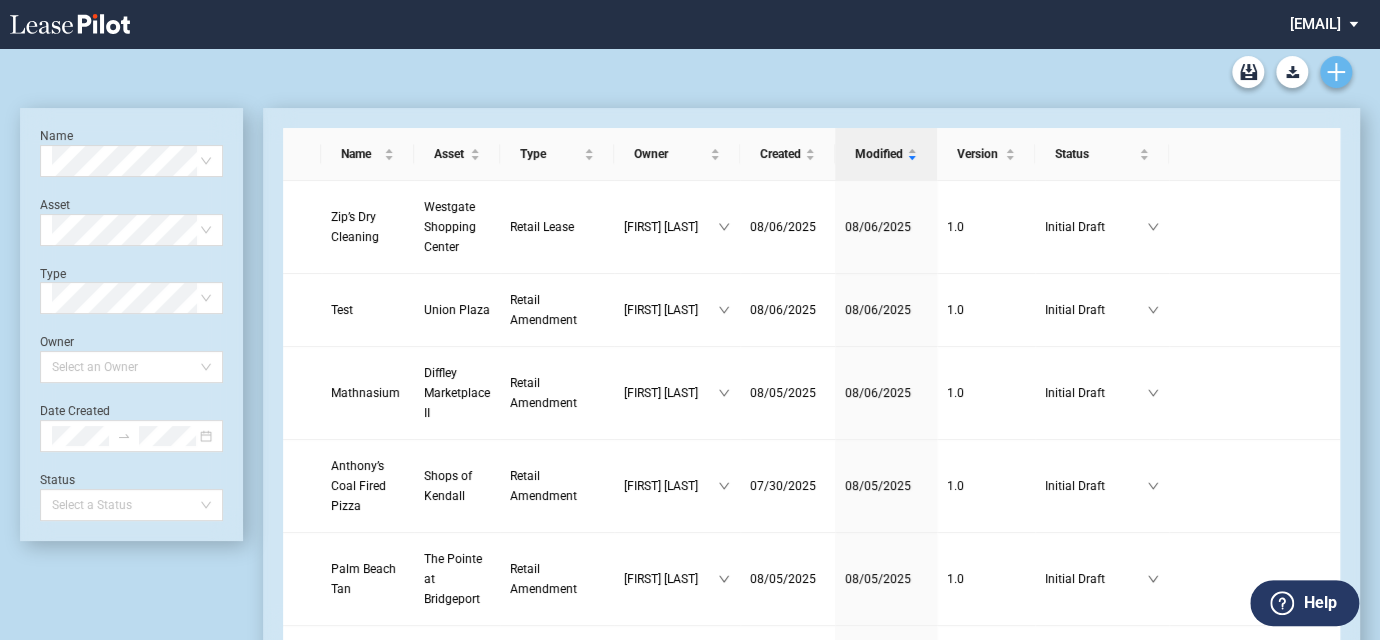 click 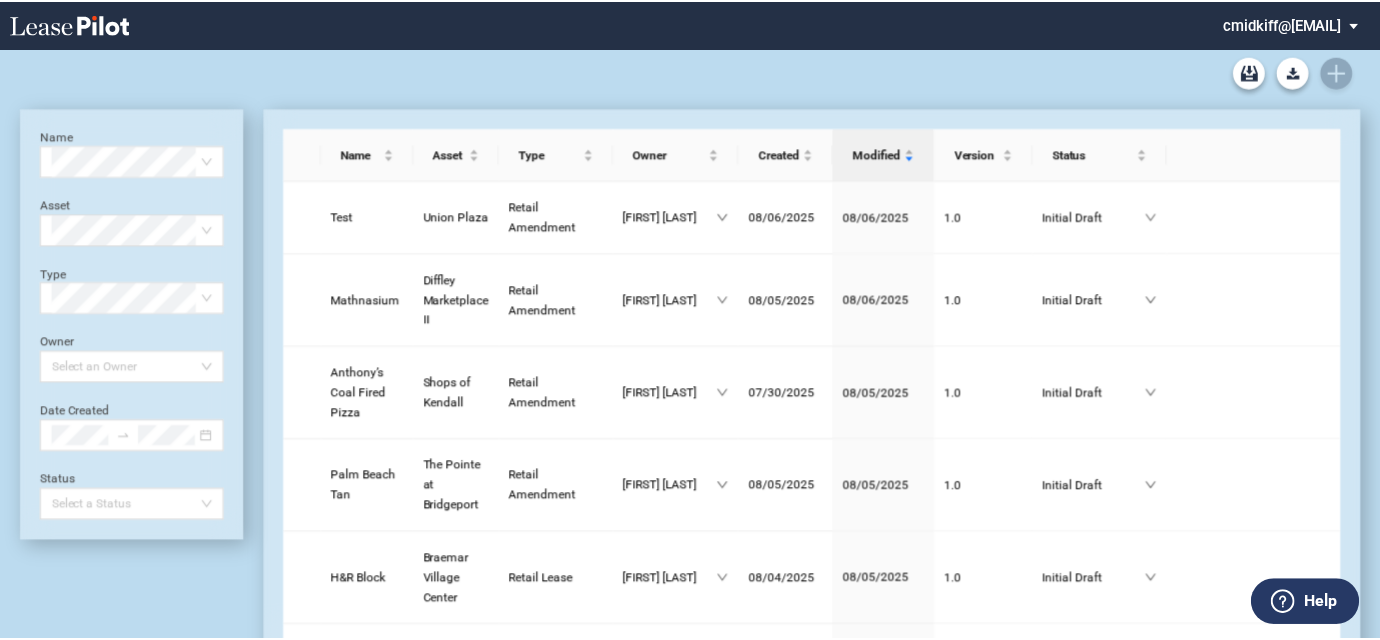 scroll, scrollTop: 0, scrollLeft: 0, axis: both 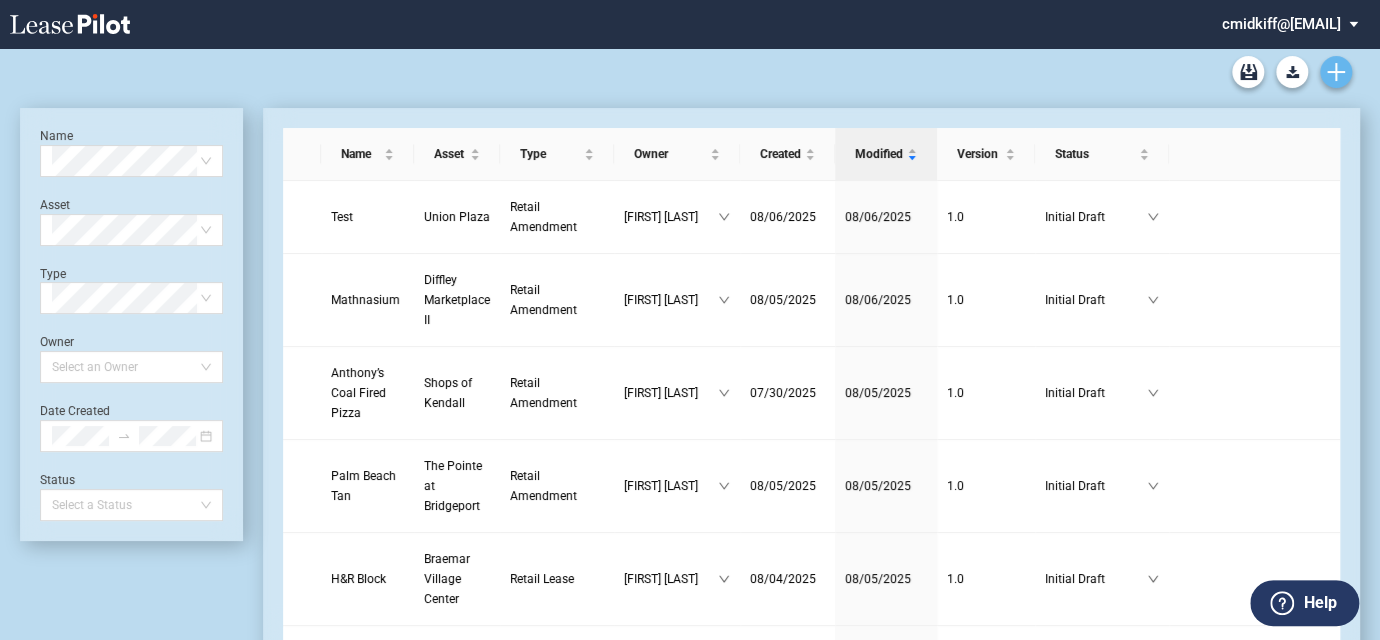 click at bounding box center (1336, 72) 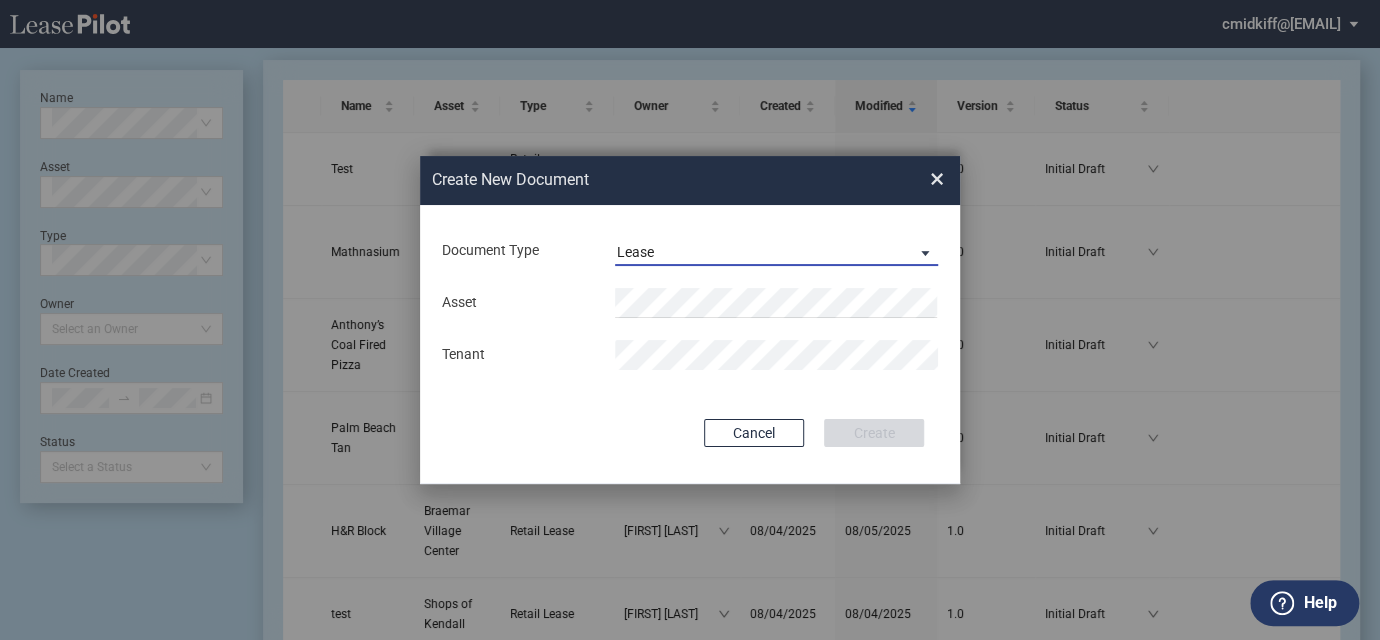 click on "Lease" at bounding box center [760, 253] 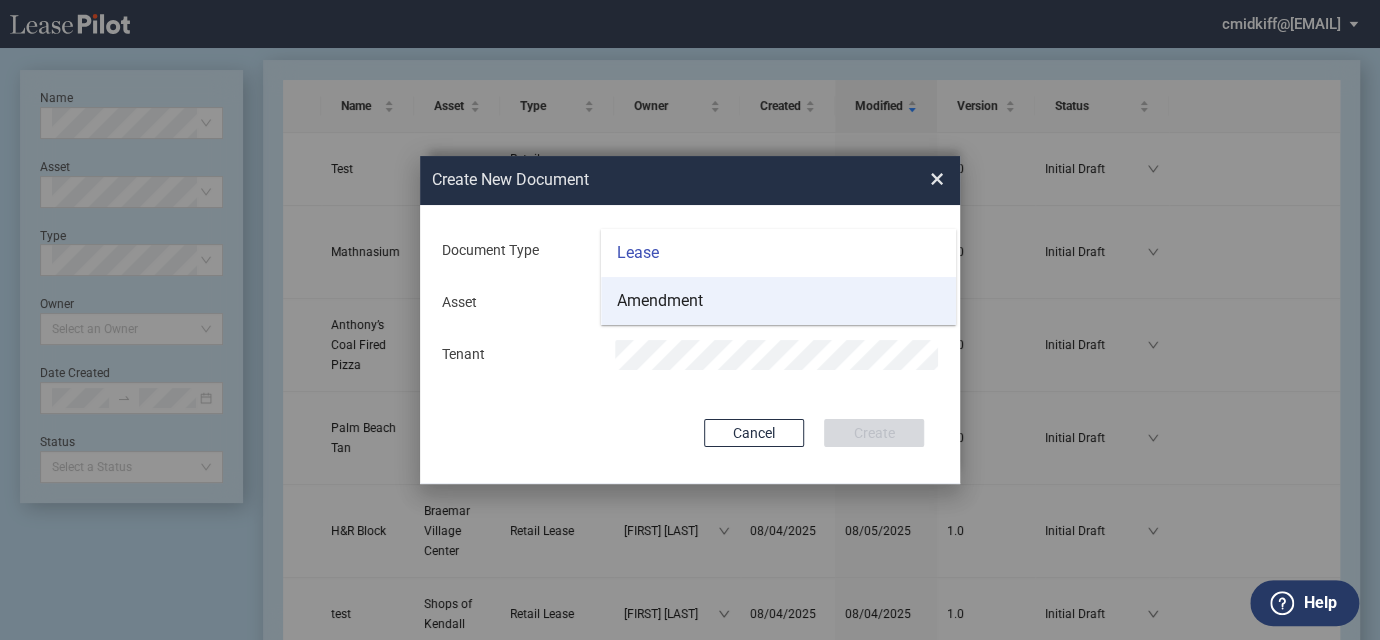click on "Amendment" at bounding box center [660, 301] 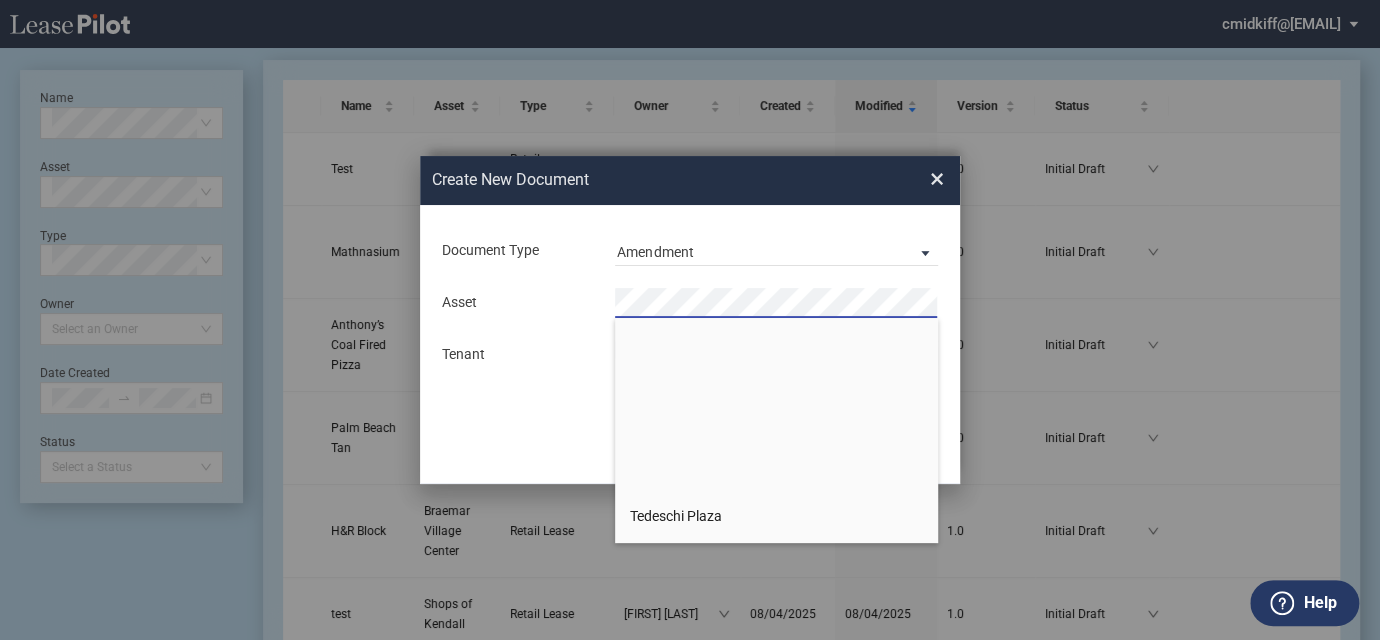 scroll, scrollTop: 3326, scrollLeft: 0, axis: vertical 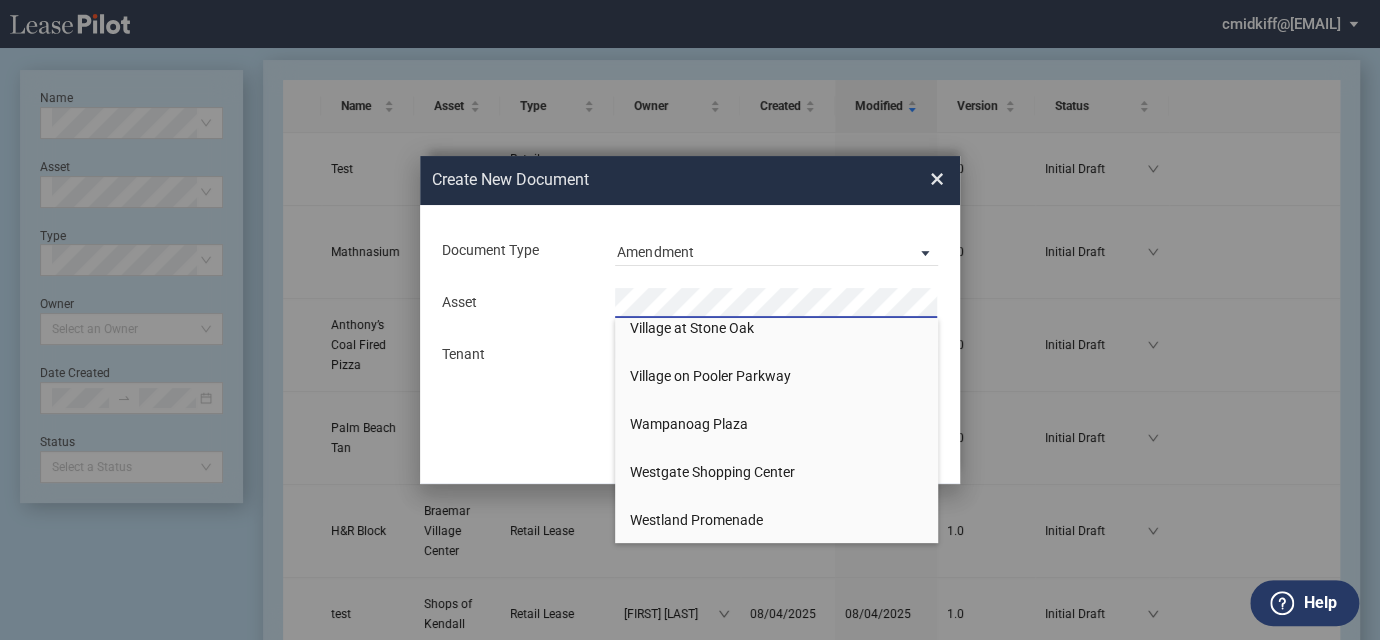 click on "Westgate Shopping Center" at bounding box center [776, 472] 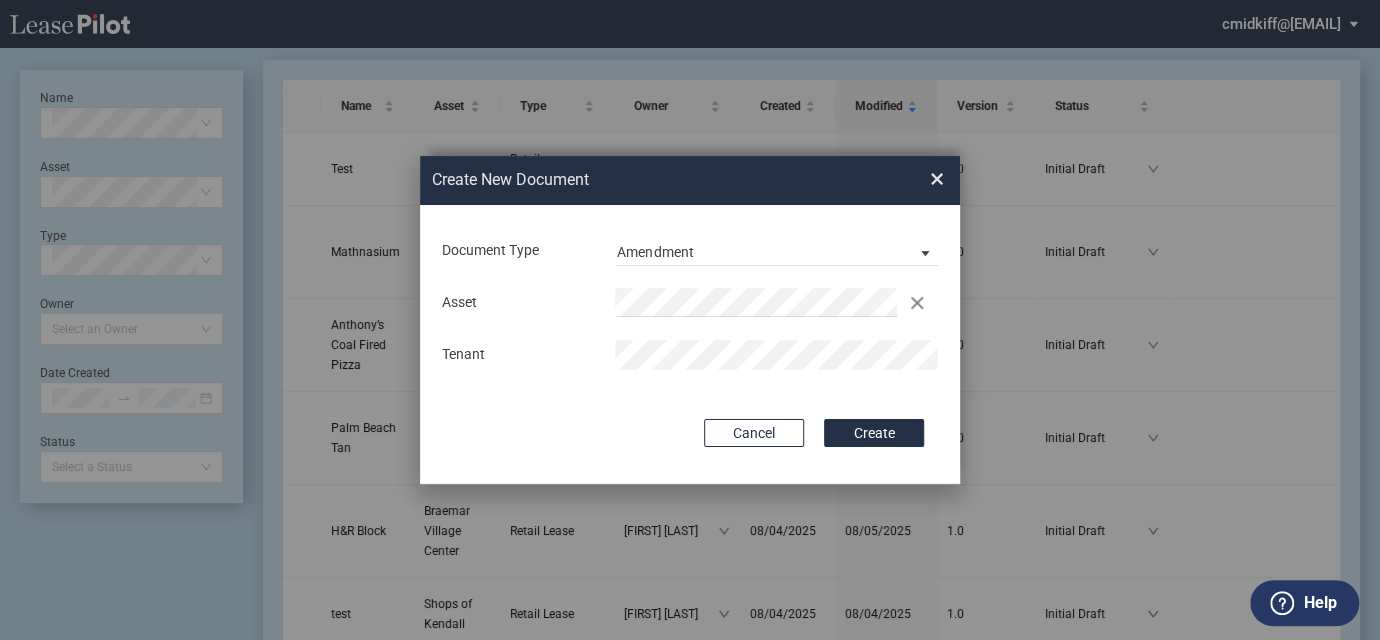 click on "Document Type
Amendment
Deal Type
Retail
Deal Type
Retail
Form
Retail Amendment
Retail Amendment
Asset
Clear
Tenant
Use Conformed Deal
The selected building was not in your LeasePilot platform when this conformed deal was created. Please recreate the conformed deal if you want to use it for this building.
Copy Deal Terms from
Cancel
Create
Creating..." at bounding box center (690, 344) 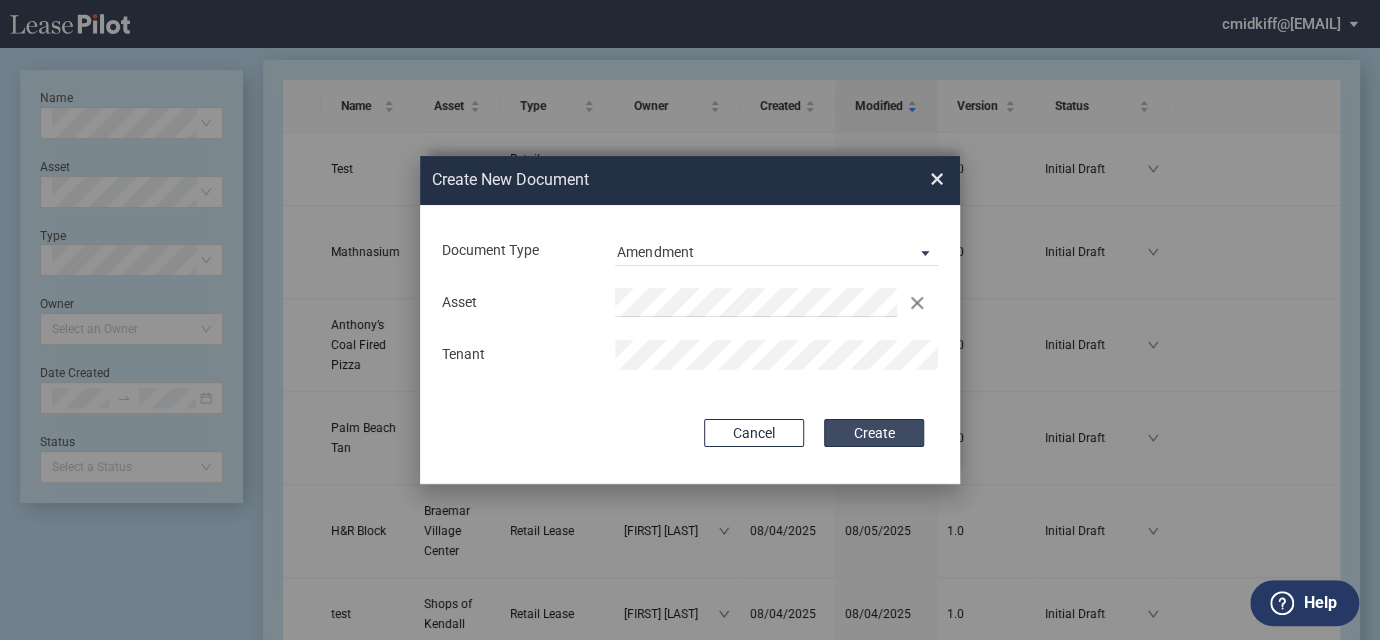 click on "Create" at bounding box center [874, 433] 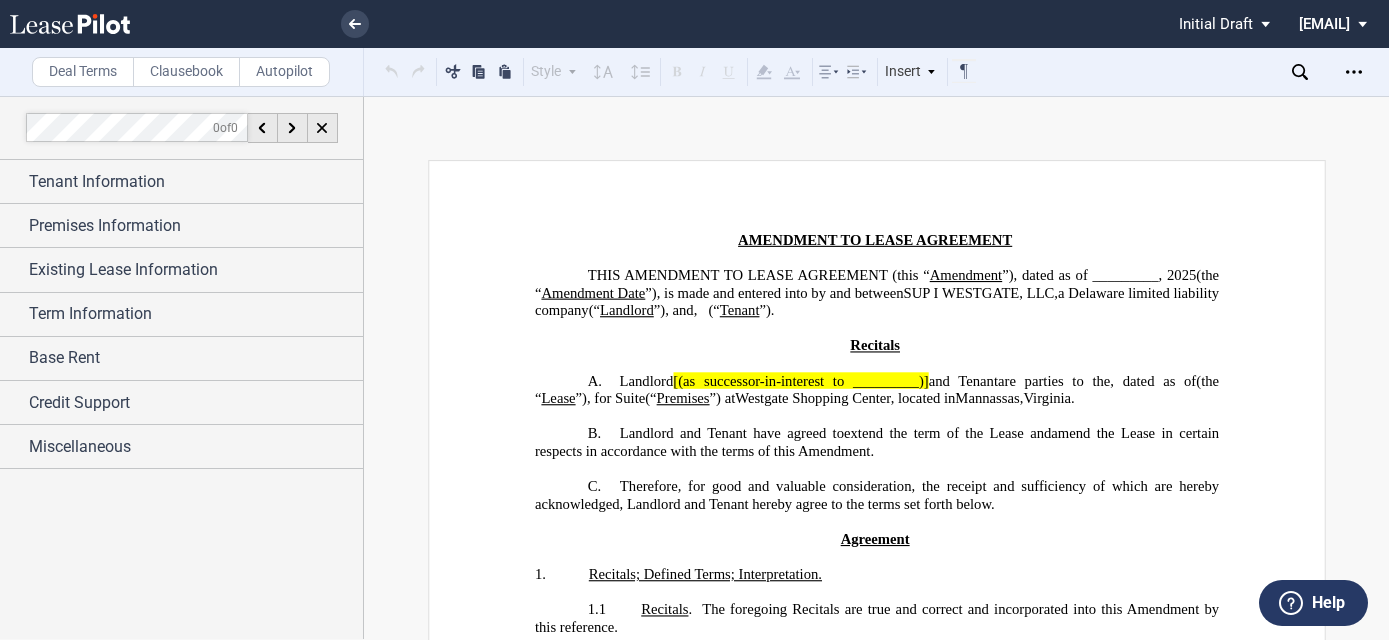 scroll, scrollTop: 0, scrollLeft: 0, axis: both 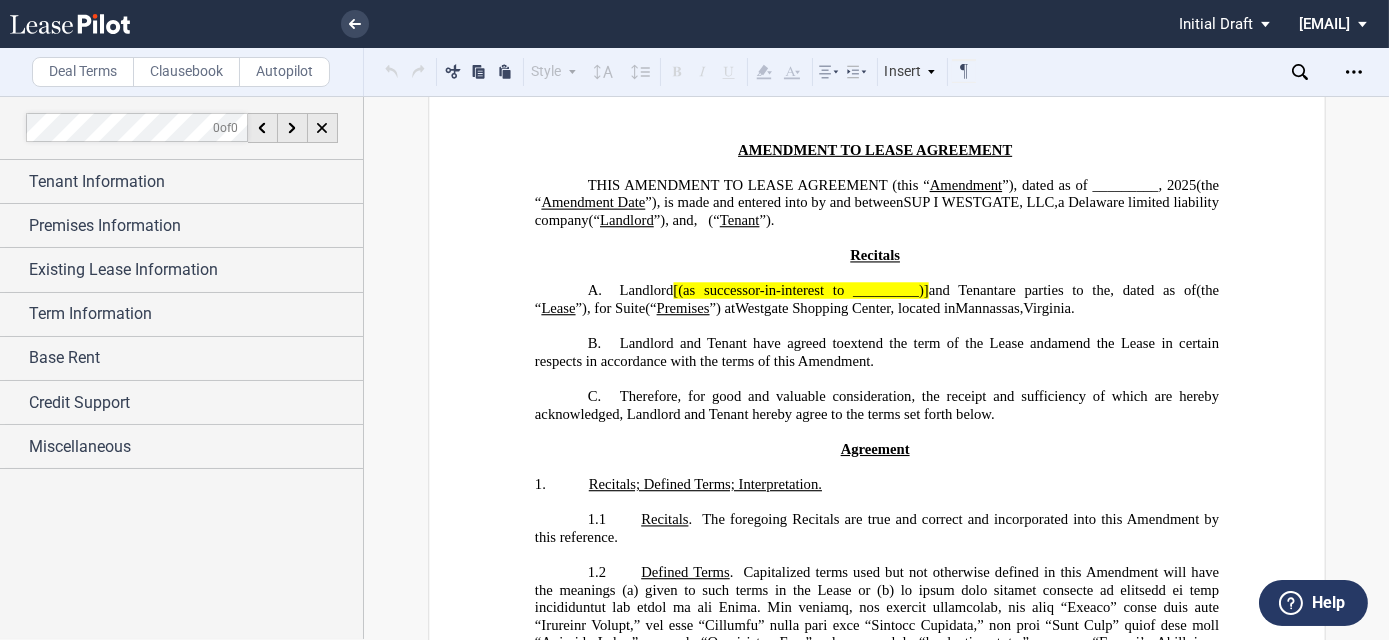 click on "A.                    Landlord  [(as successor-in-interest to [NAME])]  and Tenant  (as successor-in-interest to  [NAME] )  are parties to the  [AGREEMENT] , dated as of  [DATE]  (the “ Original Lease ”), as amended by   ( collectively,  the “ Lease ”), for Suite  [SUITE]  (“ Premises ”) at  Westgate Shopping Center , located in  Mannassas ,  Virginia ." at bounding box center (876, 299) 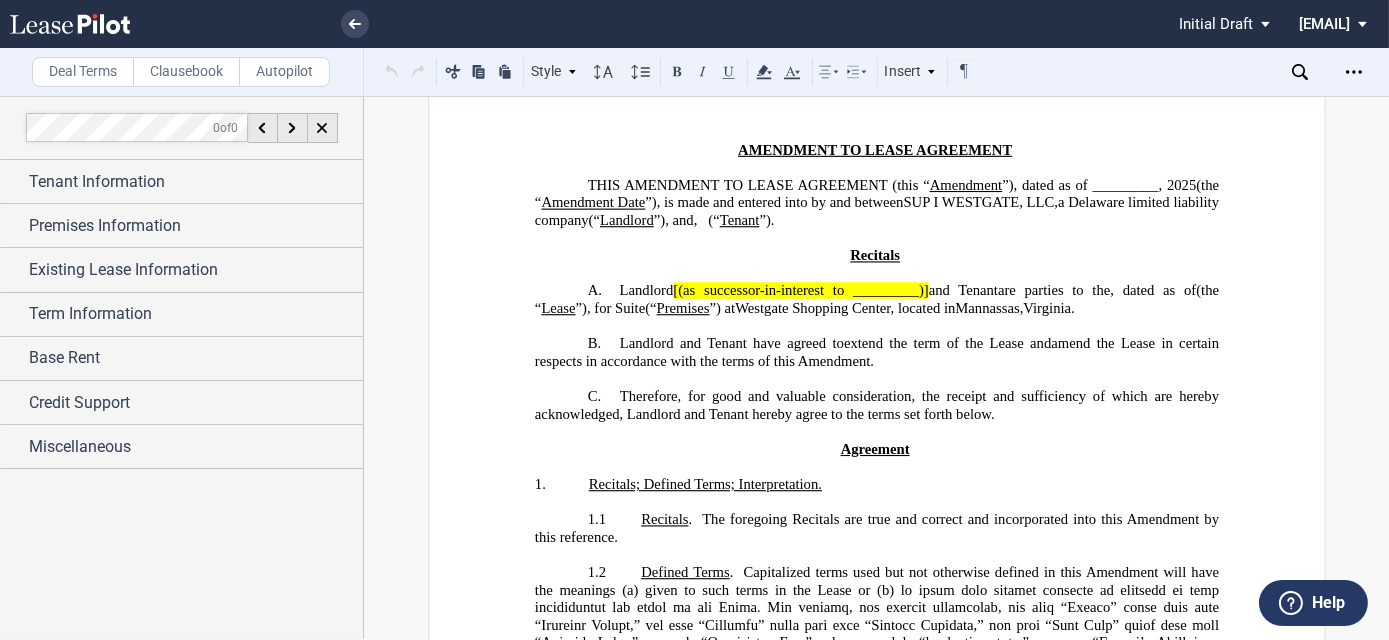 drag, startPoint x: 673, startPoint y: 277, endPoint x: 643, endPoint y: 254, distance: 37.802116 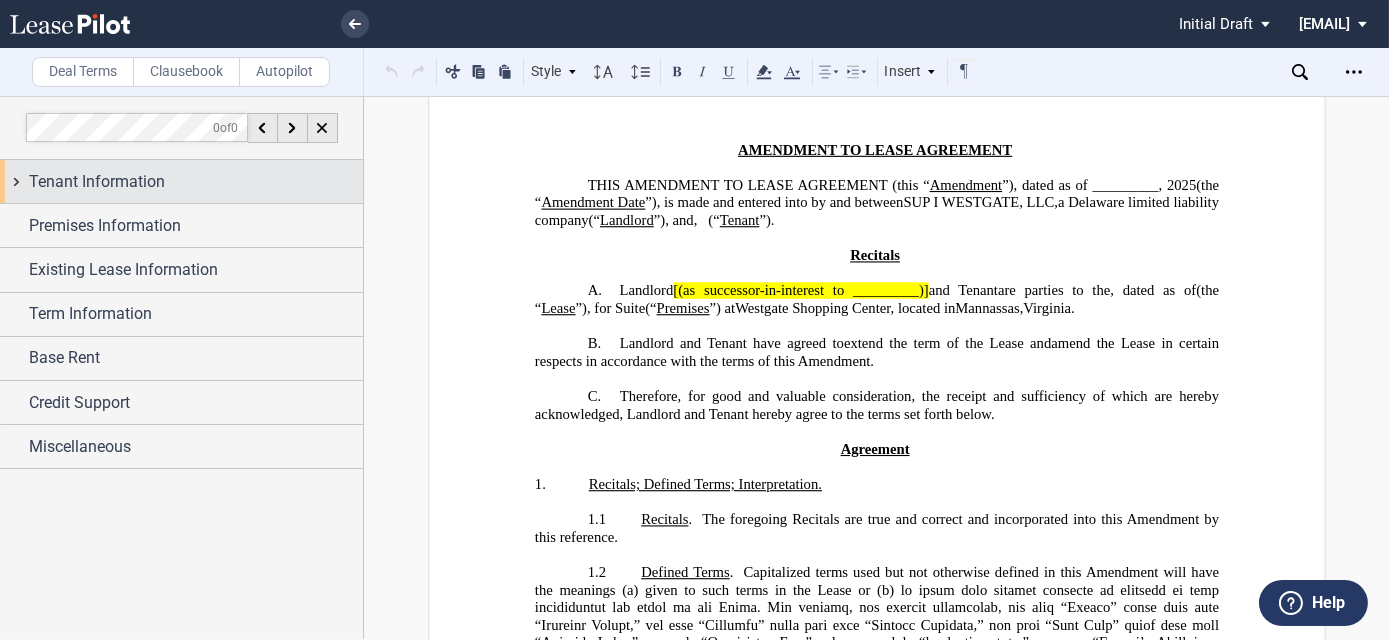 click on "Tenant Information" at bounding box center [97, 182] 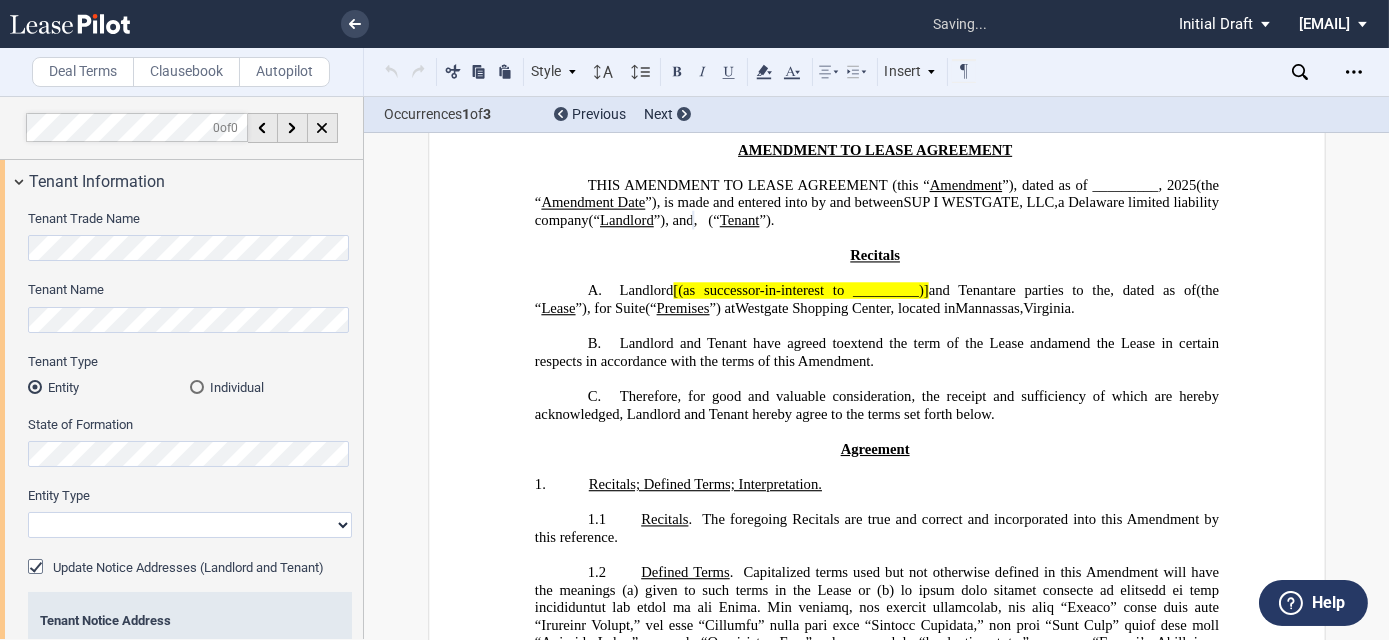 click on "Corporation
Limited Liability Company
General Partnership
Limited Partnership
Other" at bounding box center [190, 525] 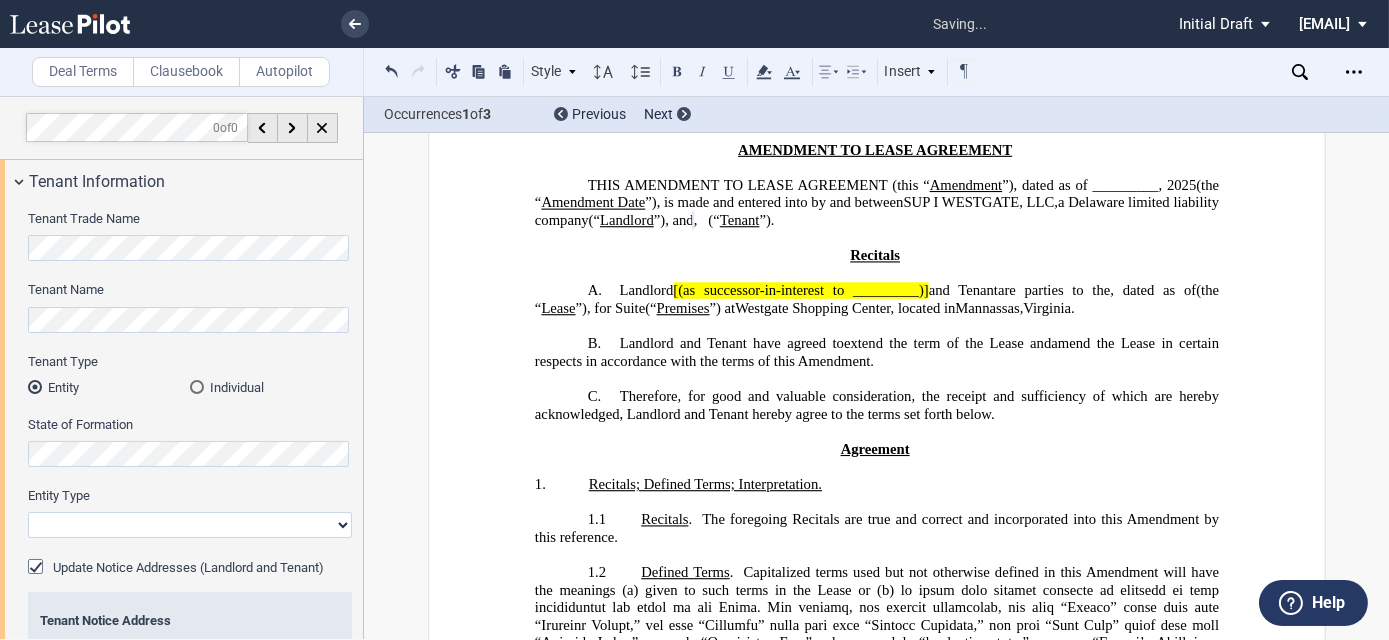 select on "limited liability company" 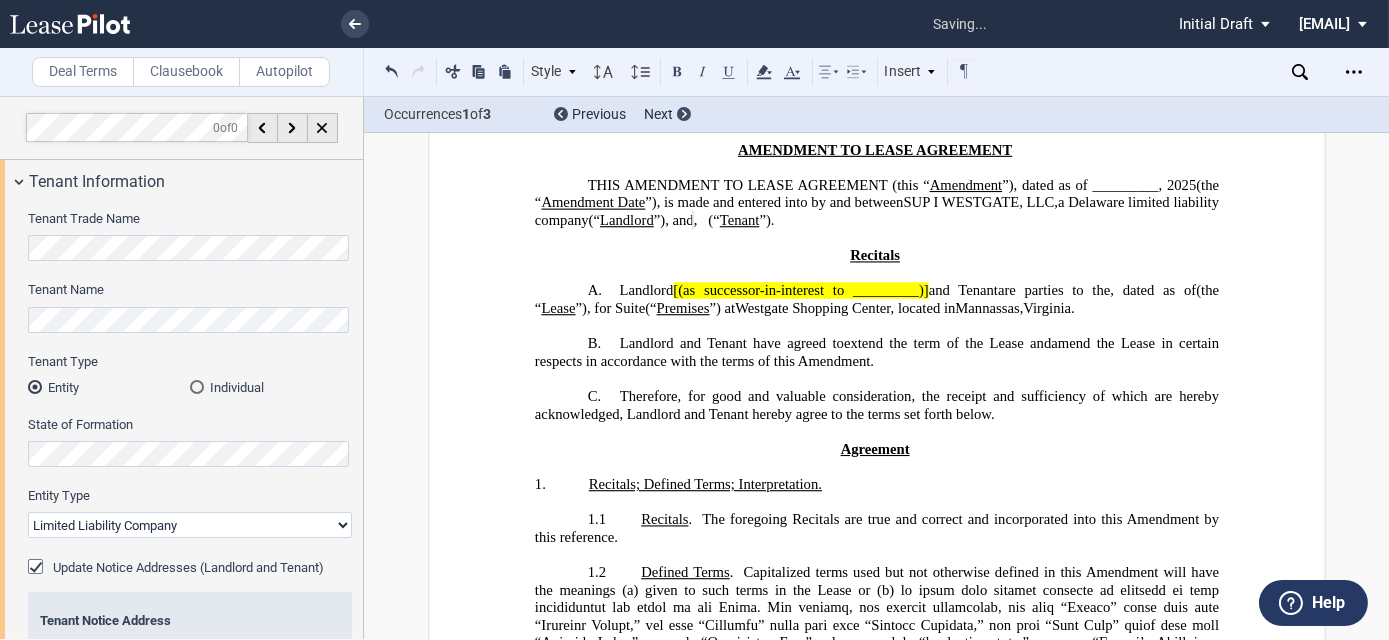 click on "Corporation
Limited Liability Company
General Partnership
Limited Partnership
Other" at bounding box center [190, 525] 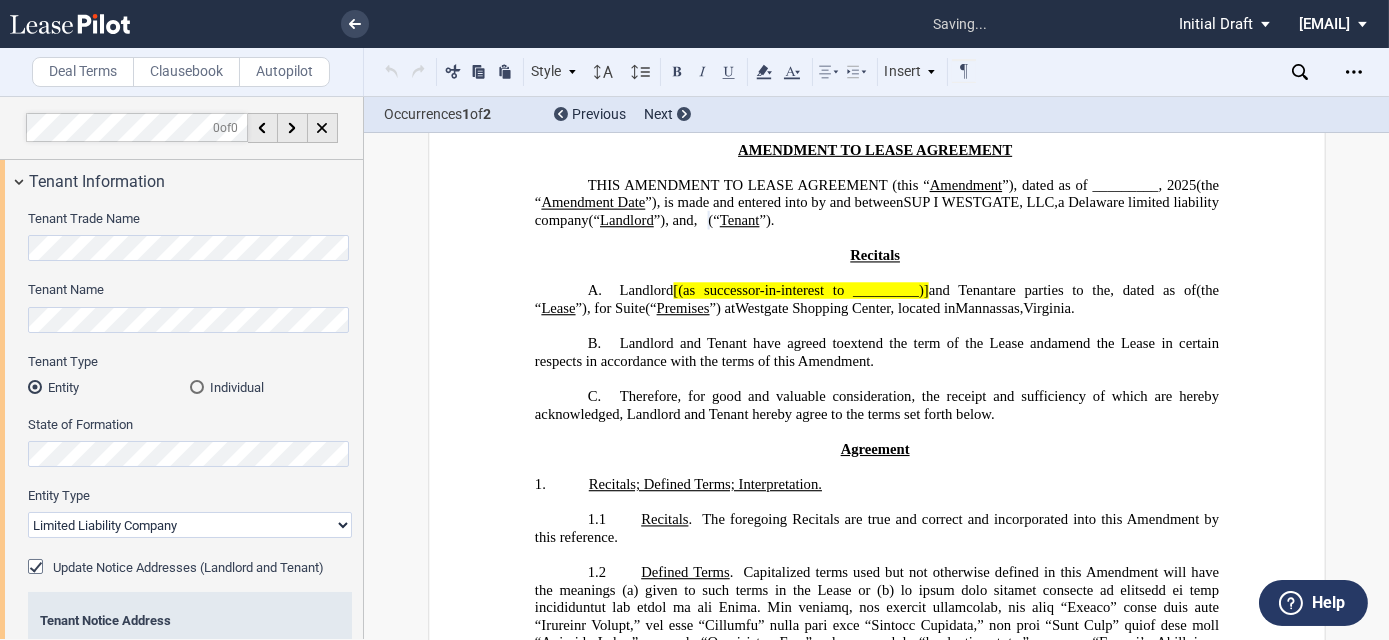 click at bounding box center [38, 569] 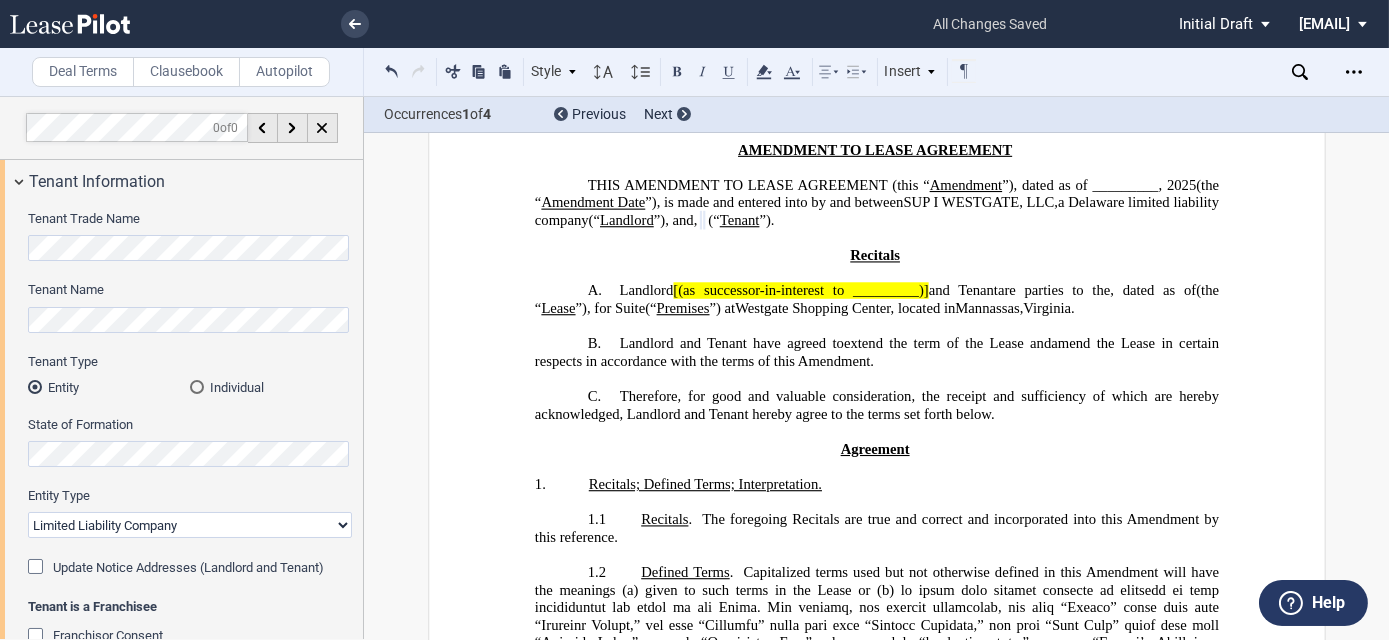 click on "Tenant Type
Entity
Individual" at bounding box center (190, 384) 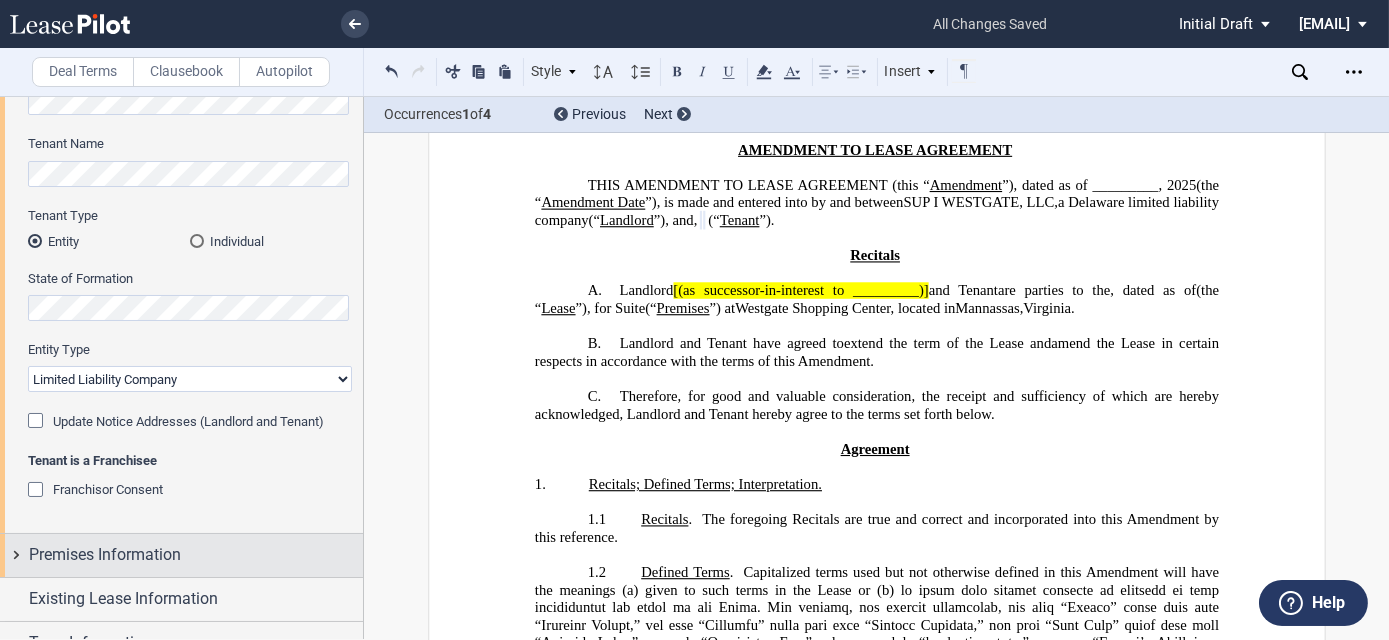 scroll, scrollTop: 303, scrollLeft: 0, axis: vertical 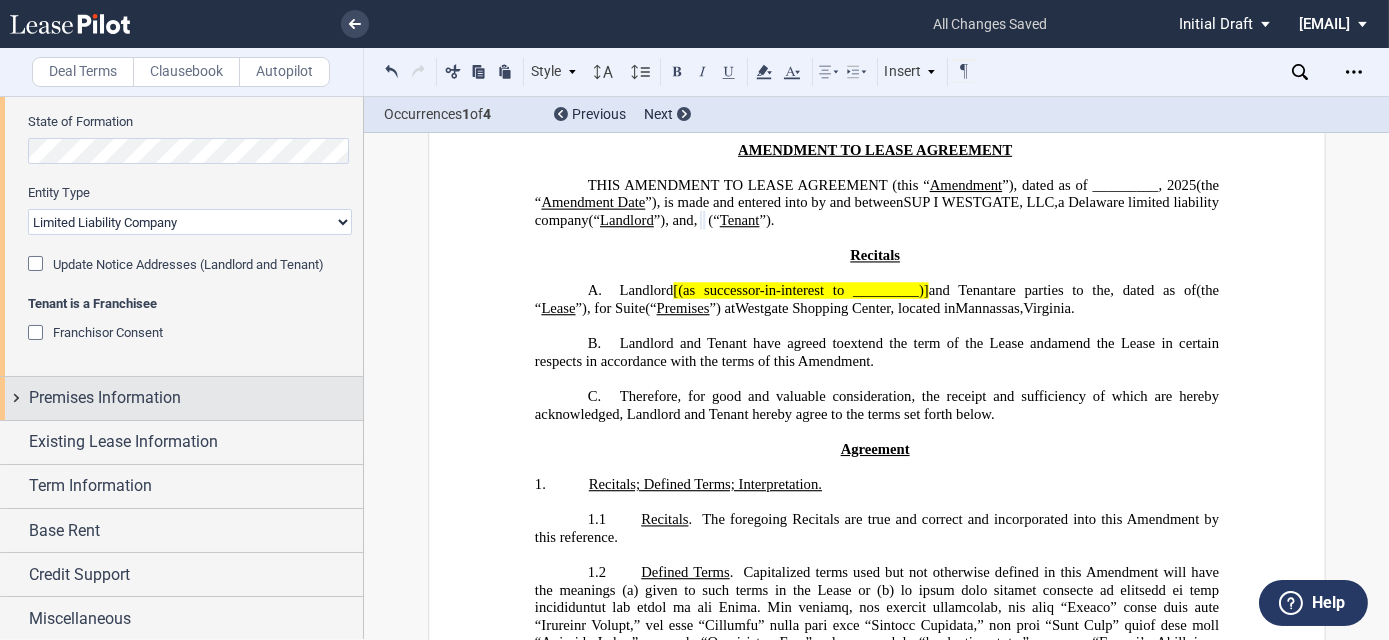 click on "Premises Information" at bounding box center [105, 398] 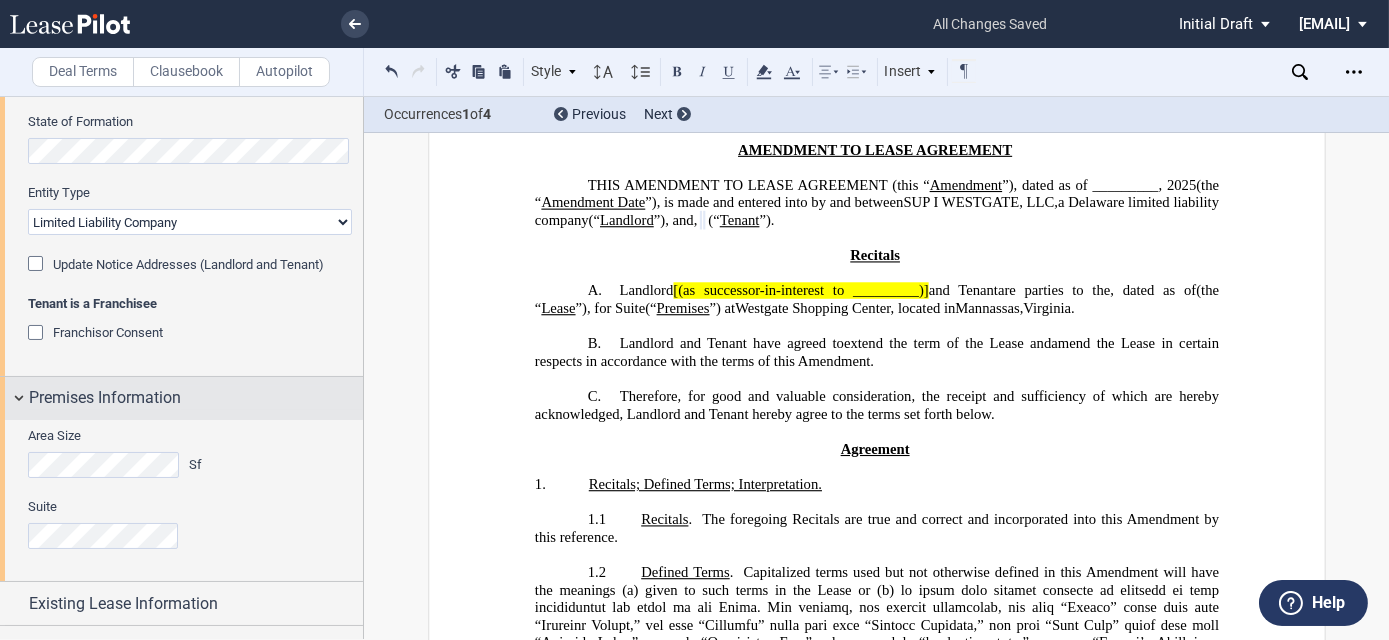 scroll, scrollTop: 394, scrollLeft: 0, axis: vertical 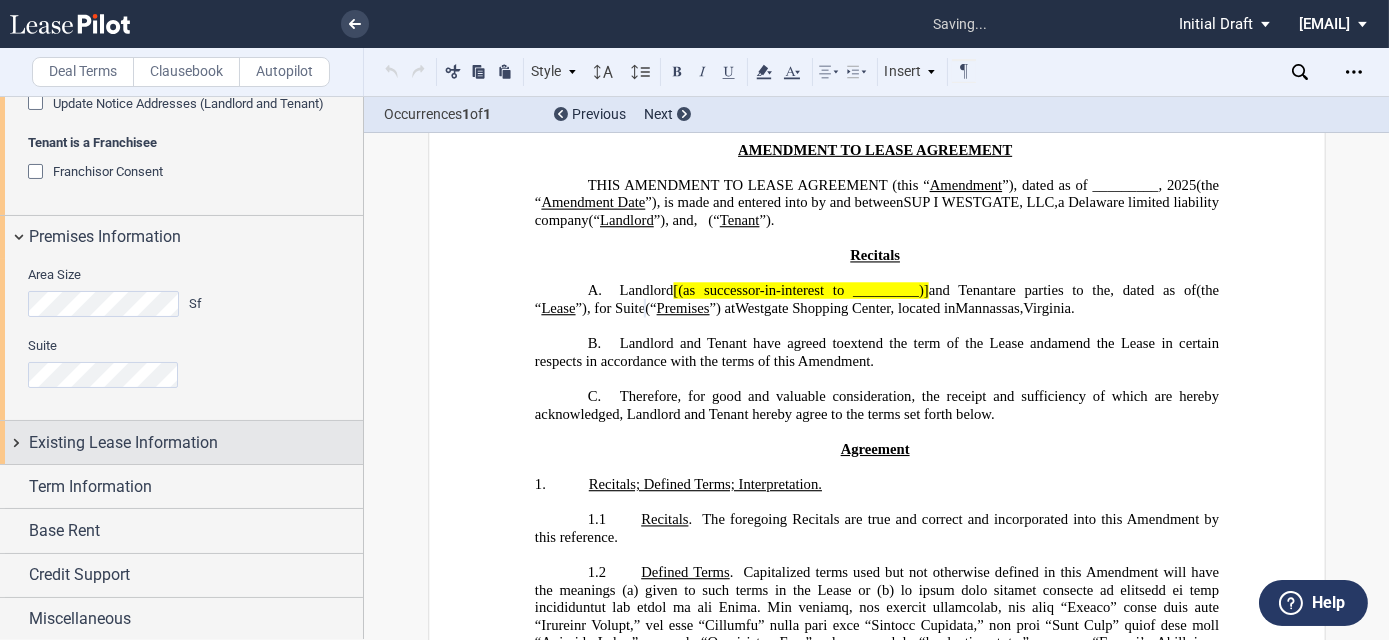 click on "Existing Lease Information" at bounding box center [181, 442] 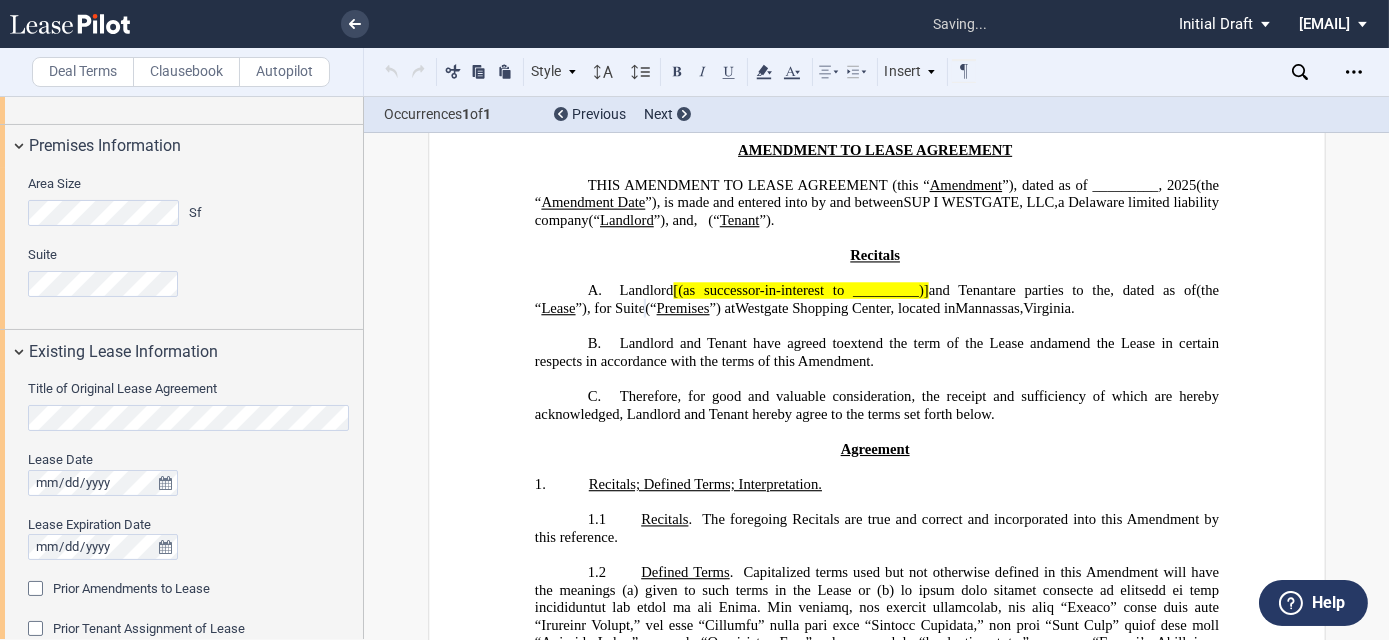 scroll, scrollTop: 737, scrollLeft: 0, axis: vertical 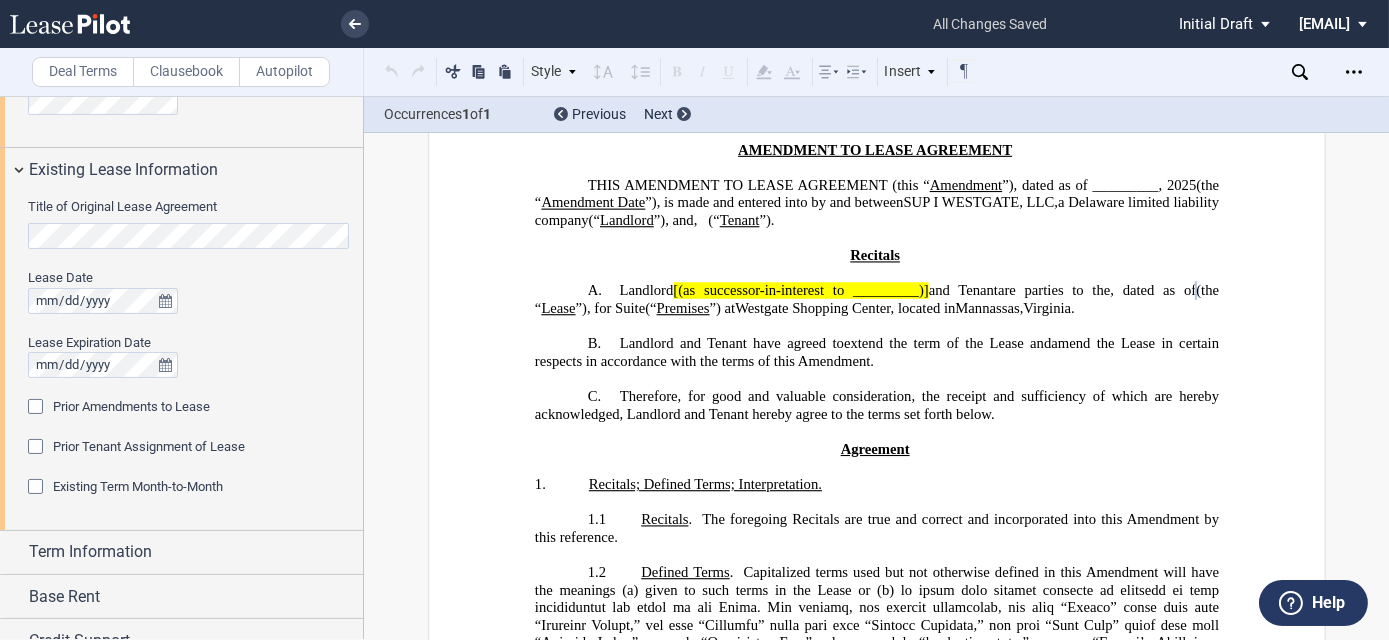 click on "Prior Amendments to Lease" at bounding box center [131, 406] 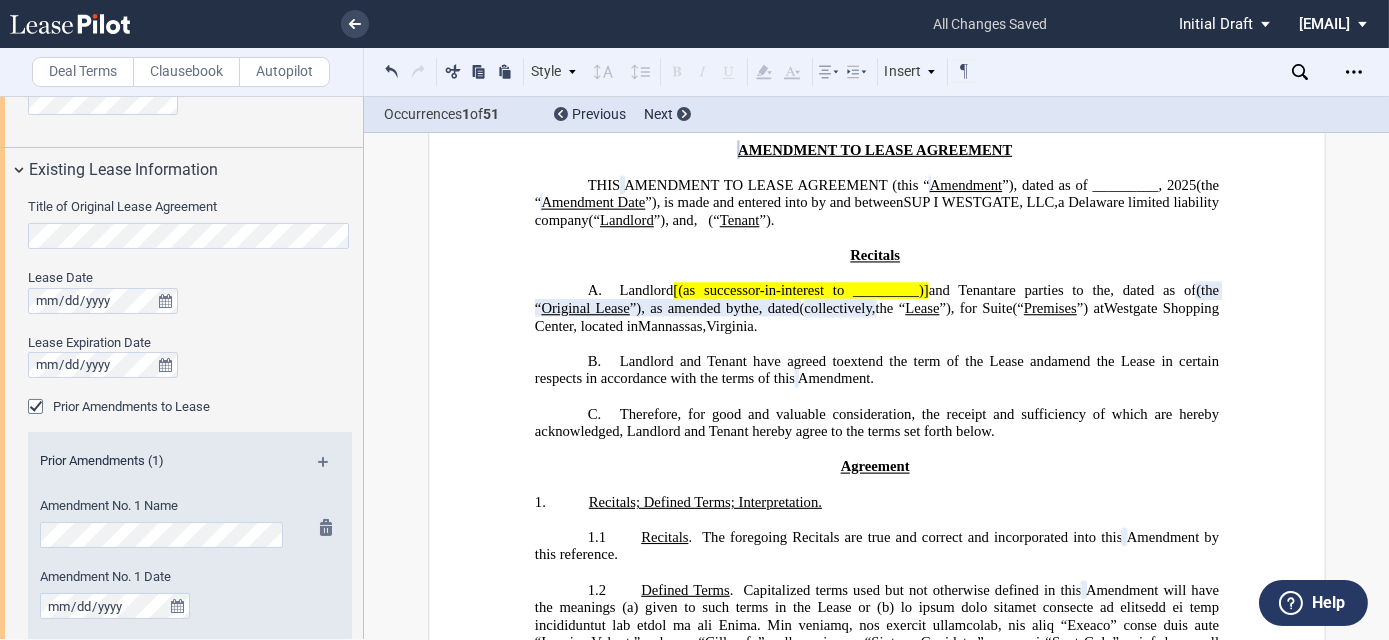 click on "Amendment No. 1 Name" 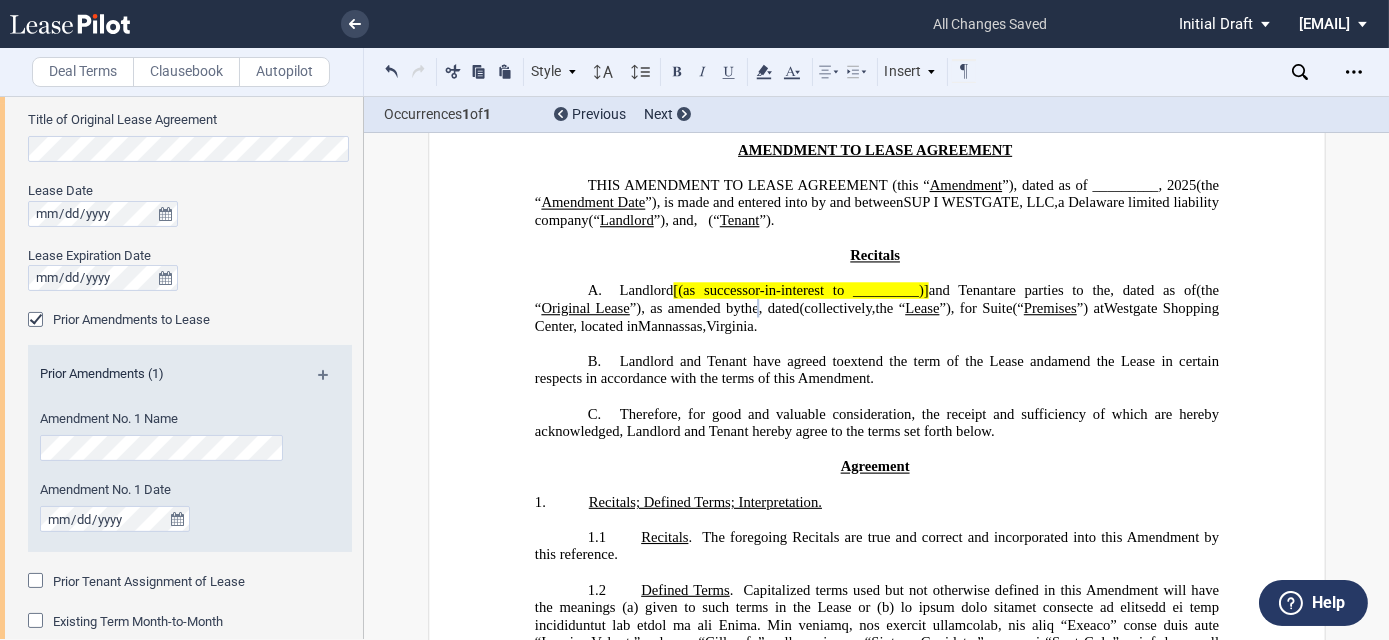 scroll, scrollTop: 919, scrollLeft: 0, axis: vertical 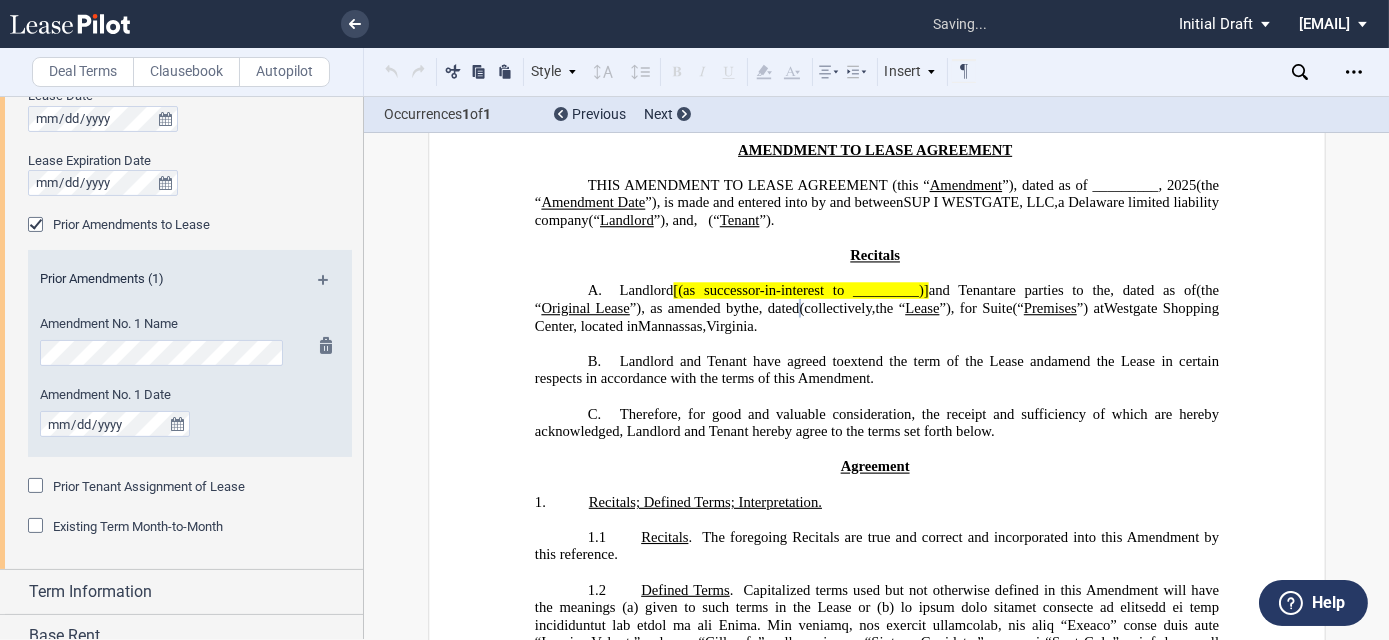 click at bounding box center [320, 397] 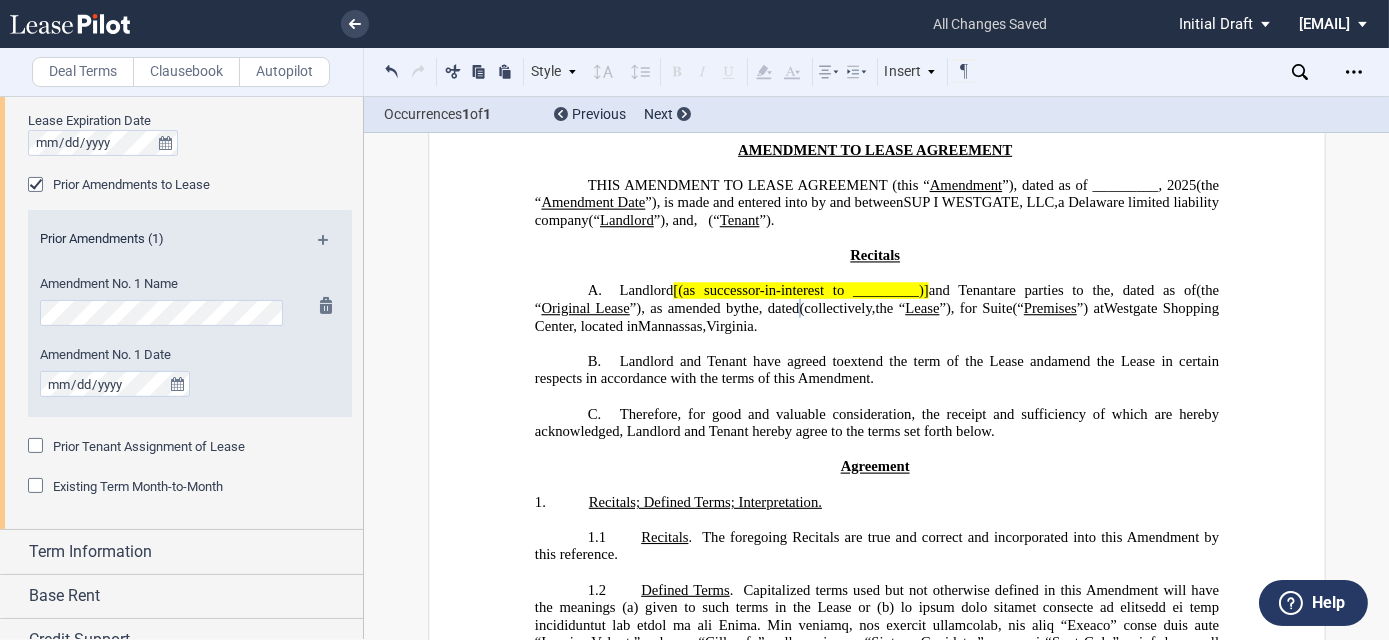 scroll, scrollTop: 933, scrollLeft: 0, axis: vertical 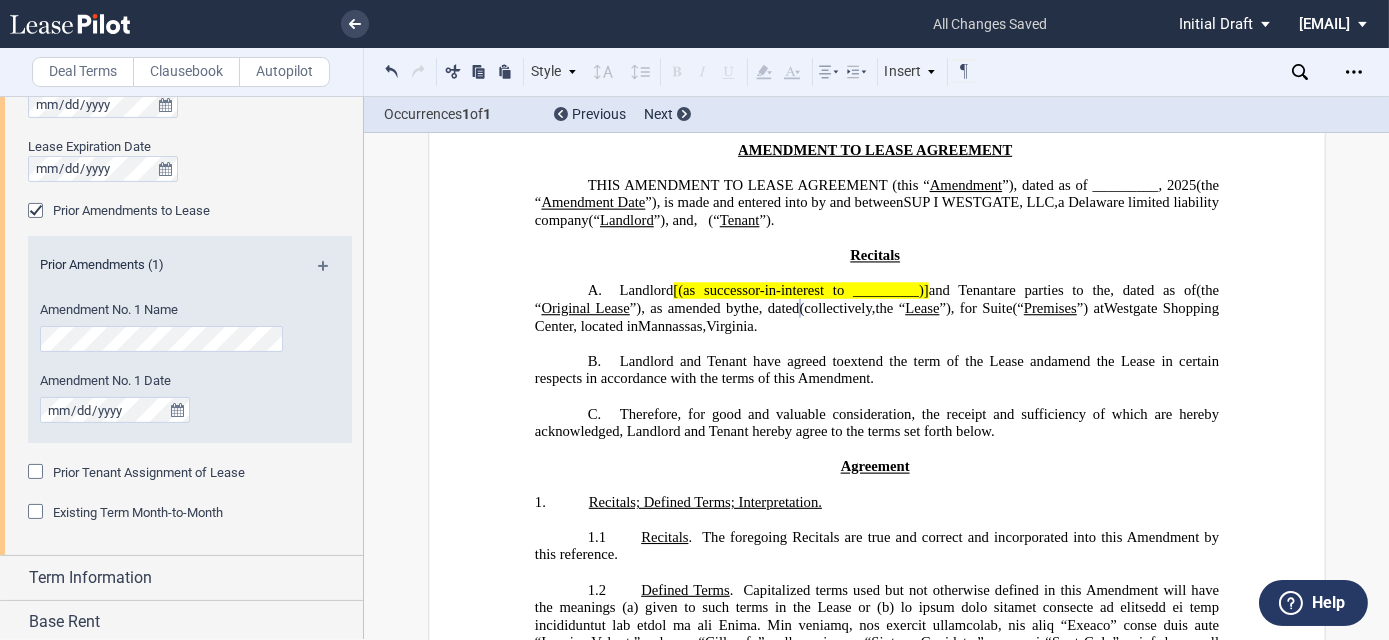 click at bounding box center (331, 273) 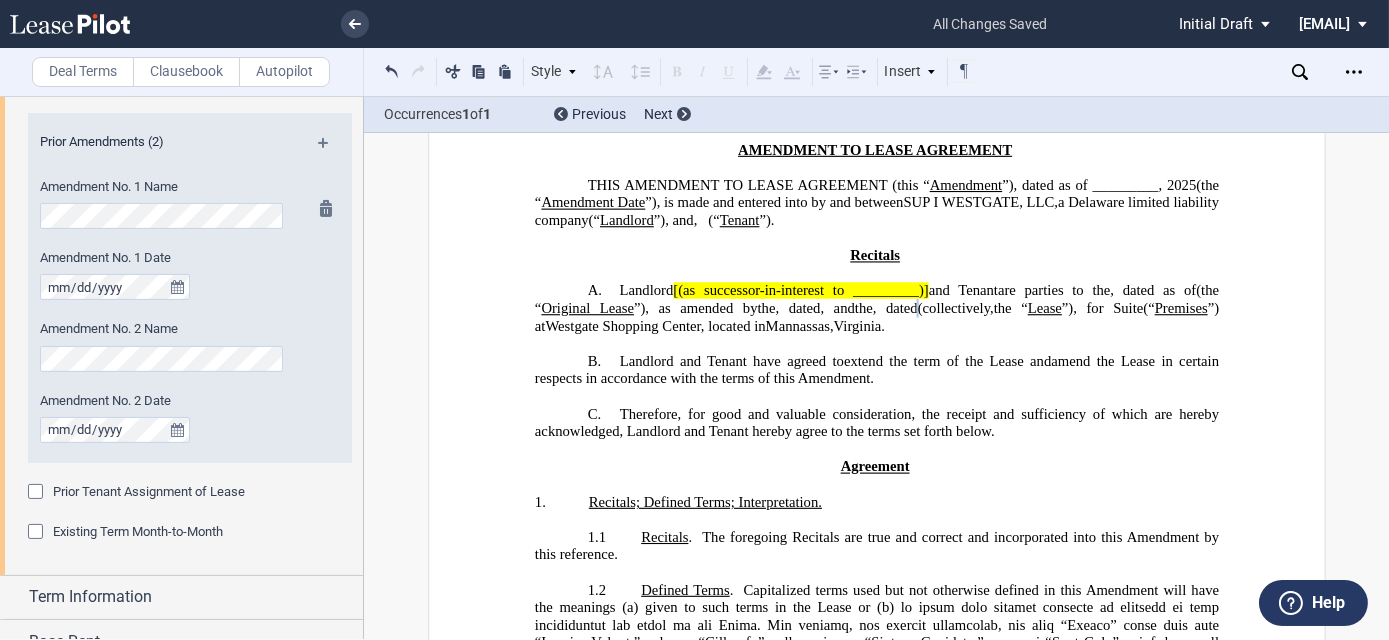 scroll, scrollTop: 1024, scrollLeft: 0, axis: vertical 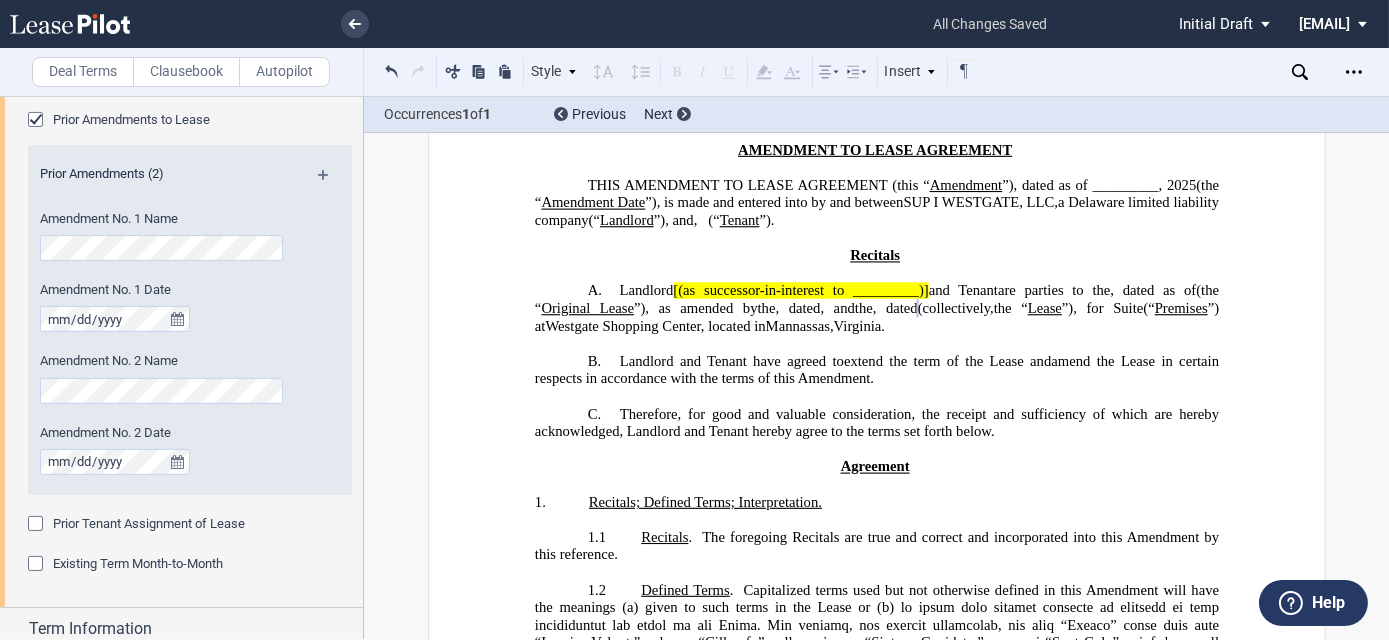 click at bounding box center [331, 182] 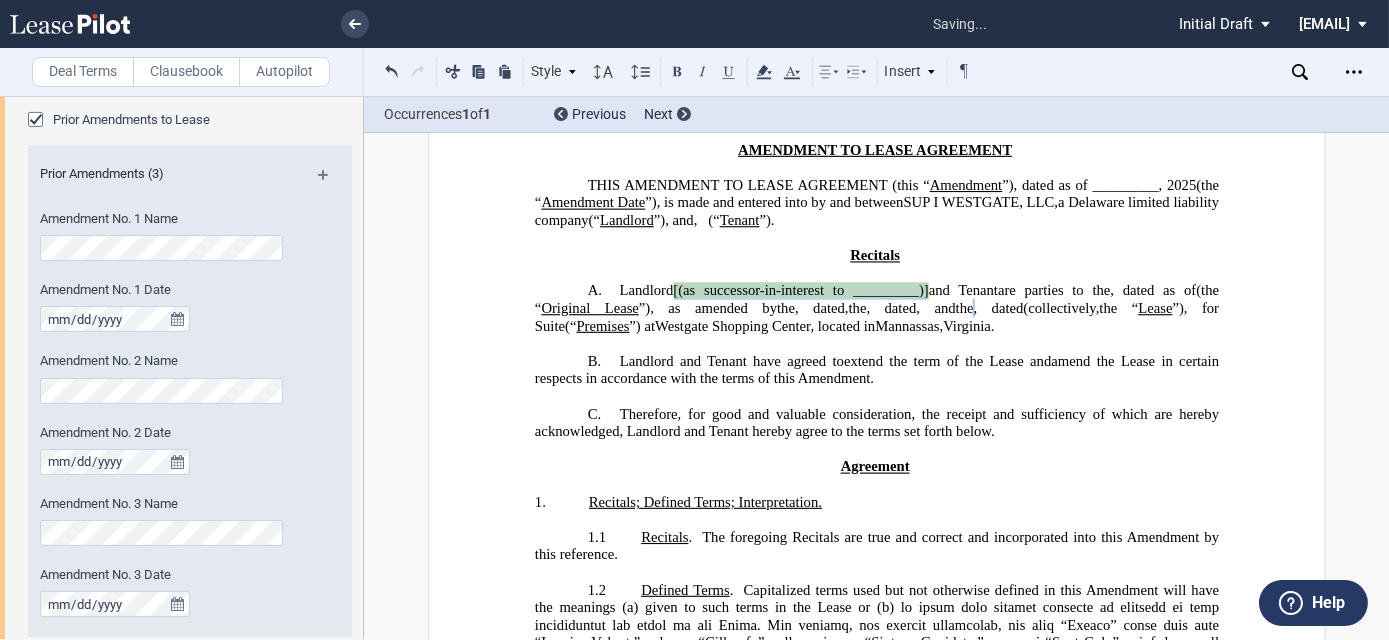 drag, startPoint x: 670, startPoint y: 298, endPoint x: 913, endPoint y: 300, distance: 243.00822 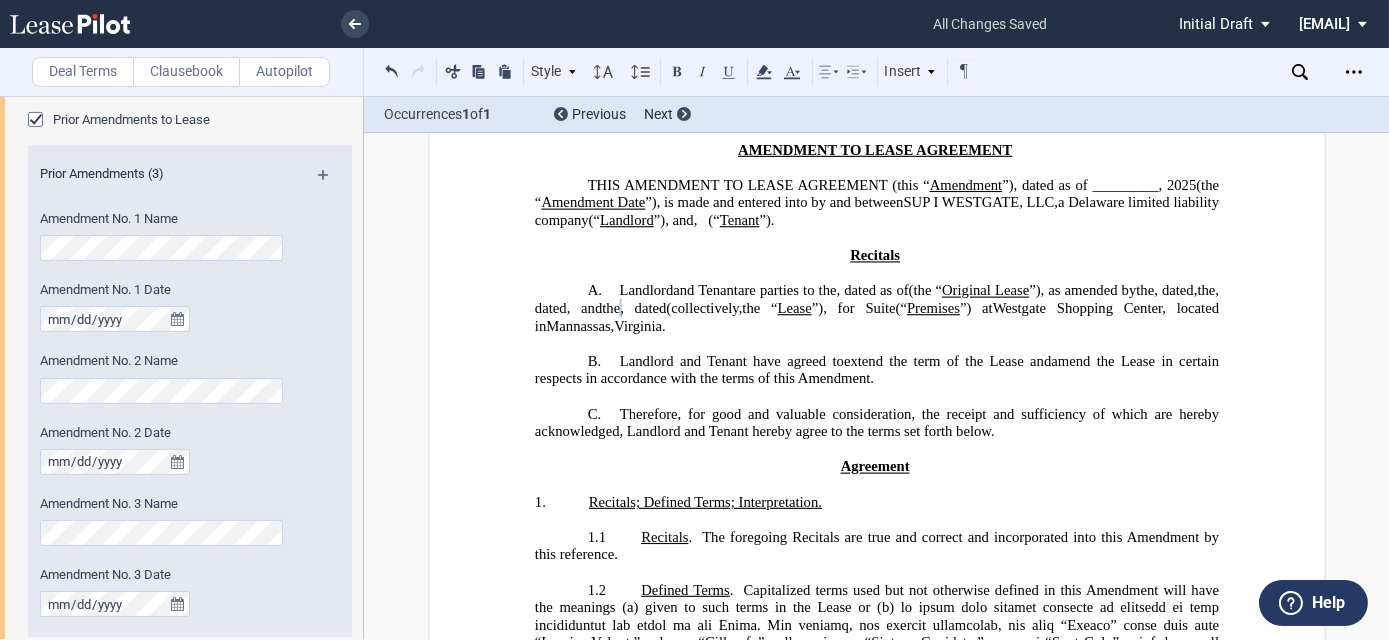 click on "Landlord" 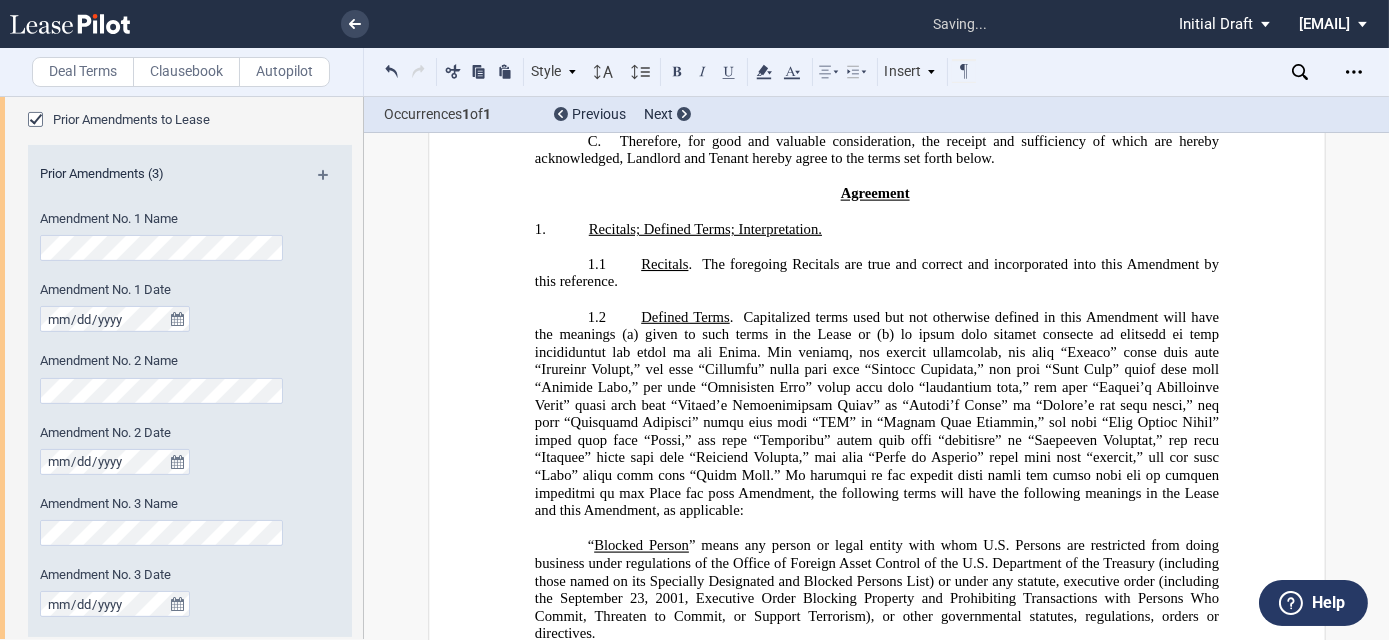 scroll, scrollTop: 454, scrollLeft: 0, axis: vertical 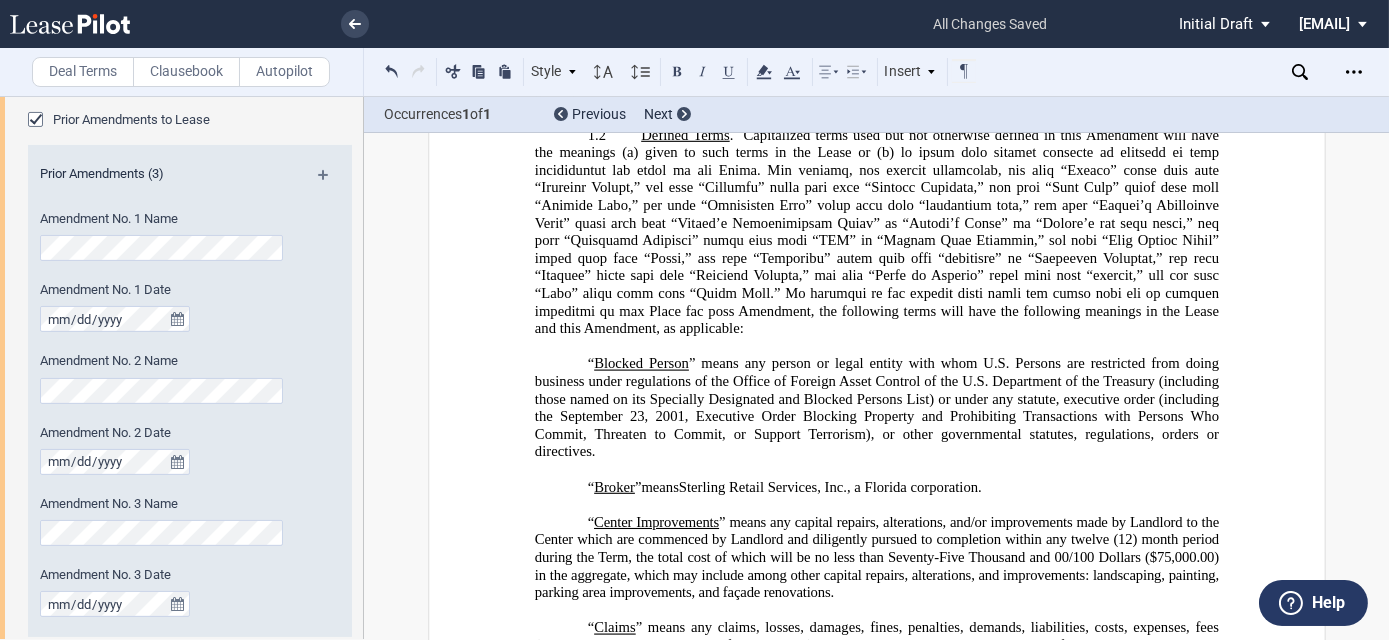 click on "“ Blocked Person ” means any person or legal entity with whom U.S. Persons are restricted from doing business under regulations of the Office of Foreign Asset Control of the U.S. Department of the Treasury (including those named on its Specially Designated and Blocked Persons List) or under any statute, executive order (including the [DATE], Executive Order Blocking Property and Prohibiting Transactions with Persons Who Commit, Threaten to Commit, or Support Terrorism), or other governmental statutes, regulations, orders or directives." at bounding box center (876, 408) 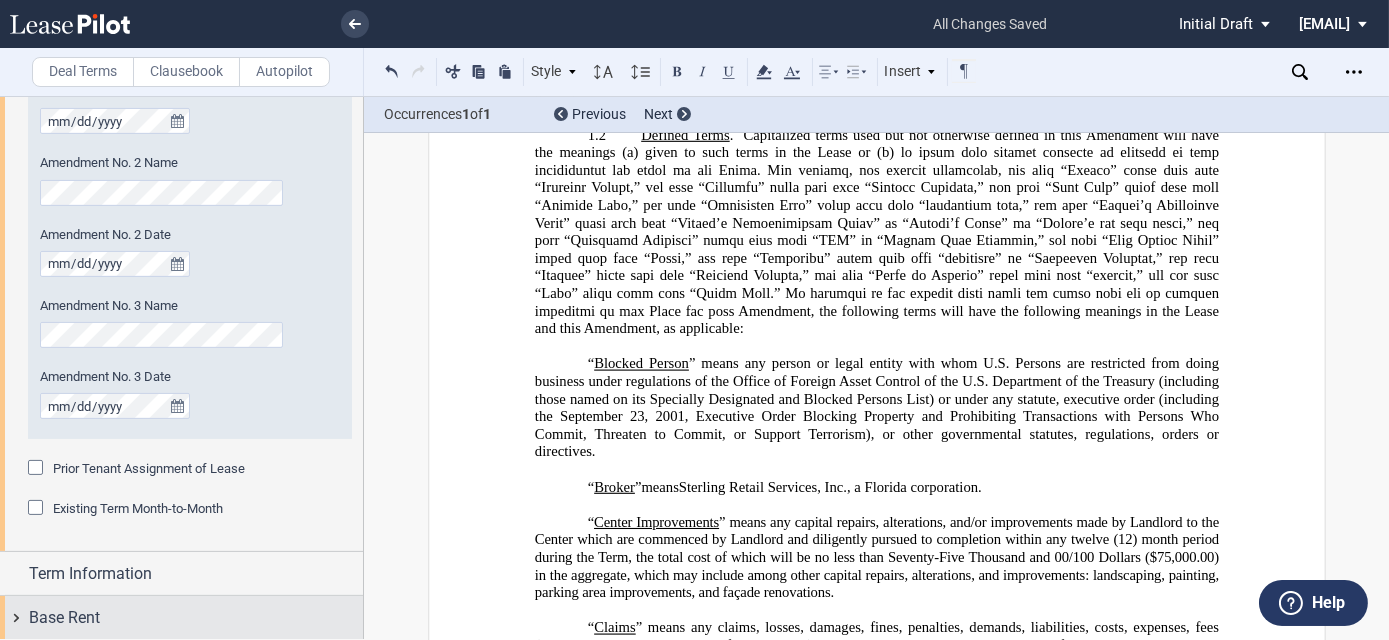 scroll, scrollTop: 1309, scrollLeft: 0, axis: vertical 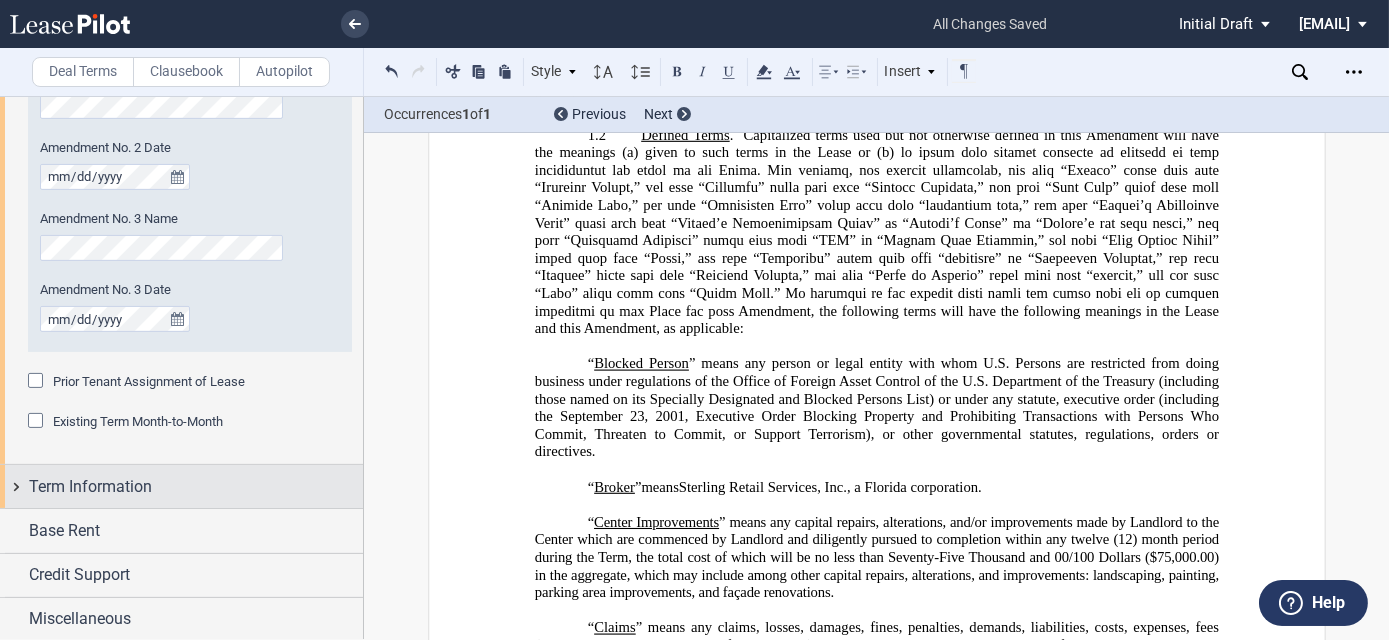 click on "Term Information" at bounding box center (90, 487) 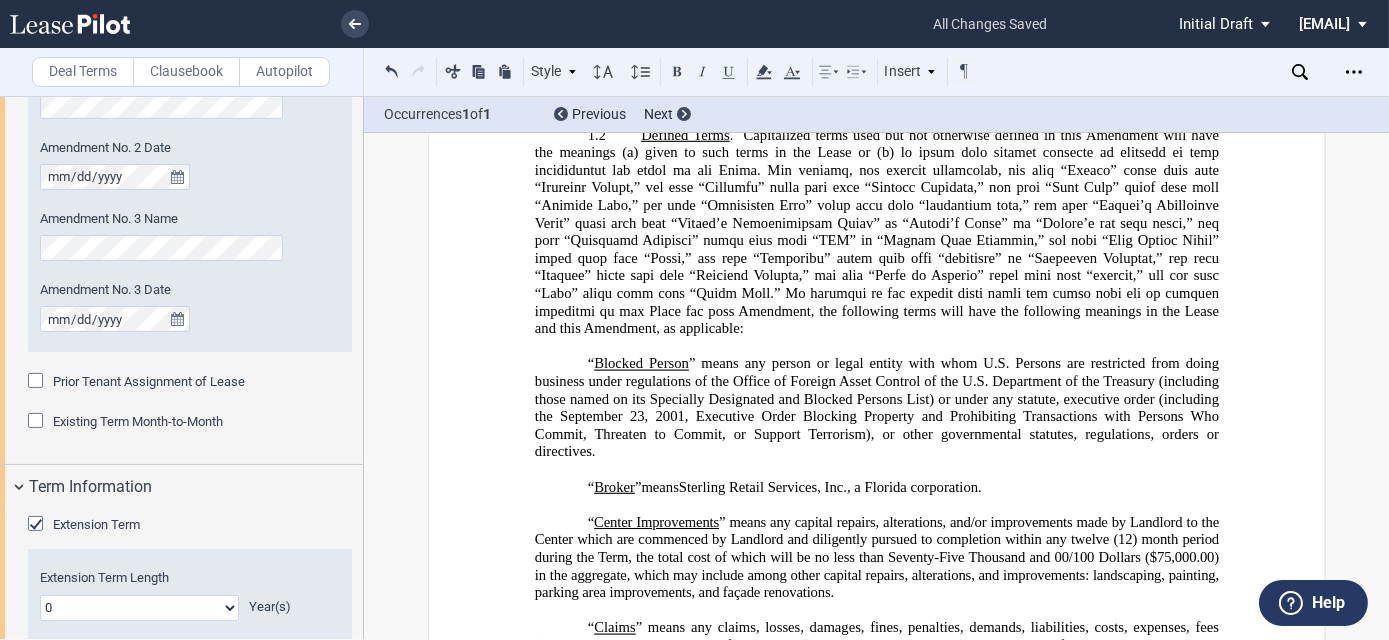scroll, scrollTop: 1491, scrollLeft: 0, axis: vertical 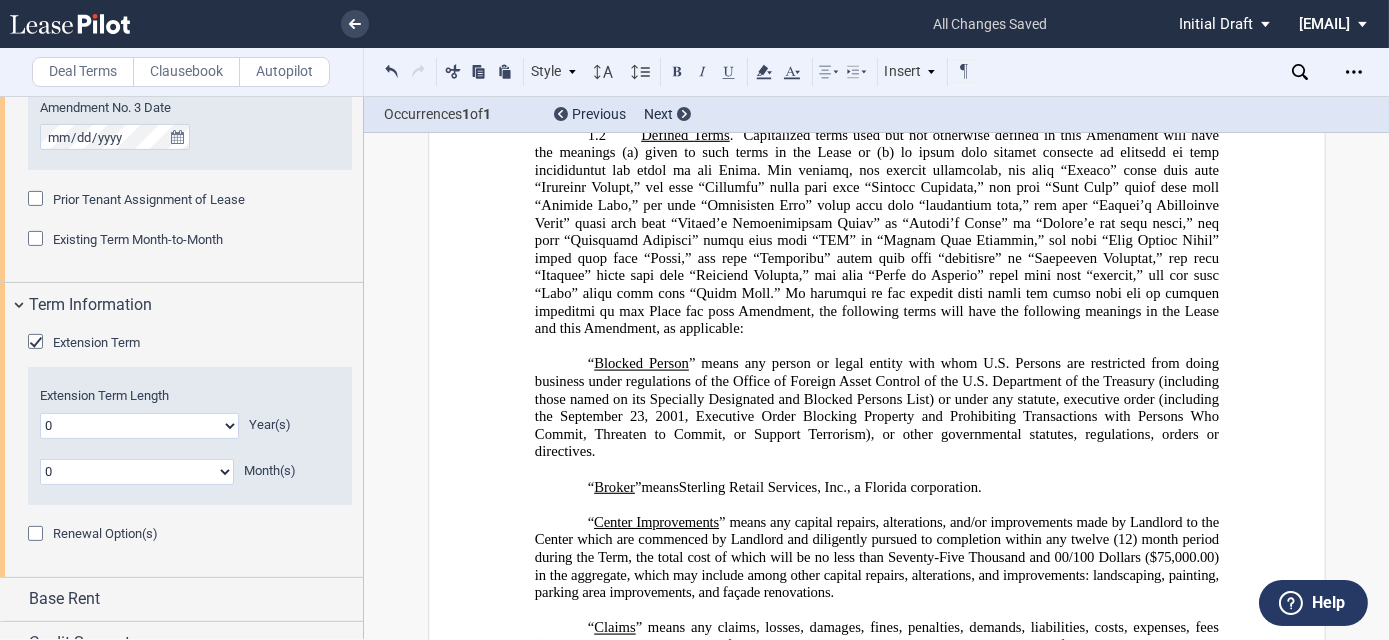 click 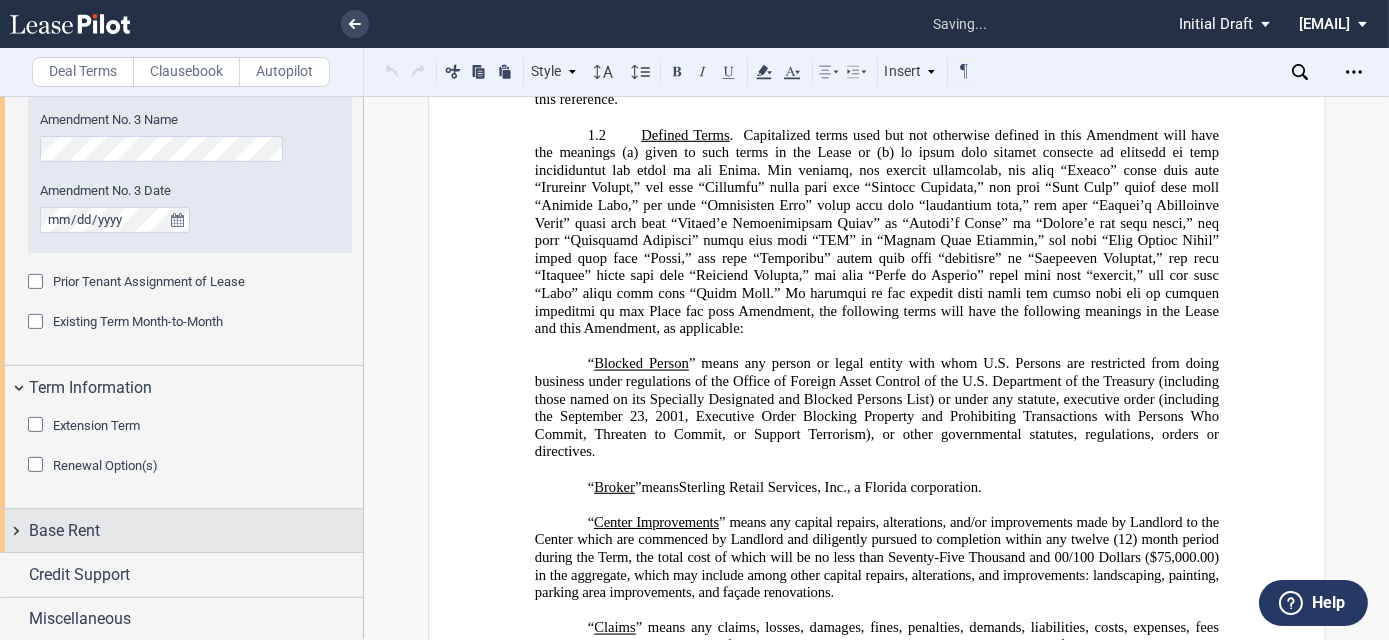 click on "Base Rent" at bounding box center [64, 531] 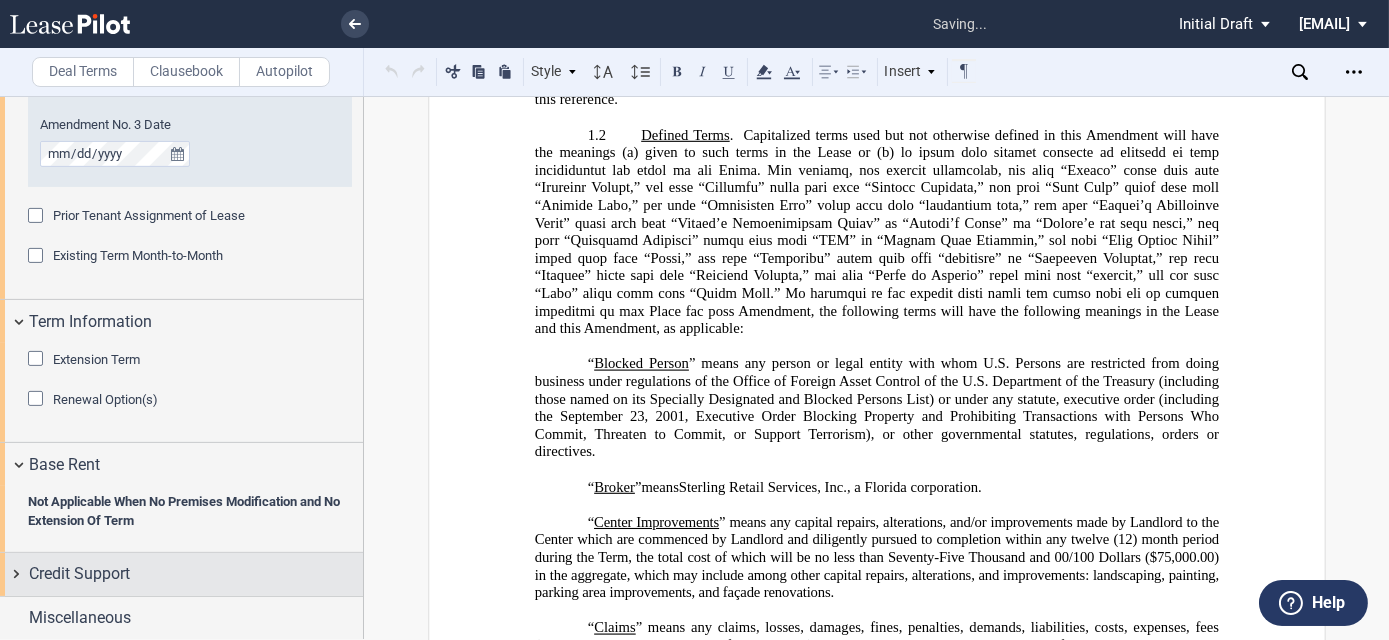 click on "Credit Support" at bounding box center (79, 574) 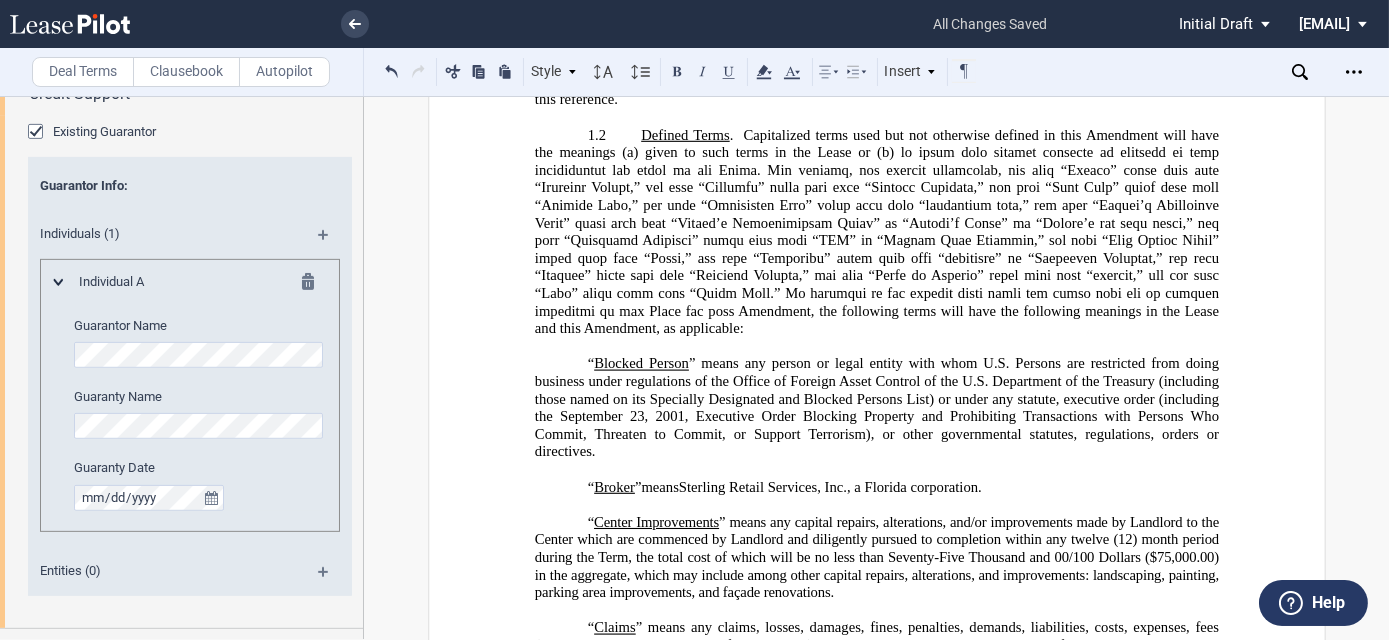 scroll, scrollTop: 1921, scrollLeft: 0, axis: vertical 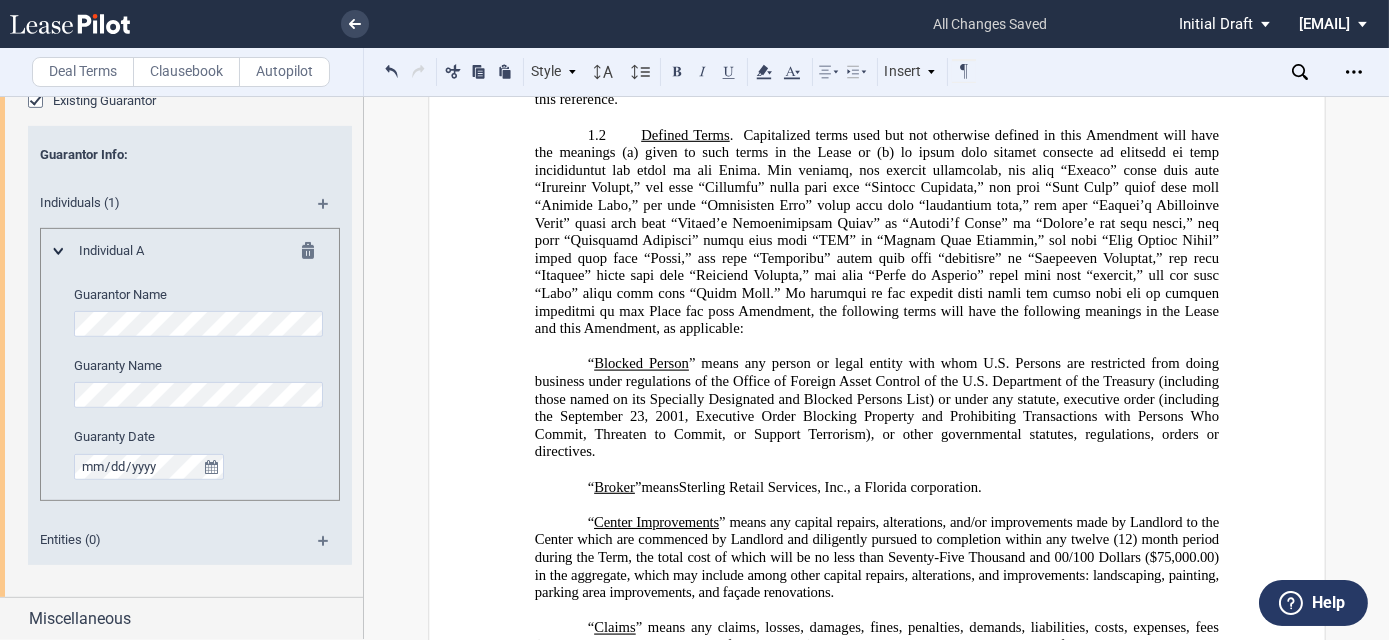 click on "Blocked Person" 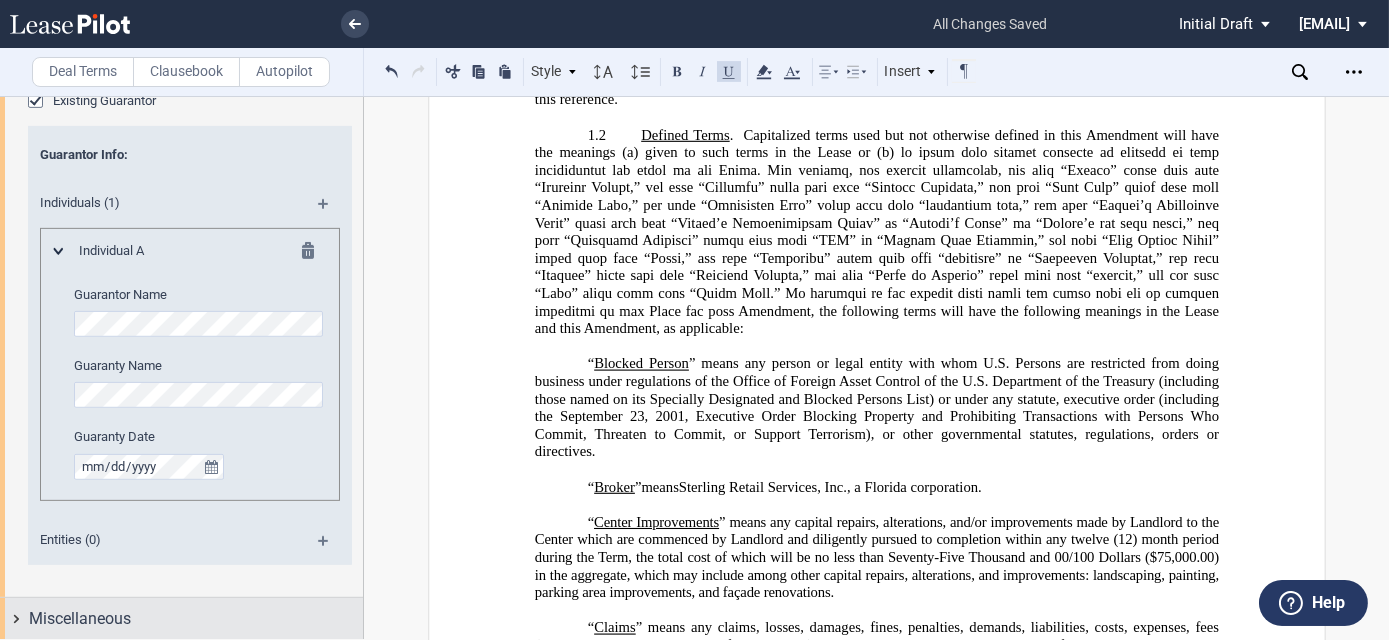click on "Miscellaneous" at bounding box center [181, 619] 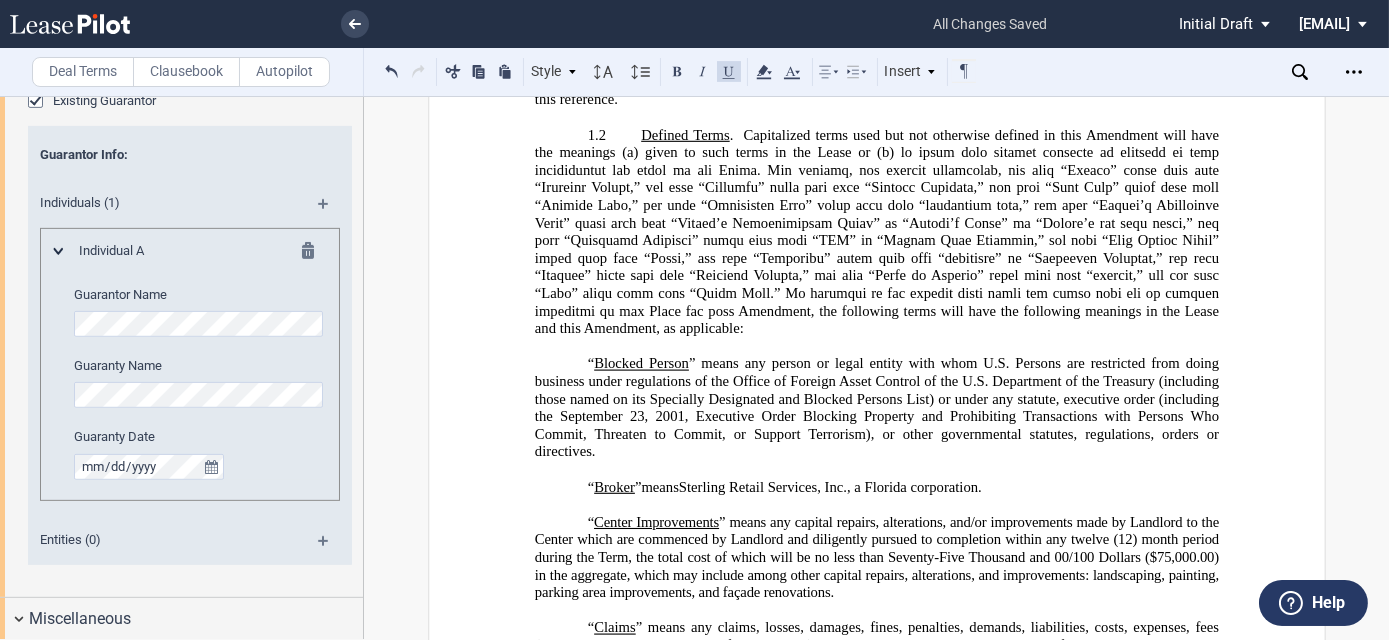 scroll, scrollTop: 2376, scrollLeft: 0, axis: vertical 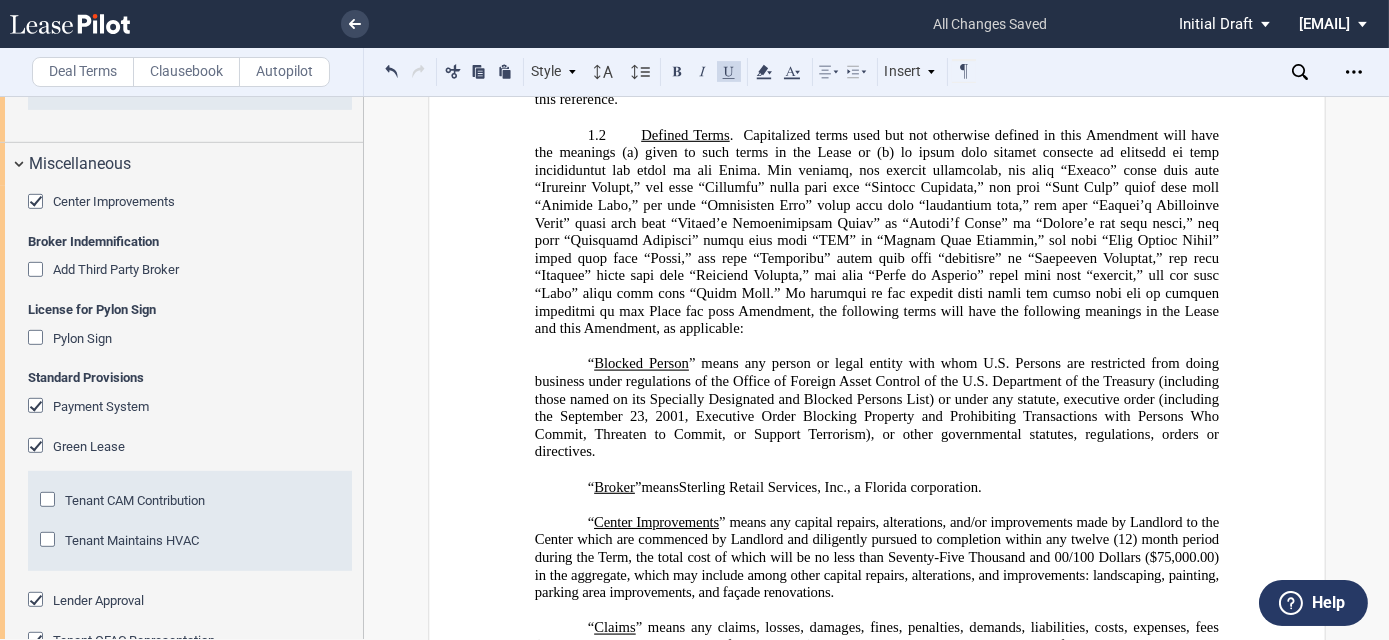 click 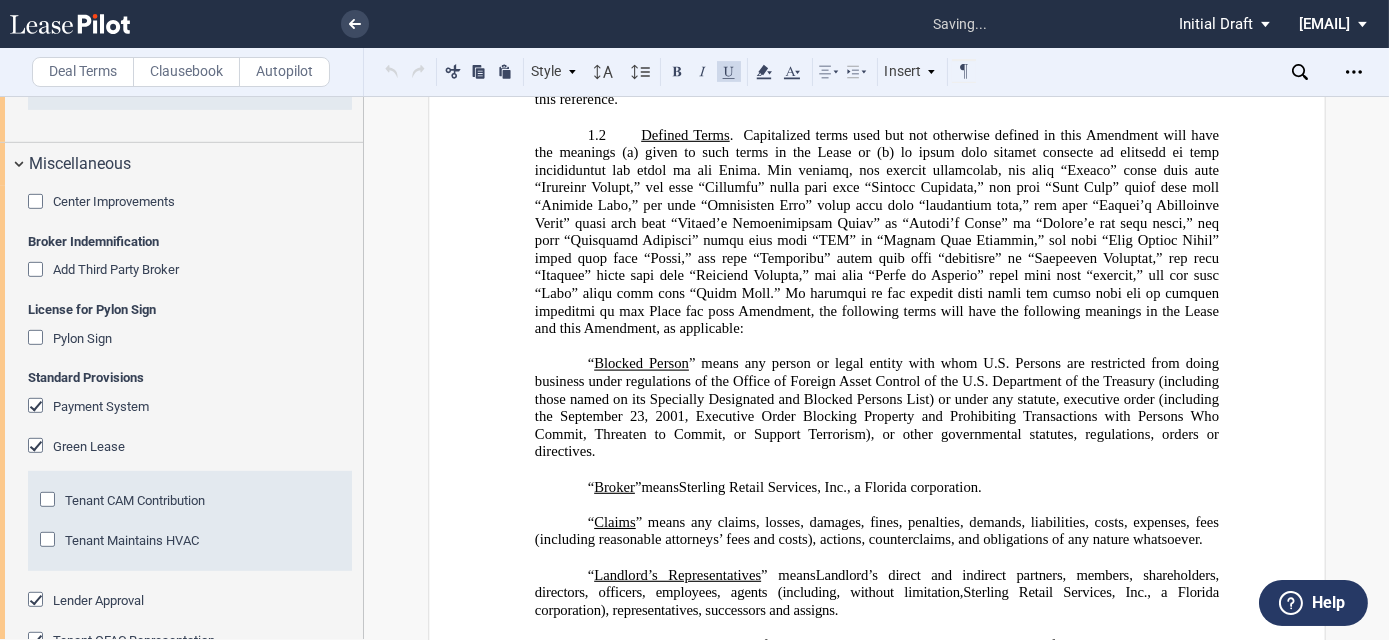 click at bounding box center [38, 340] 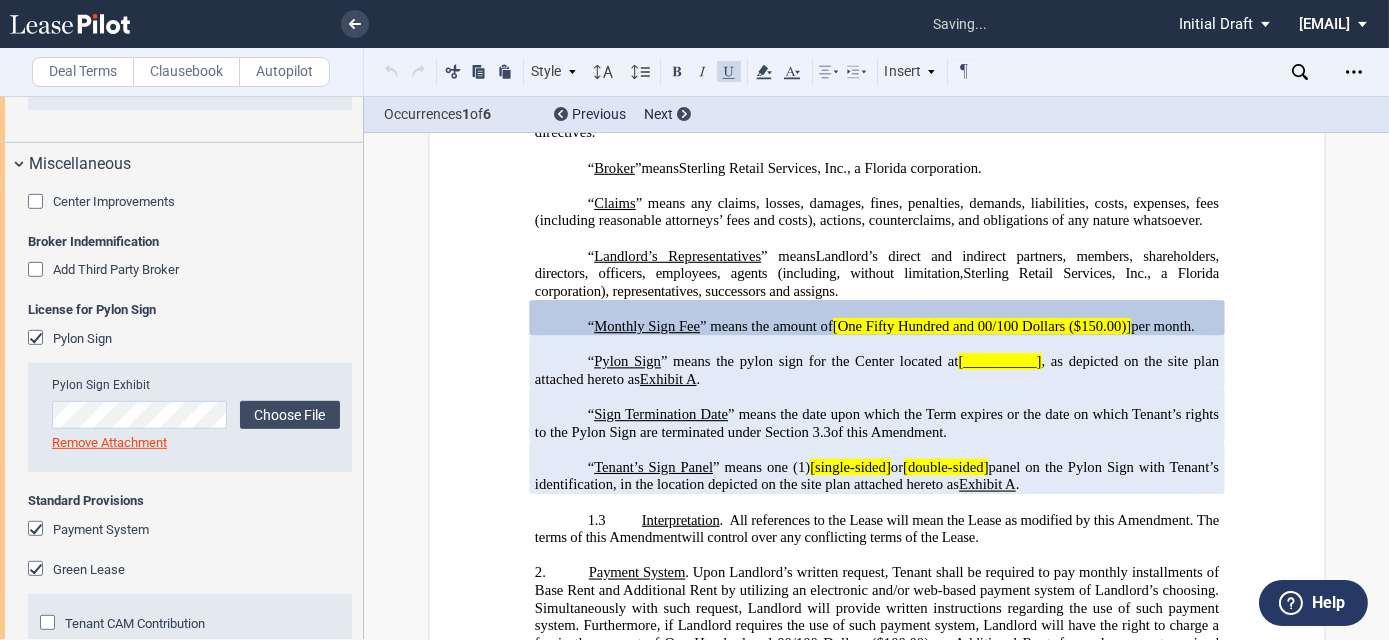 scroll, scrollTop: 866, scrollLeft: 0, axis: vertical 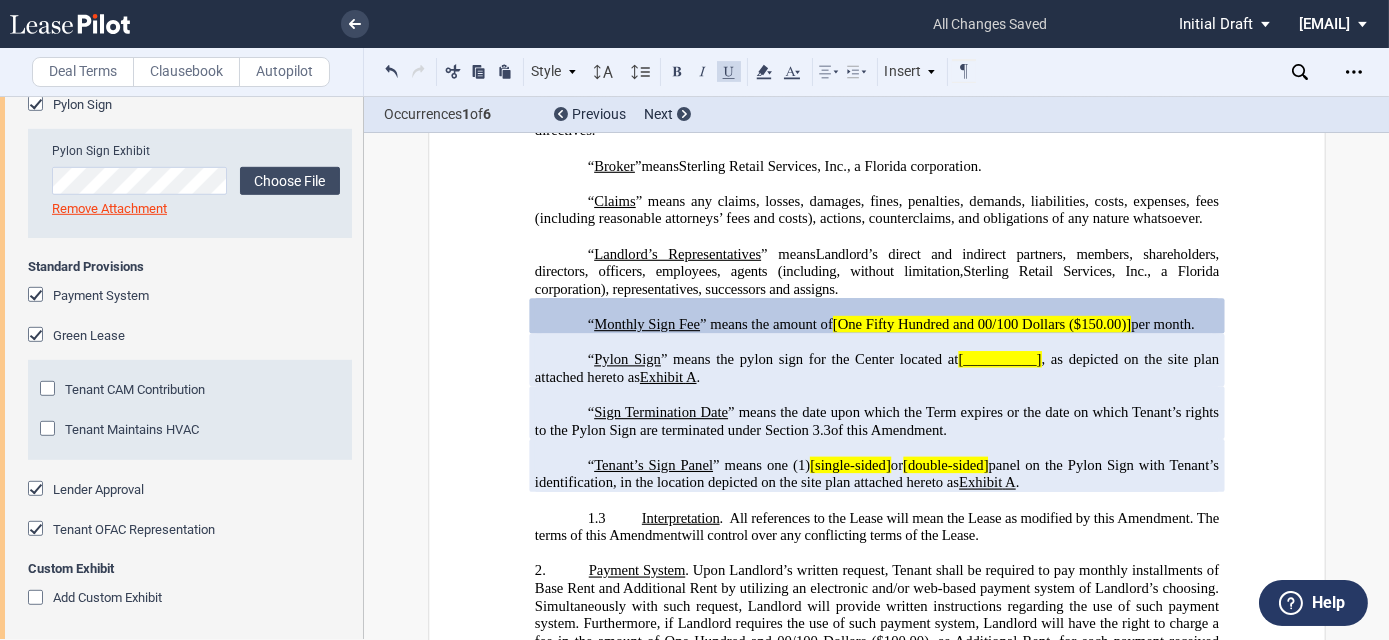 click 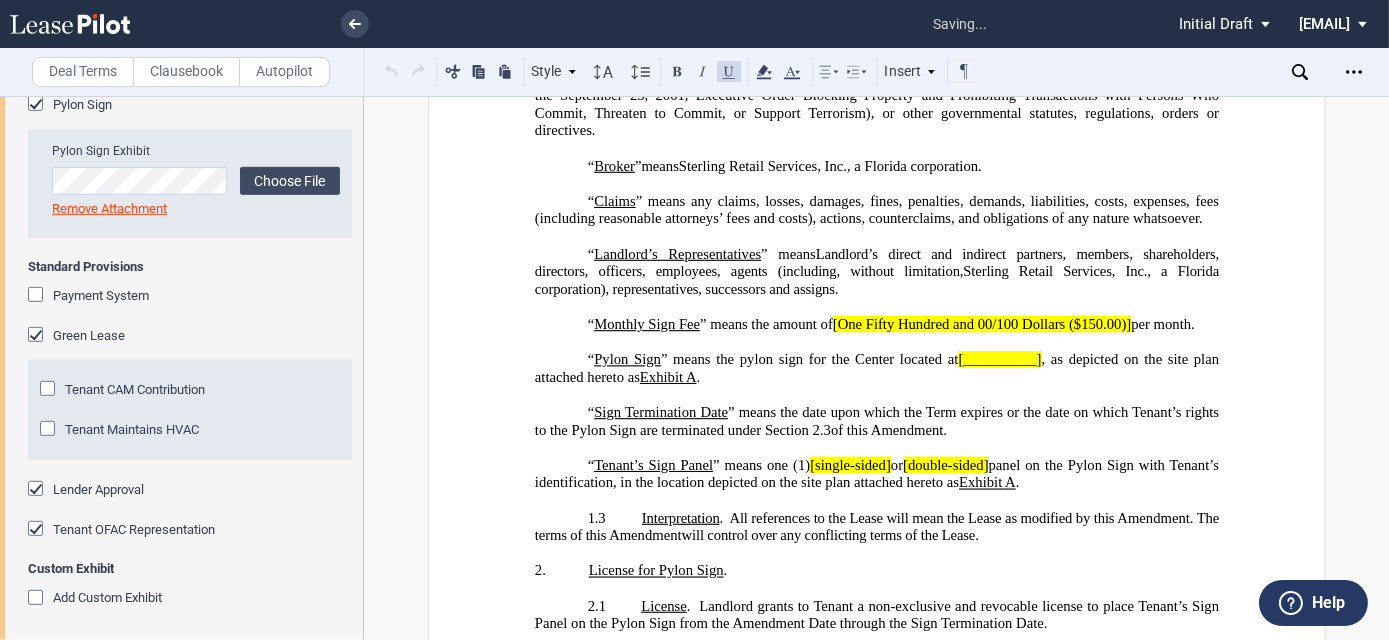 click 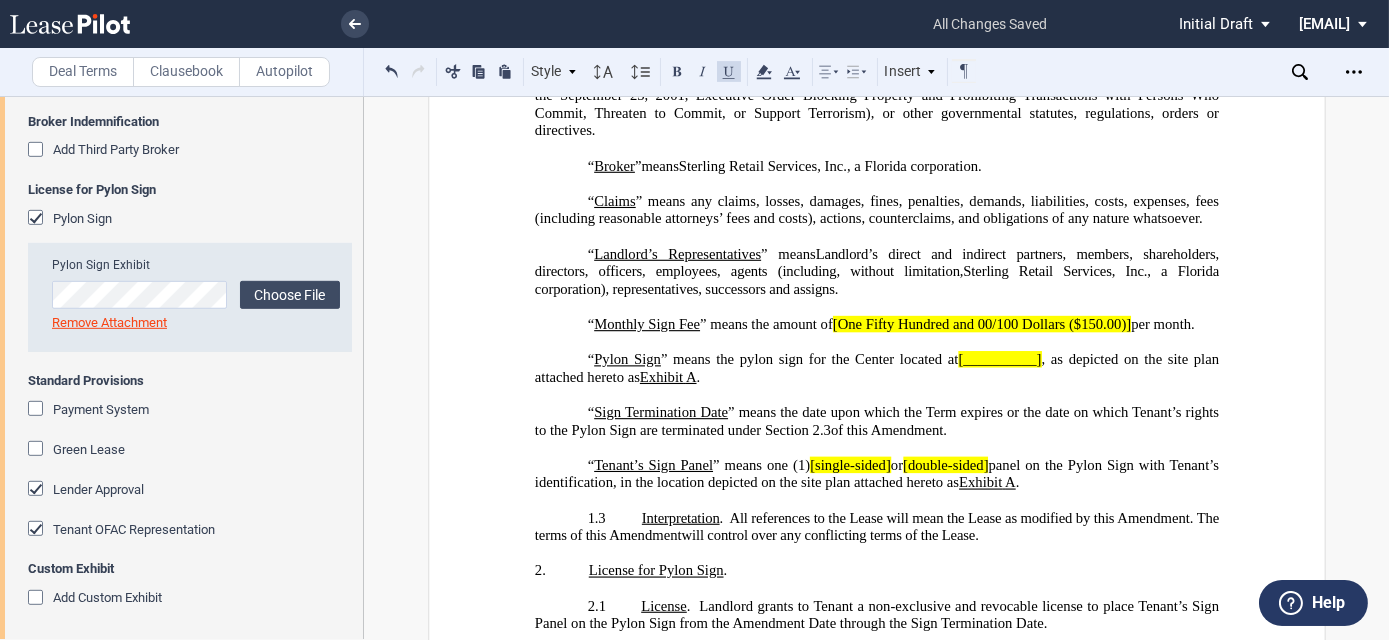 click 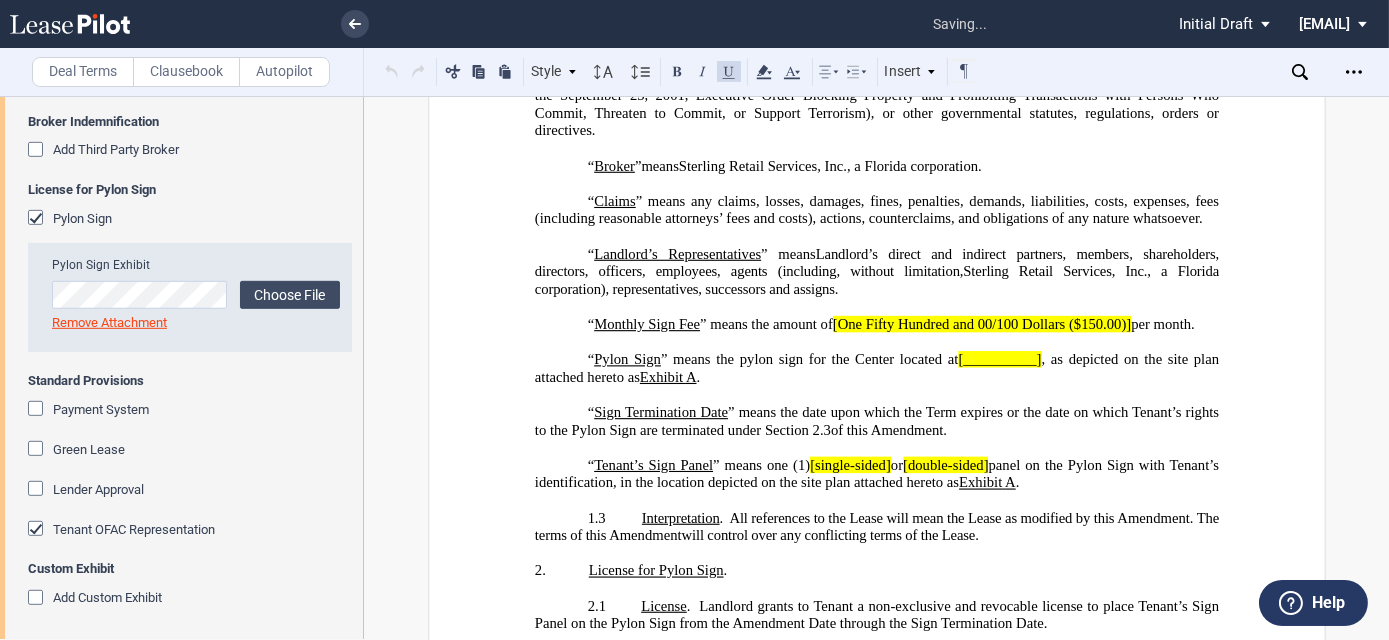 click 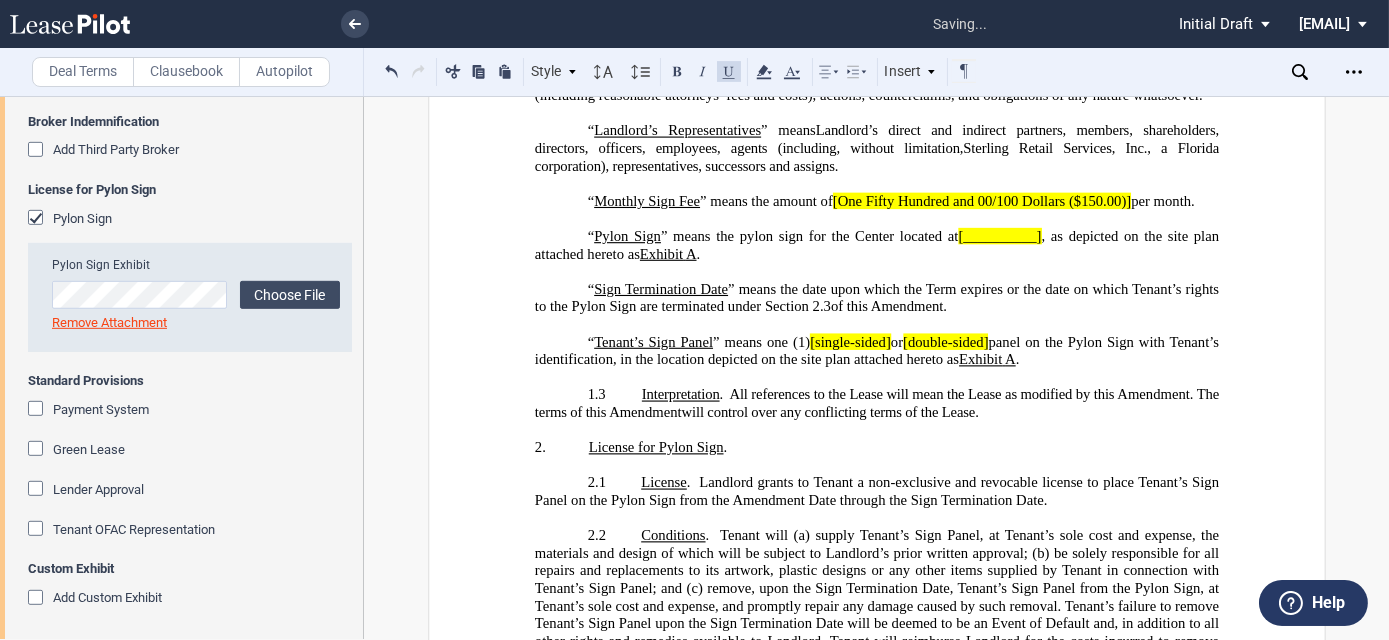 click 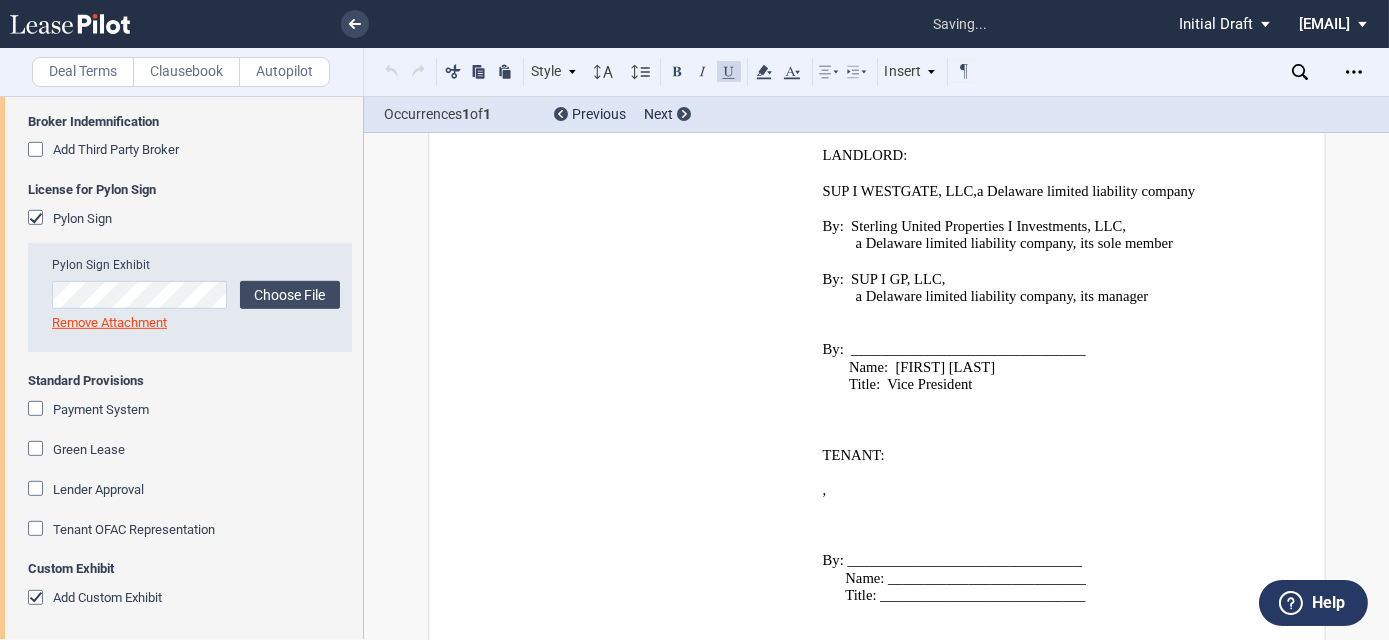 scroll, scrollTop: 3231, scrollLeft: 0, axis: vertical 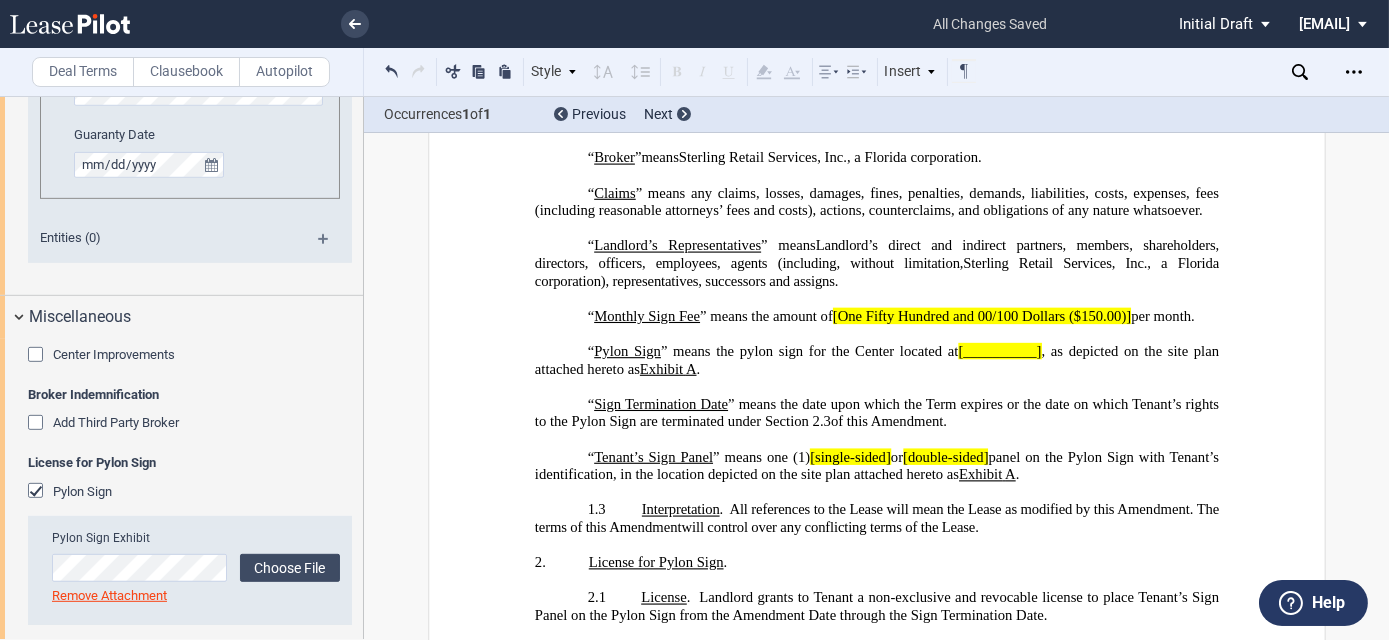 drag, startPoint x: 852, startPoint y: 349, endPoint x: 845, endPoint y: 322, distance: 27.89265 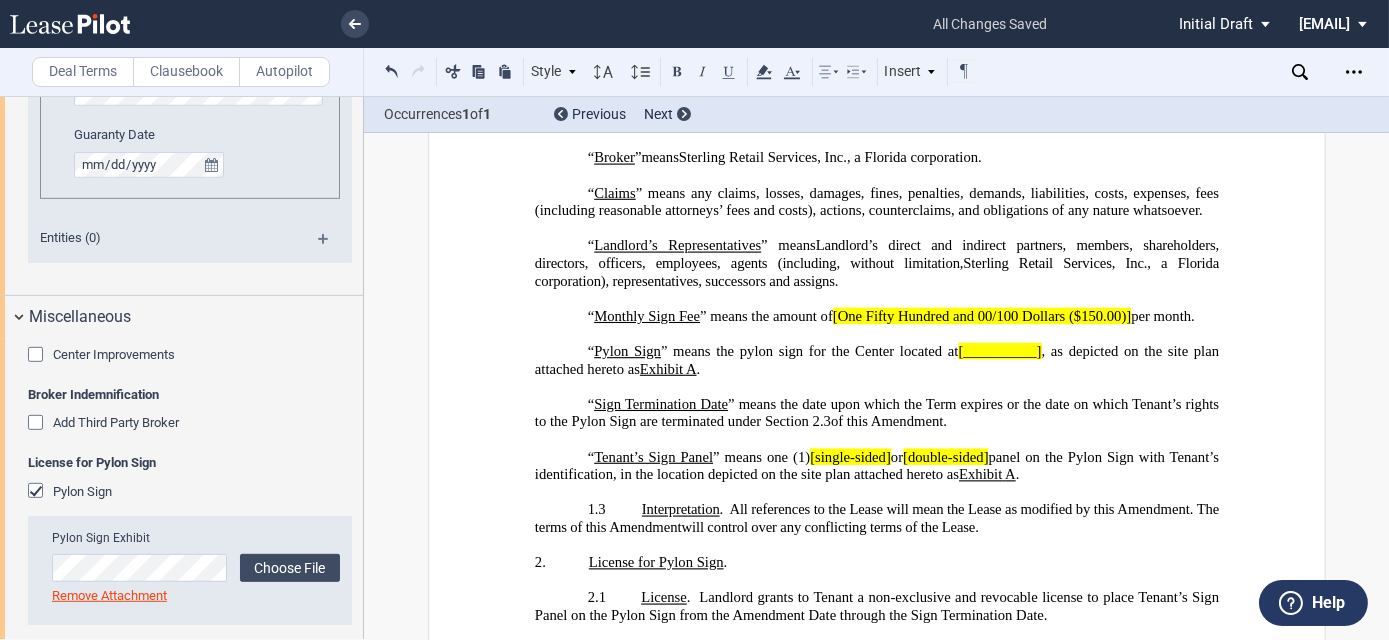 click on "[One Fifty Hundred and 00/100 Dollars ($150.00)]" 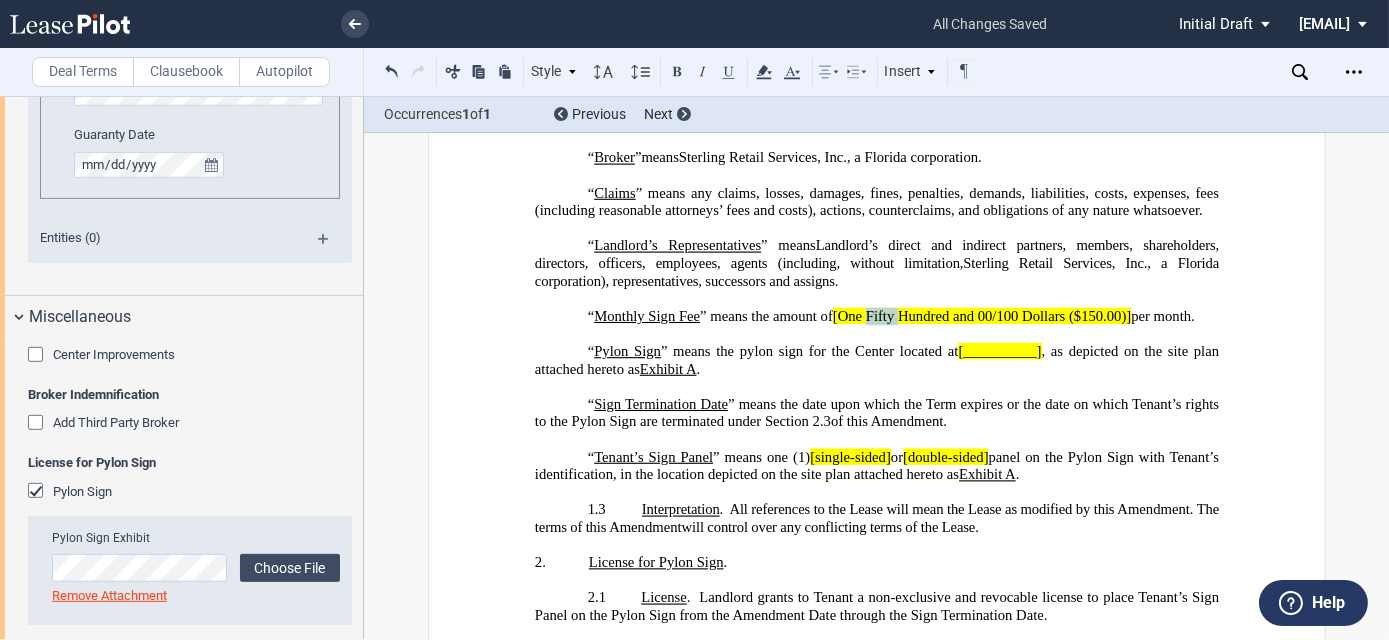 click on "[One Fifty Hundred and 00/100 Dollars ($150.00)]" 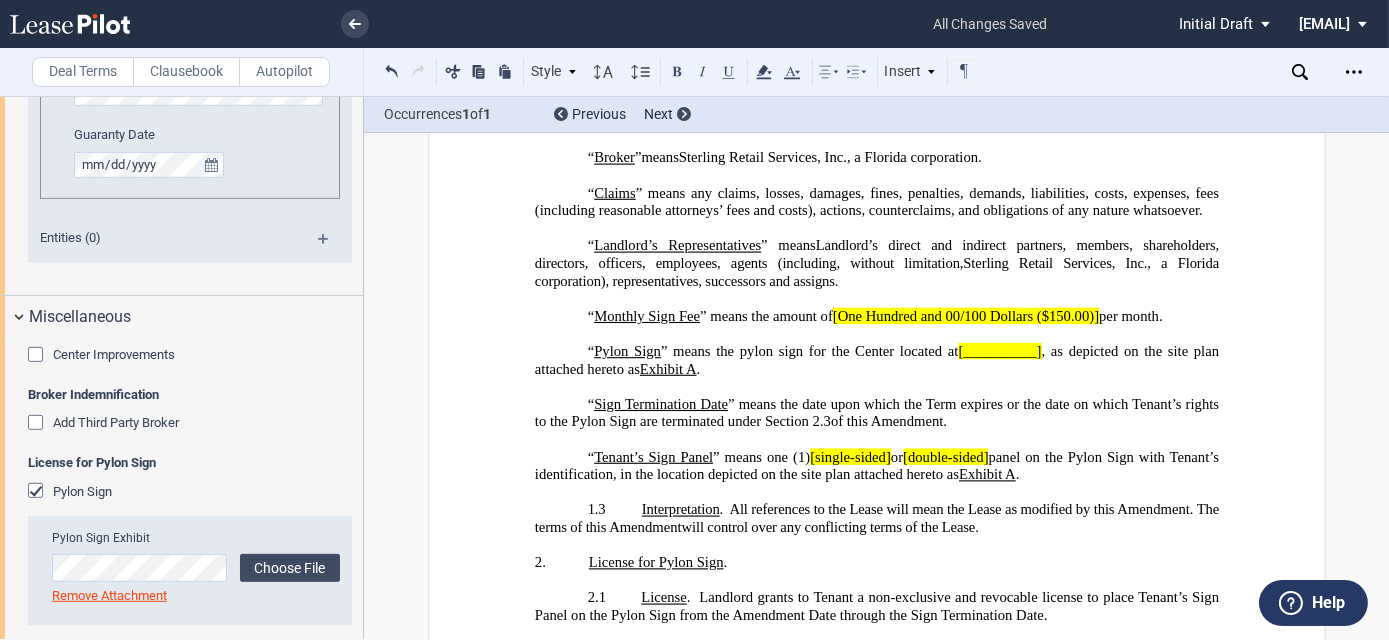type 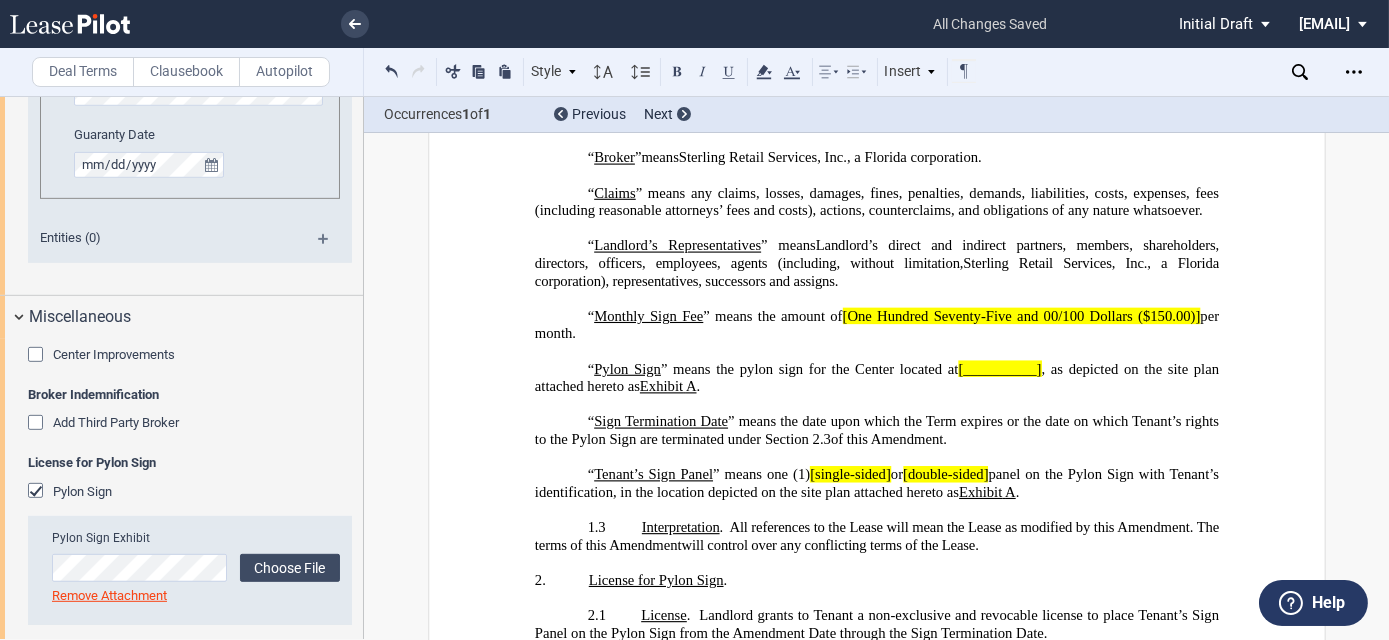 click on "[One Hundred Seventy-Five and 00/100 Dollars ($150.00)]" 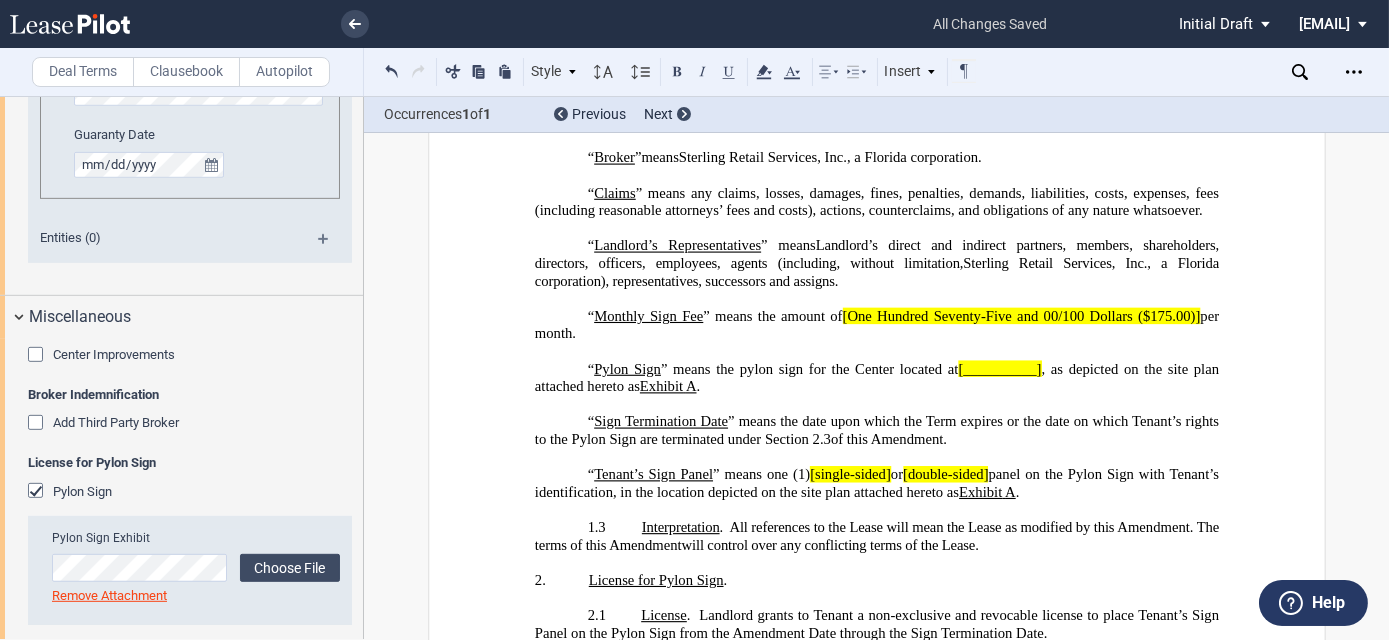 click on "[One Hundred Seventy-Five and 00/100 Dollars ($175.00)]" 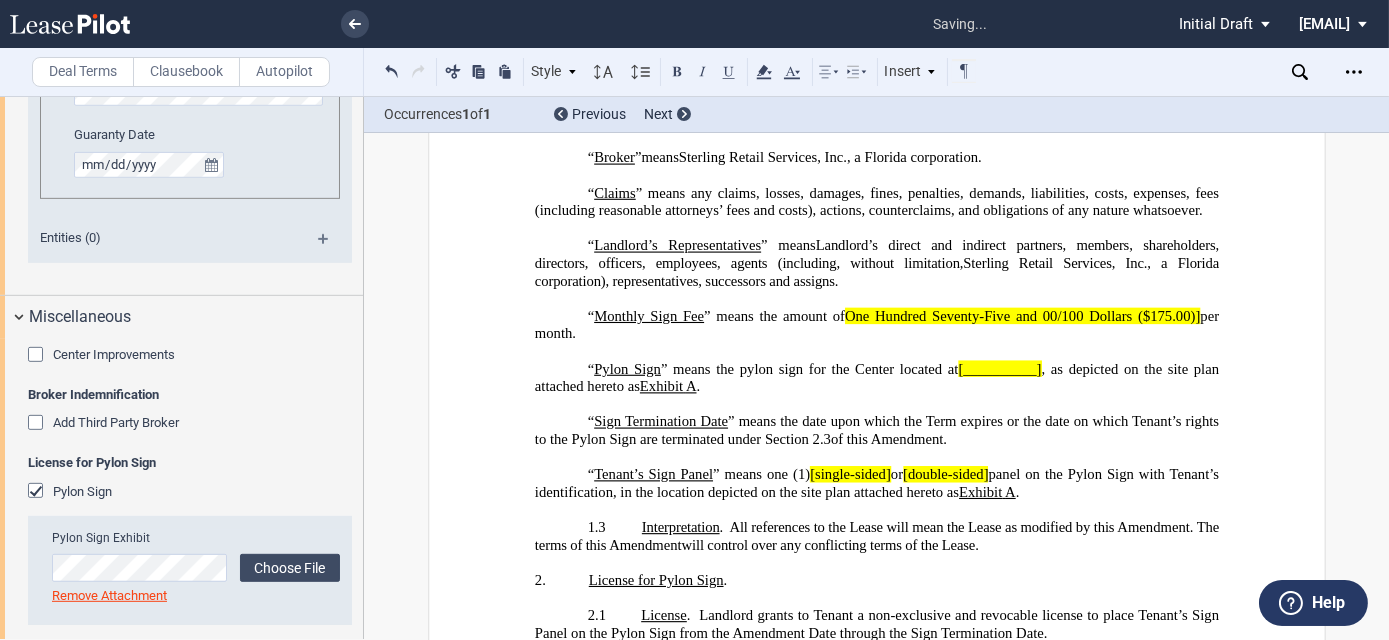 click on "One Hundred Seventy-Five and 00/100 Dollars ($175.00)]" 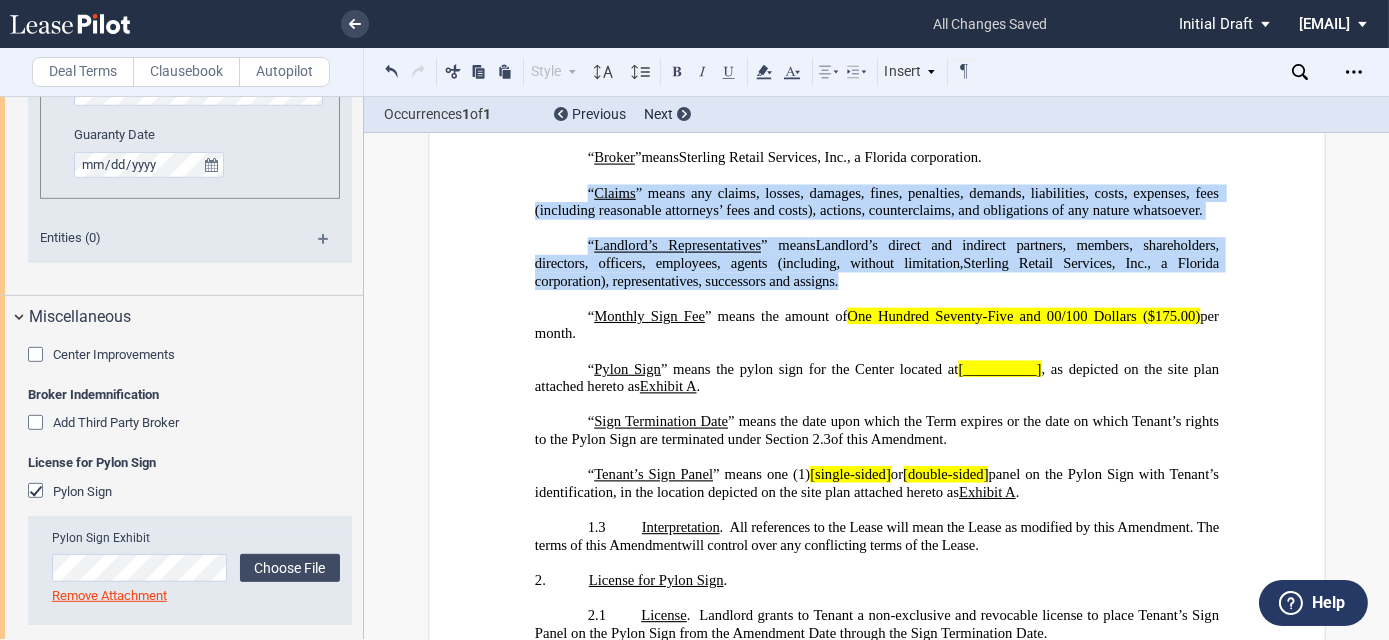 drag, startPoint x: 865, startPoint y: 280, endPoint x: 555, endPoint y: 179, distance: 326.03833 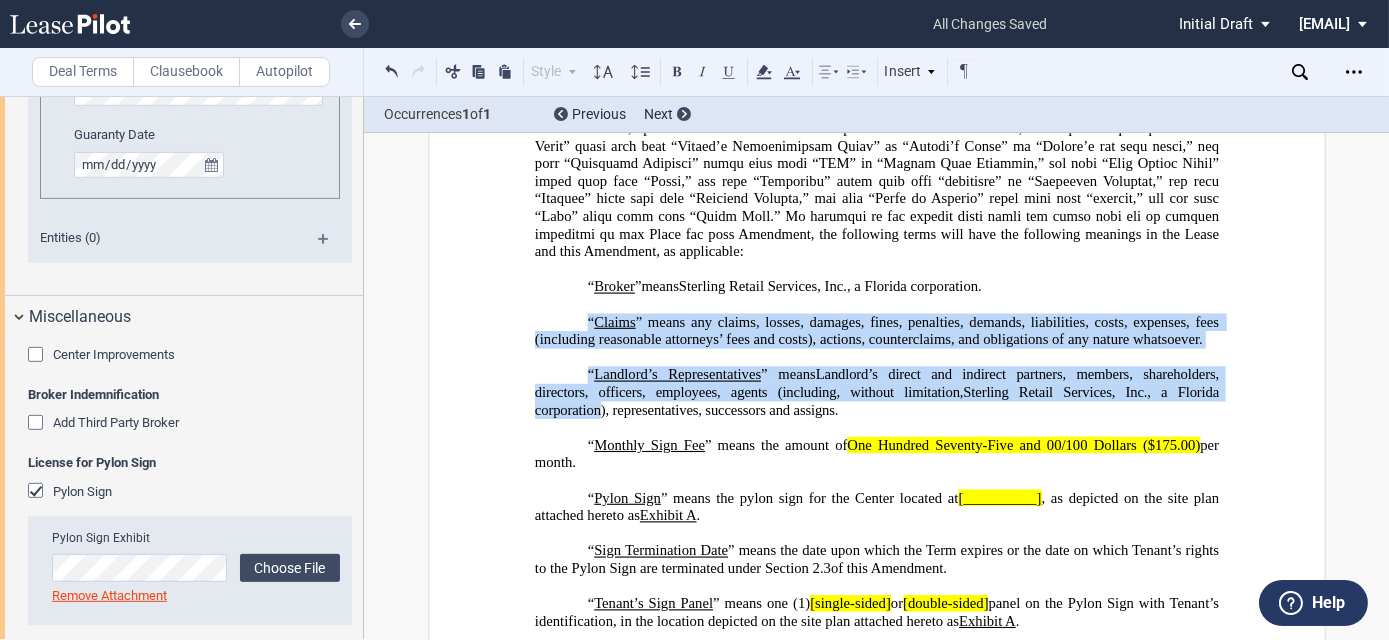 scroll, scrollTop: 569, scrollLeft: 0, axis: vertical 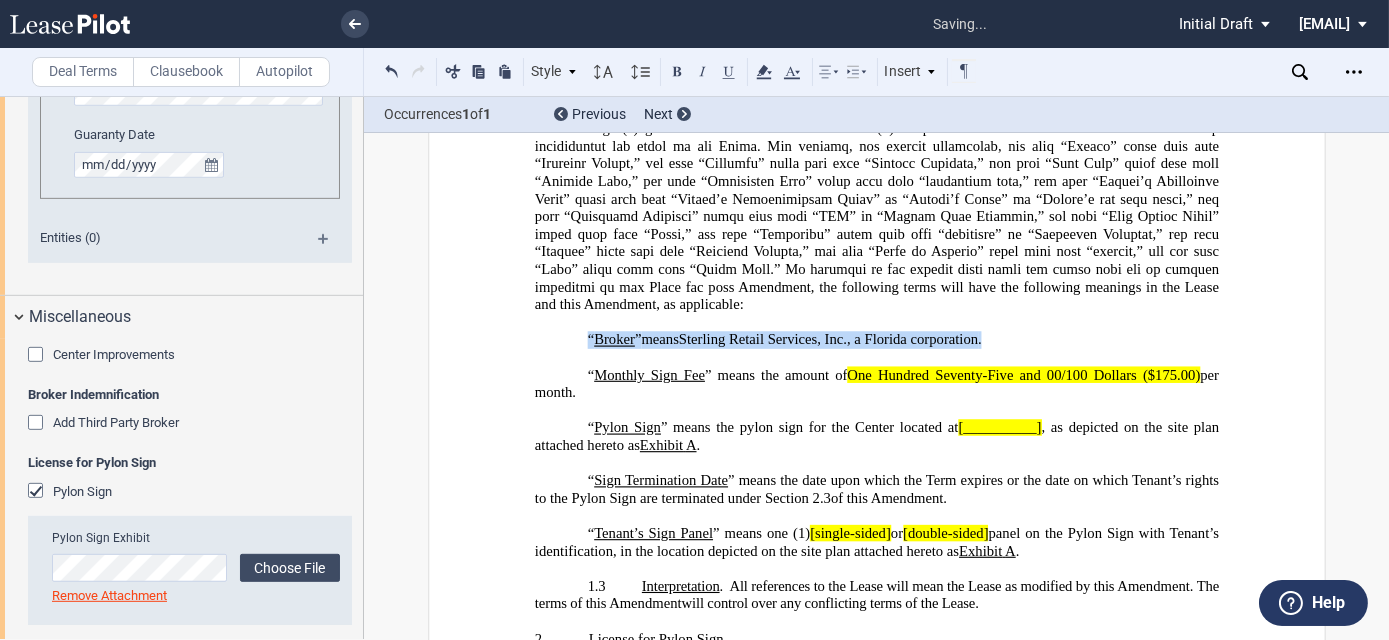 drag, startPoint x: 994, startPoint y: 343, endPoint x: 504, endPoint y: 330, distance: 490.17242 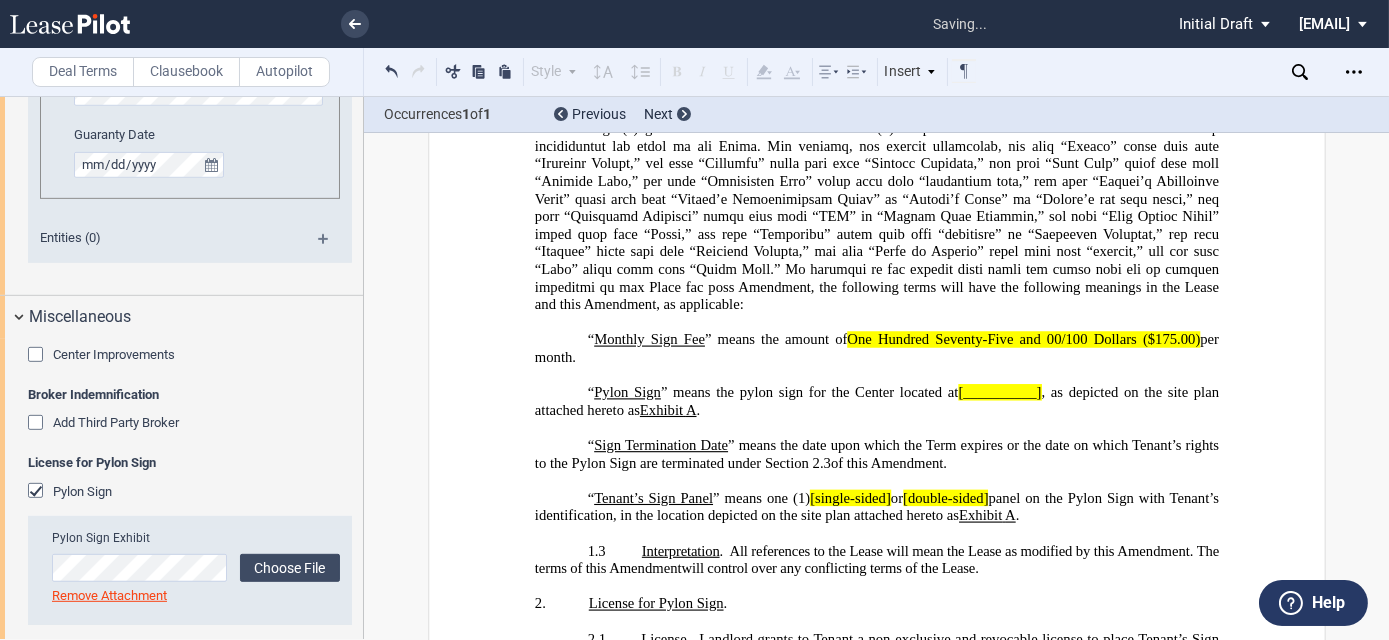 click on "“ Monthly Sign Fee ” means the amount of  [CURRENCY] [NUMBER]  per month." at bounding box center [876, 348] 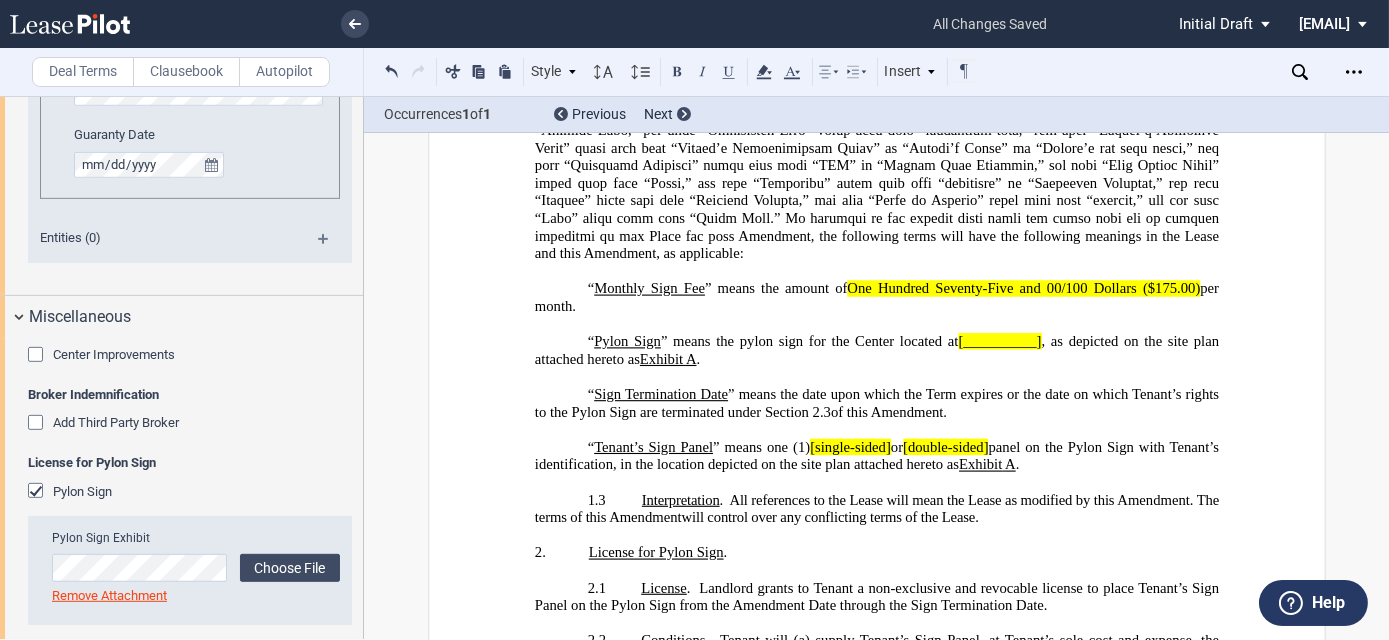 scroll, scrollTop: 660, scrollLeft: 0, axis: vertical 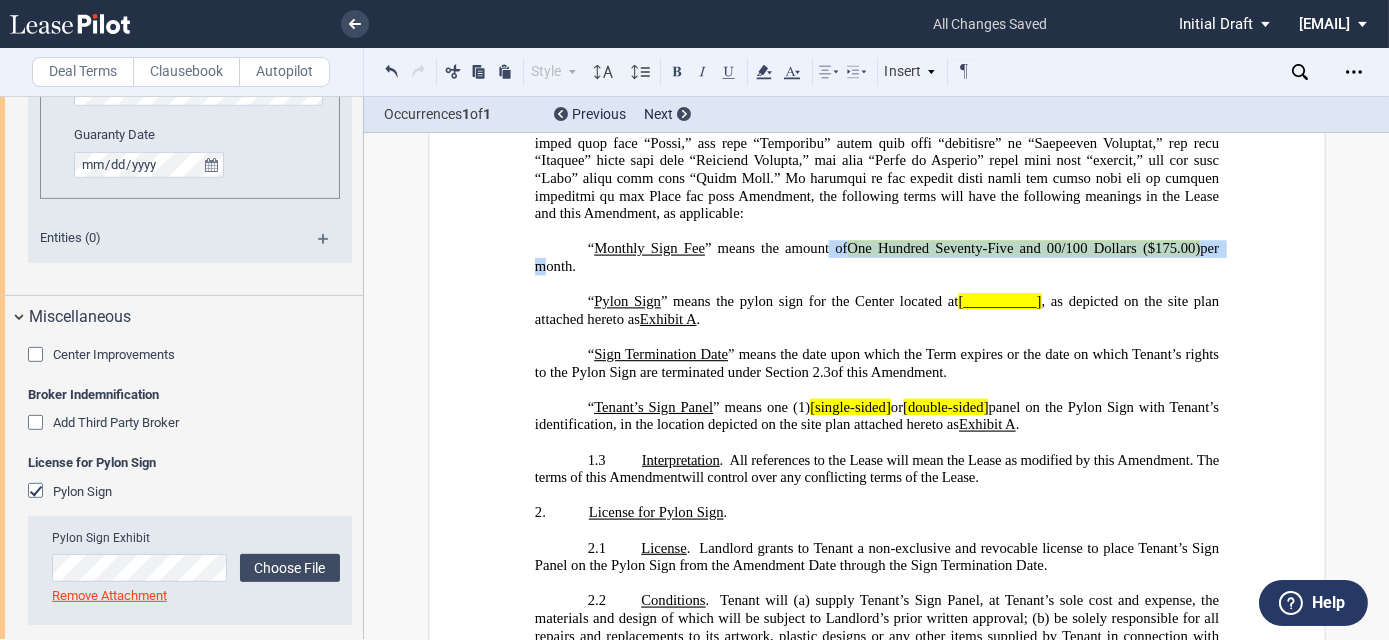 drag, startPoint x: 825, startPoint y: 242, endPoint x: 1253, endPoint y: 258, distance: 428.29895 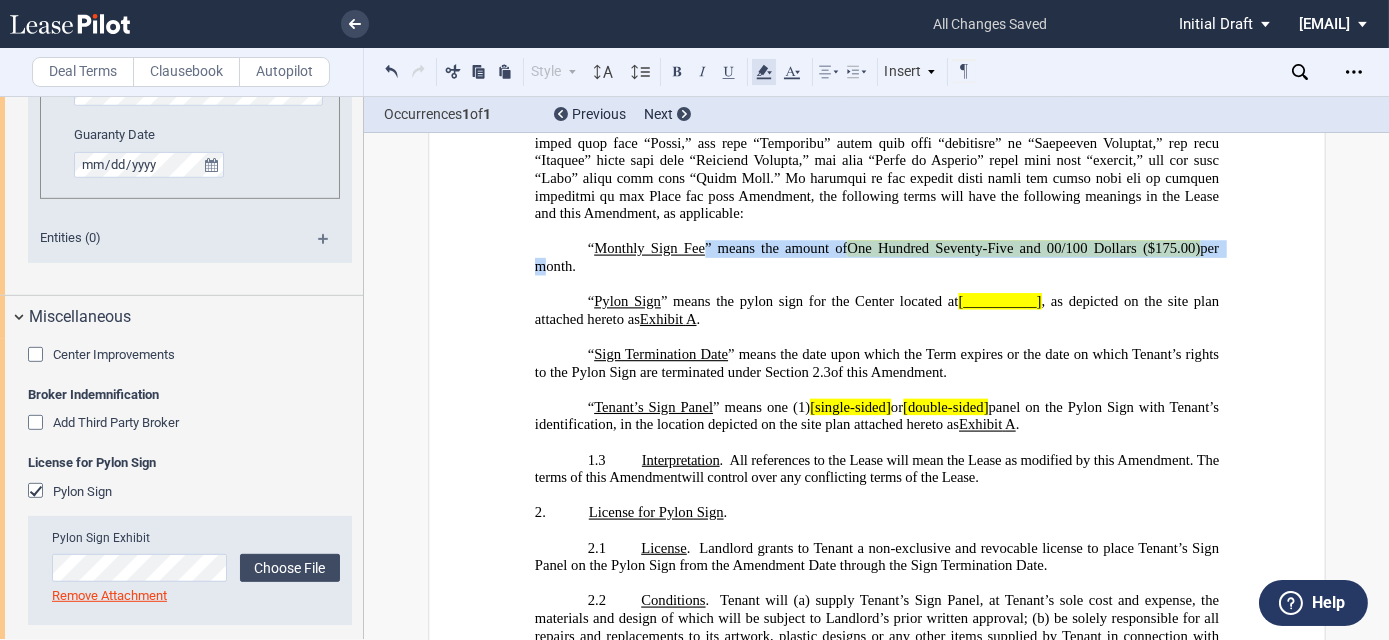 click 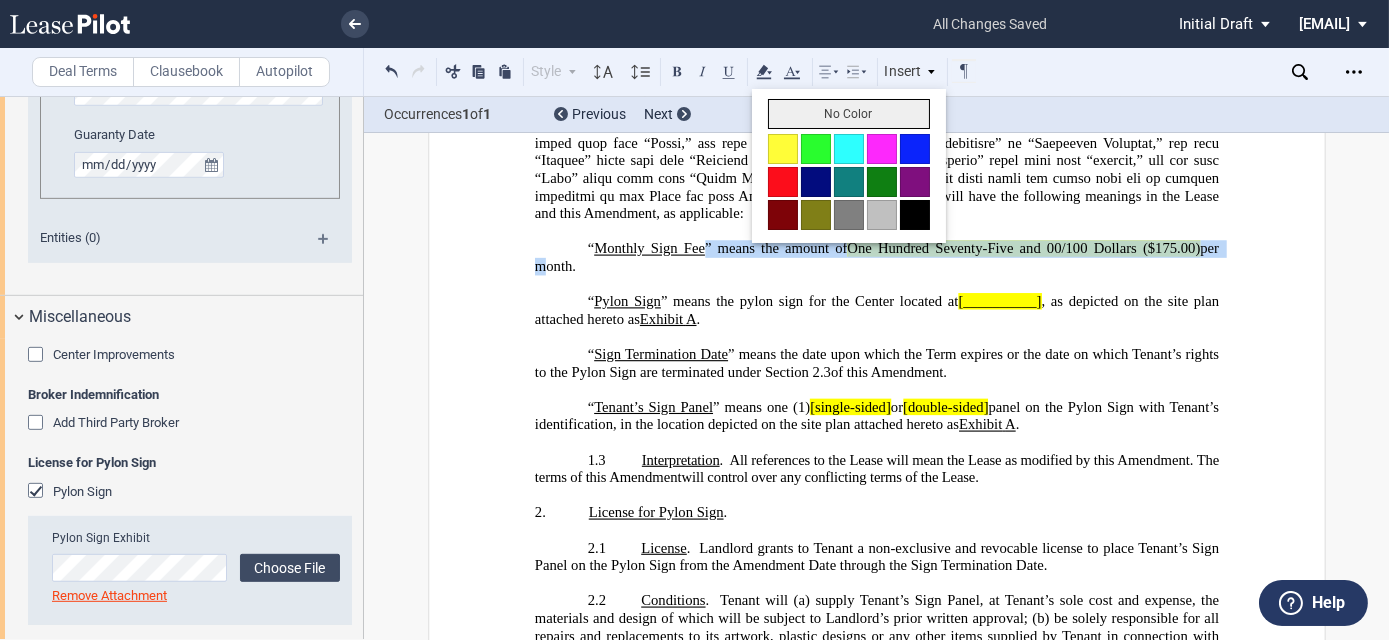 click on "No Color" at bounding box center (849, 114) 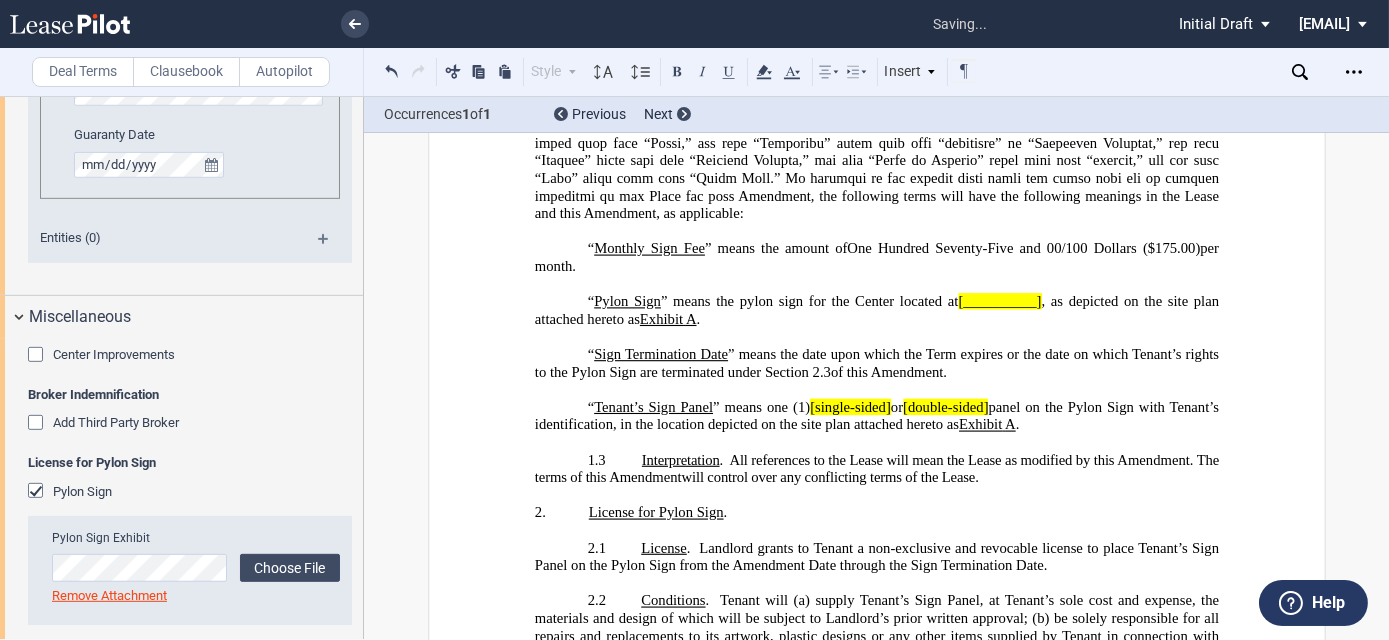 click at bounding box center [876, 390] 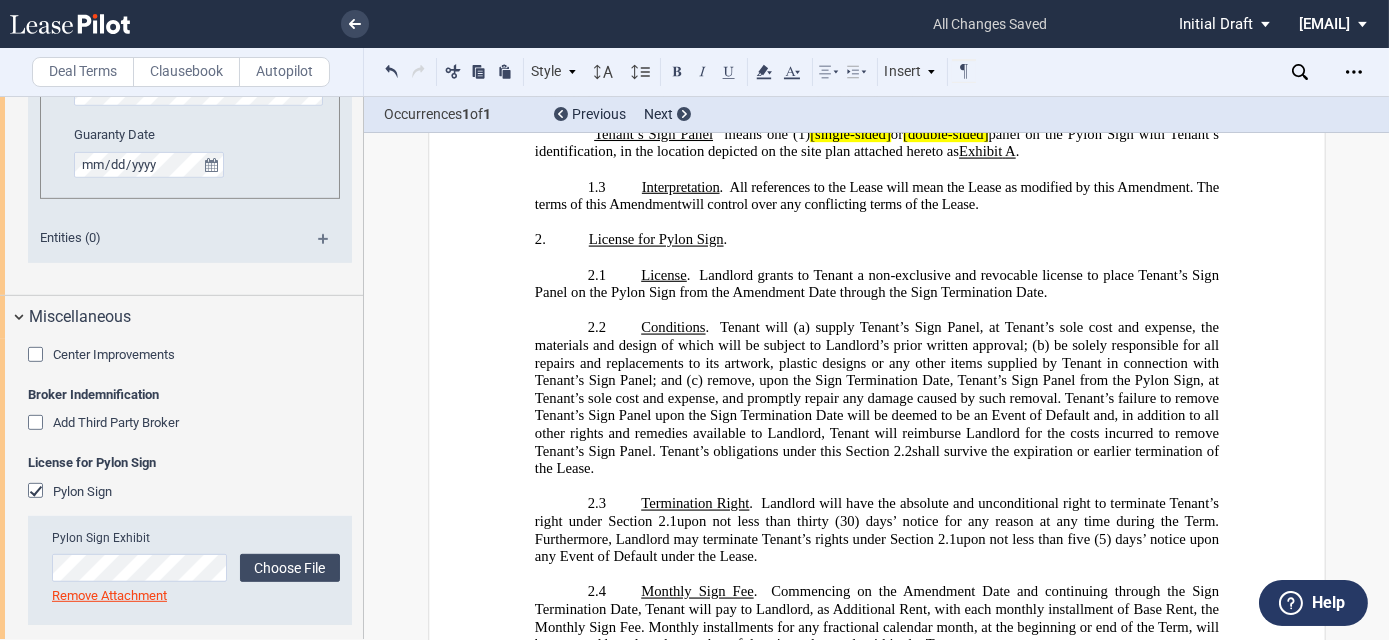 scroll, scrollTop: 1024, scrollLeft: 0, axis: vertical 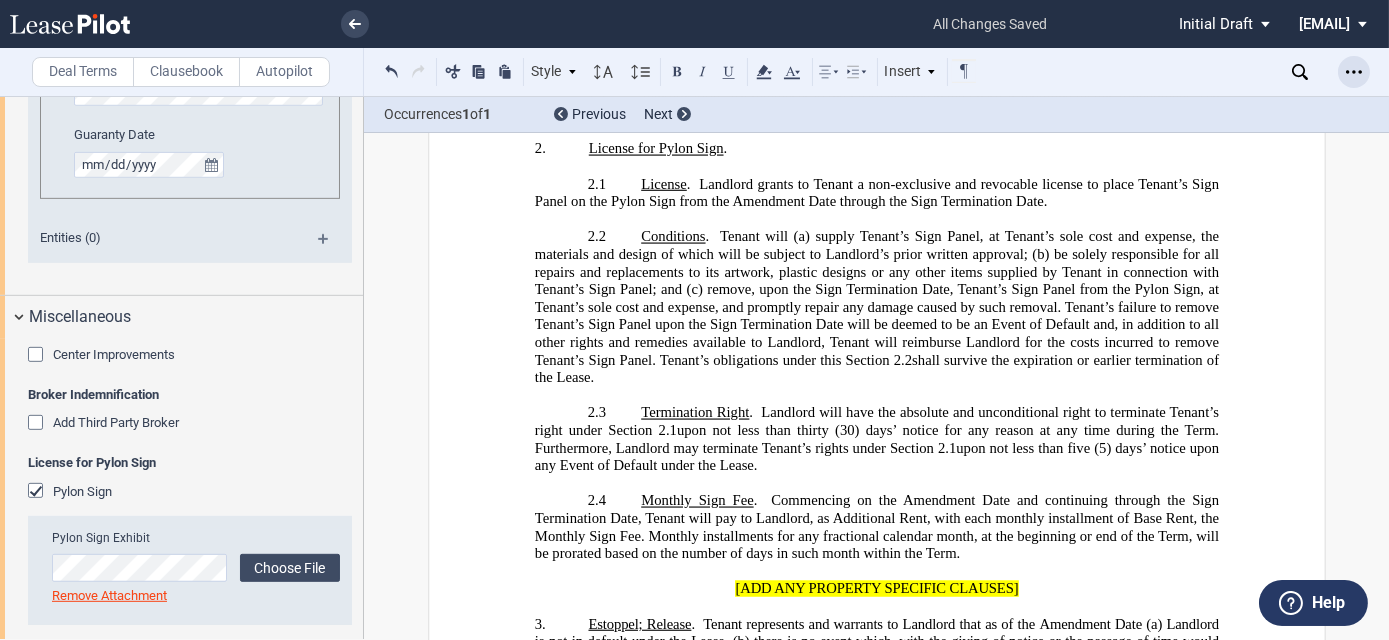 click 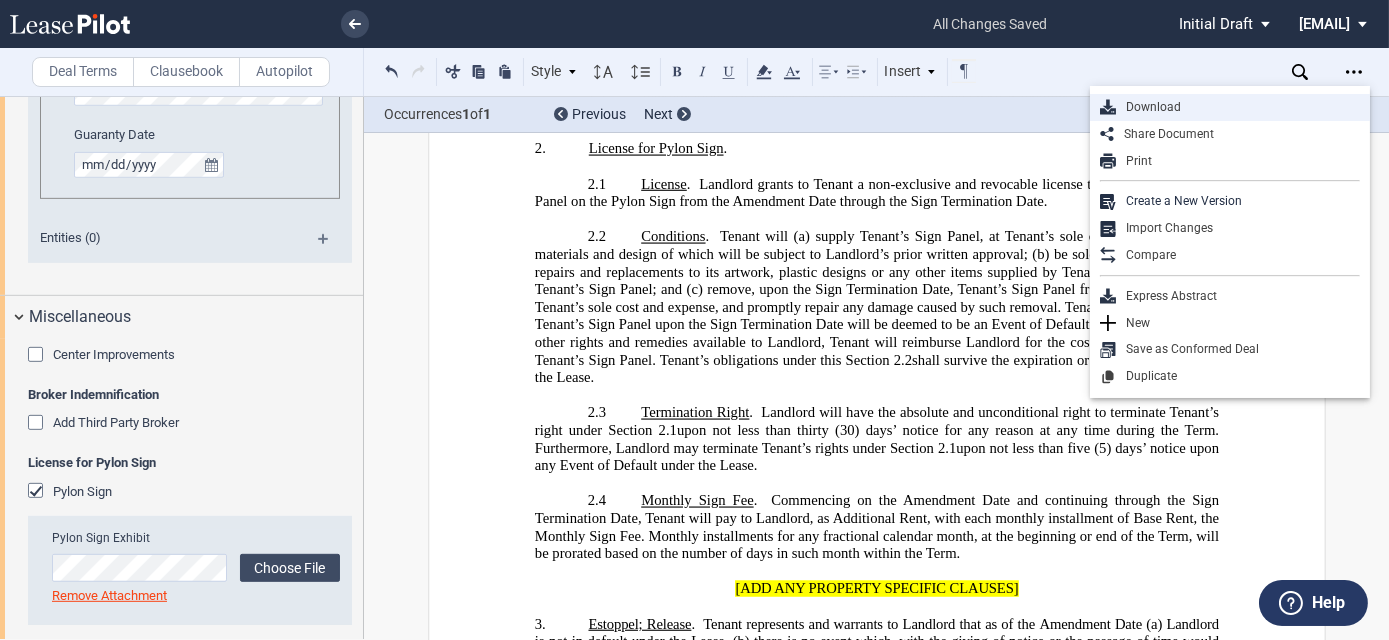 click on "Download" at bounding box center [1238, 107] 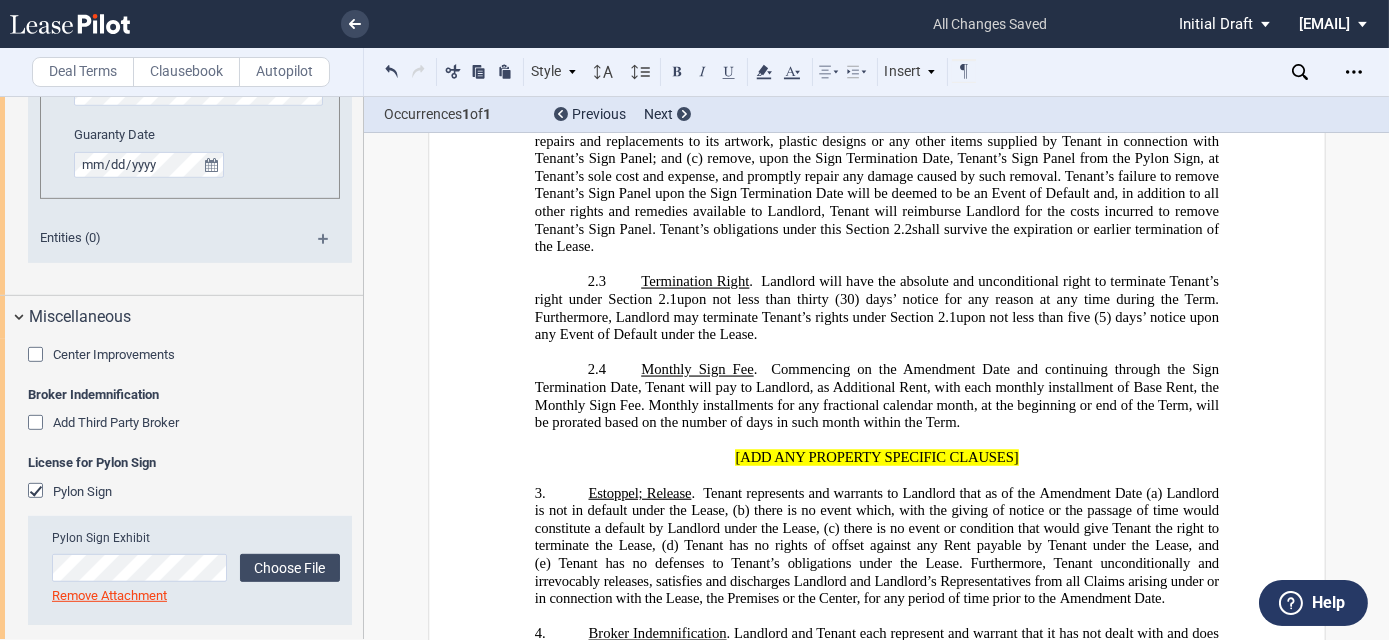 scroll, scrollTop: 1205, scrollLeft: 0, axis: vertical 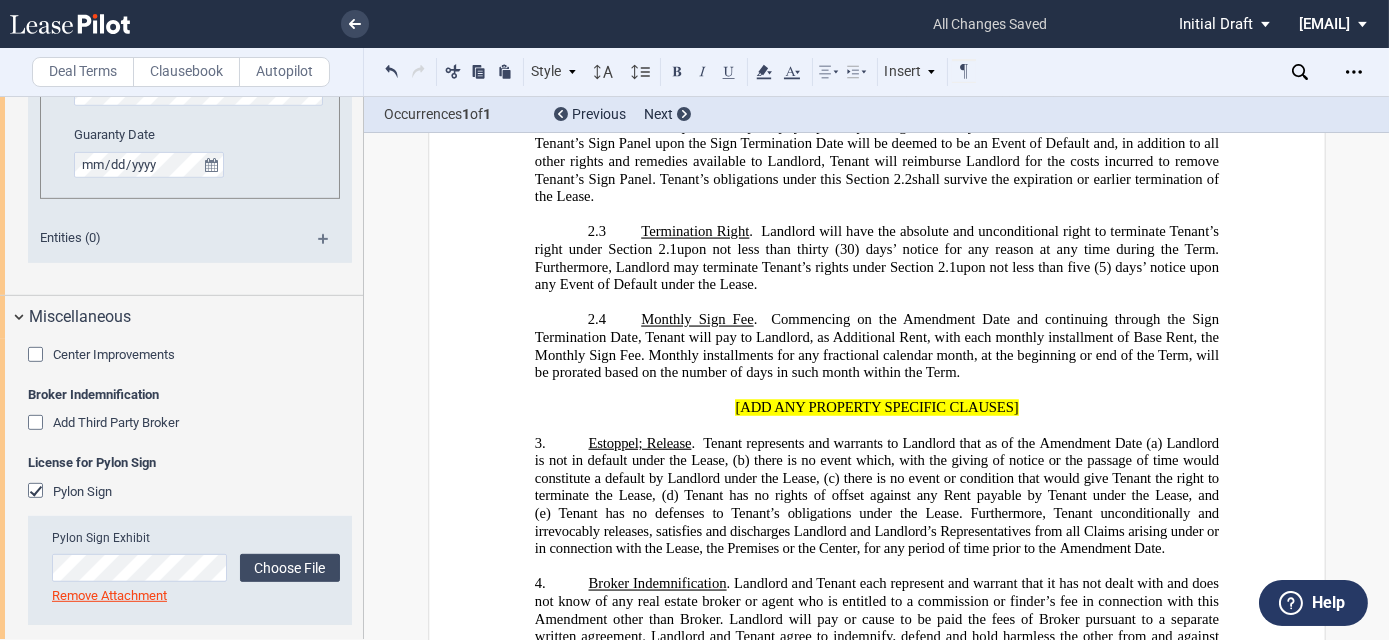 click on "2.4                  Monthly Sign Fee .    Commencing on the   ﻿ ﻿   ﻿ ﻿  Amendment Date and continuing through the Sign Termination Date, Tenant will pay to Landlord, as Additional Rent, with each monthly installment of Base Rent, the Monthly Sign Fee. Monthly installments for any fractional calendar month, at the beginning or end of the Term, will be prorated based on the number of days in such month within the Term." at bounding box center [876, 346] 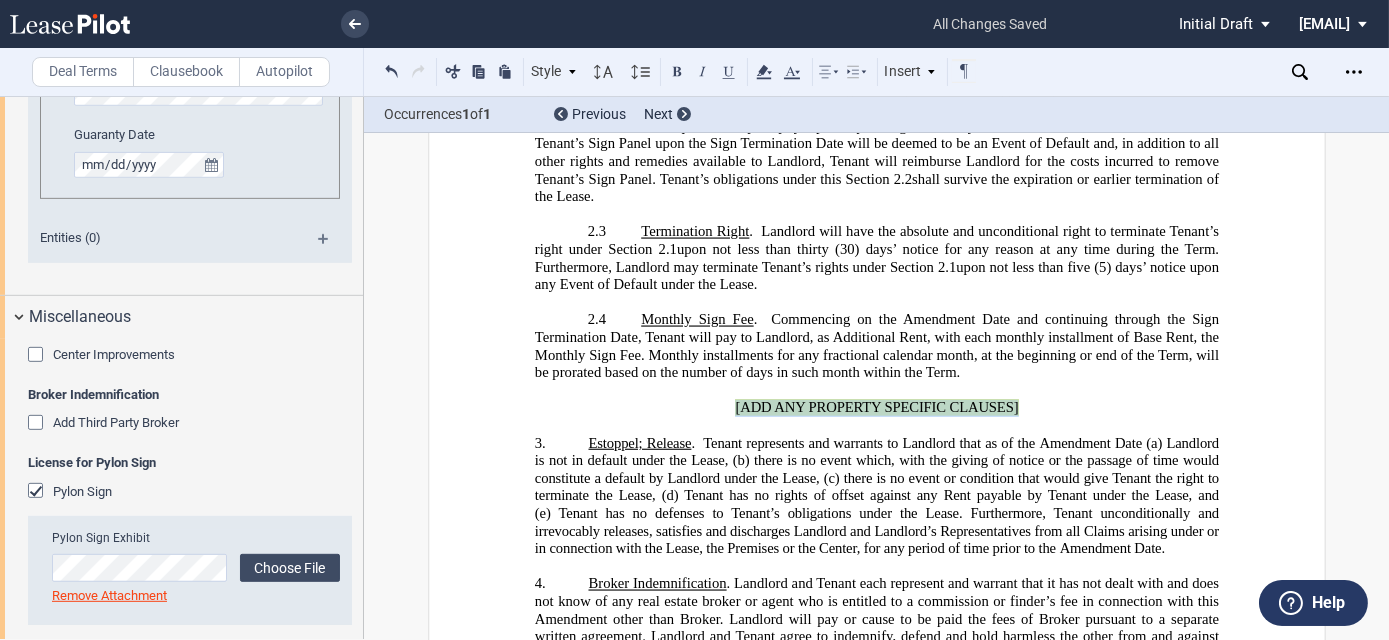 drag, startPoint x: 728, startPoint y: 378, endPoint x: 1031, endPoint y: 372, distance: 303.0594 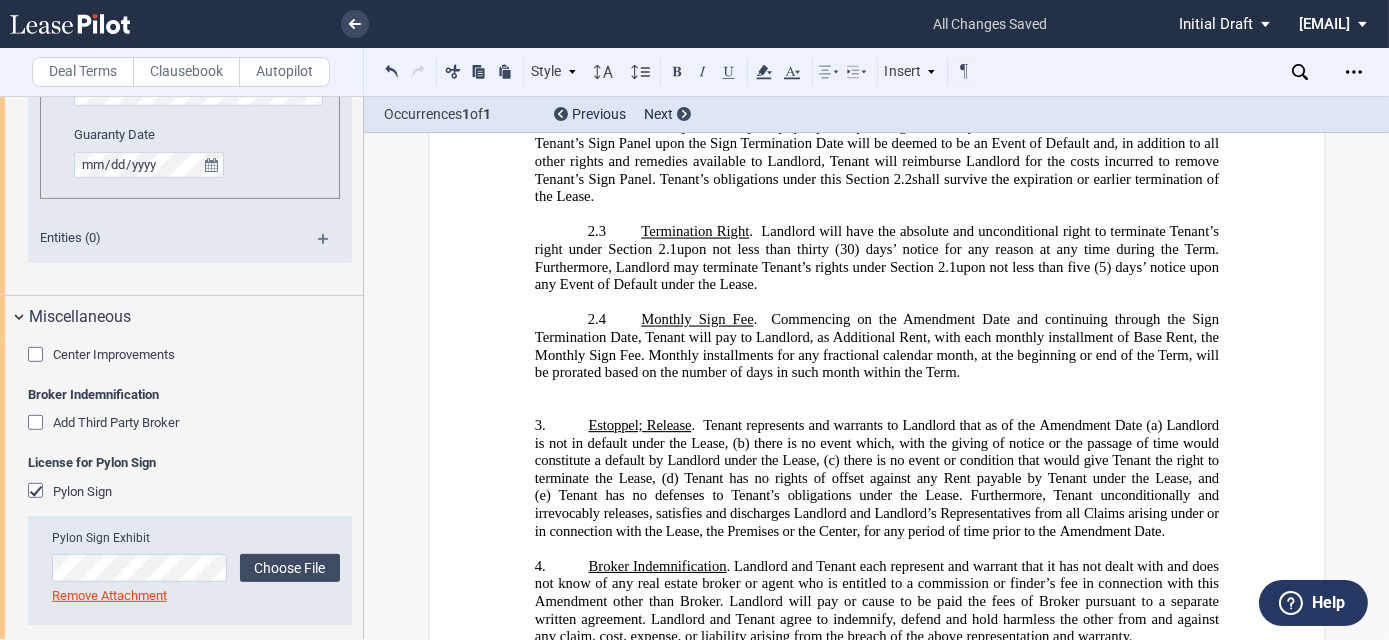 click on "﻿" at bounding box center (876, 408) 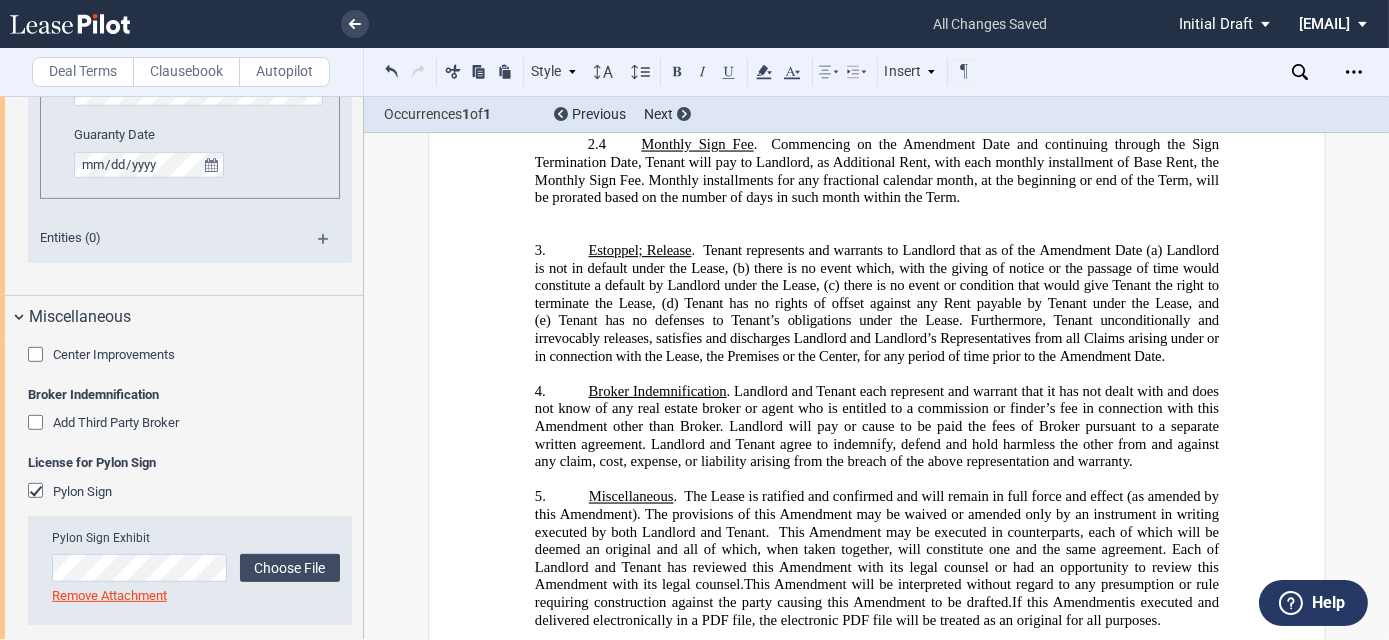 scroll, scrollTop: 1569, scrollLeft: 0, axis: vertical 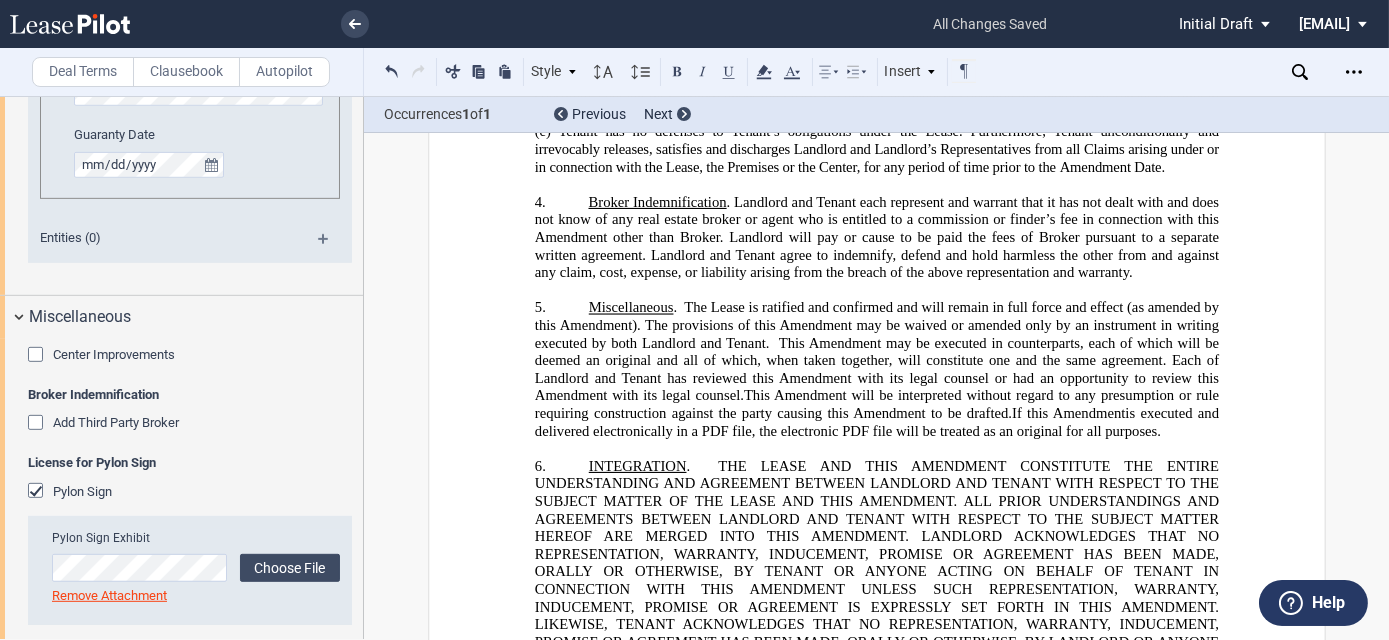 drag, startPoint x: 1181, startPoint y: 237, endPoint x: 540, endPoint y: 162, distance: 645.37274 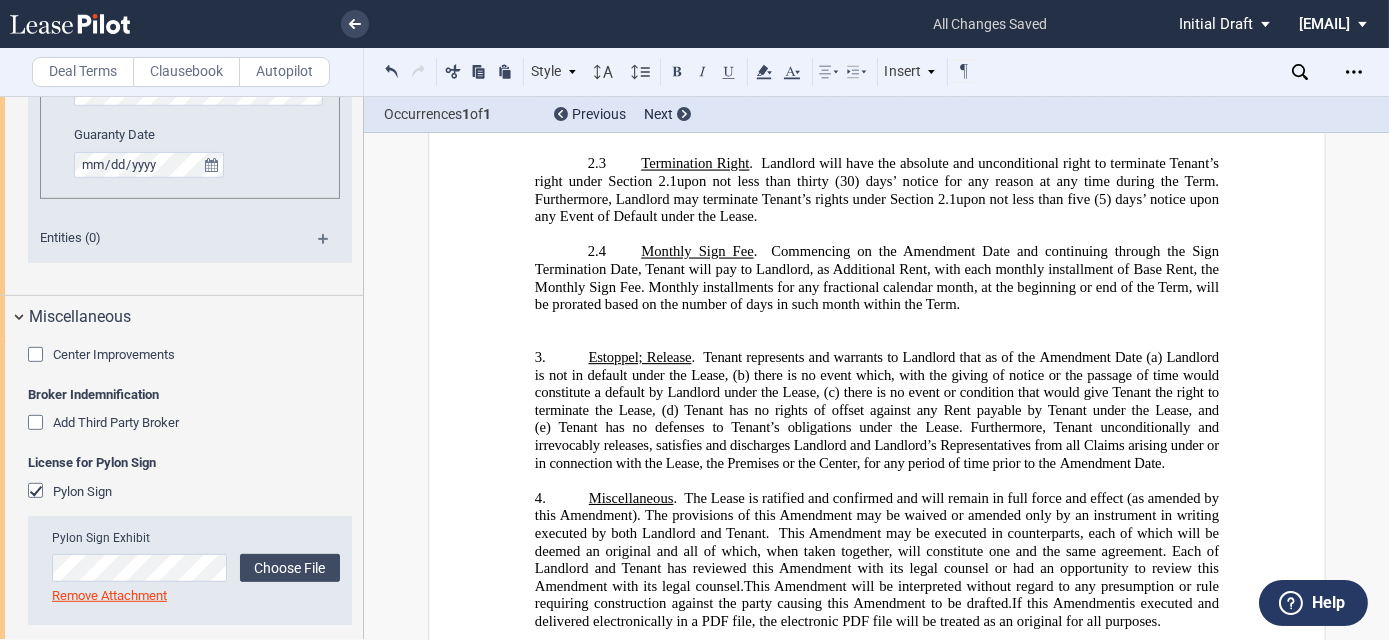 scroll, scrollTop: 1114, scrollLeft: 0, axis: vertical 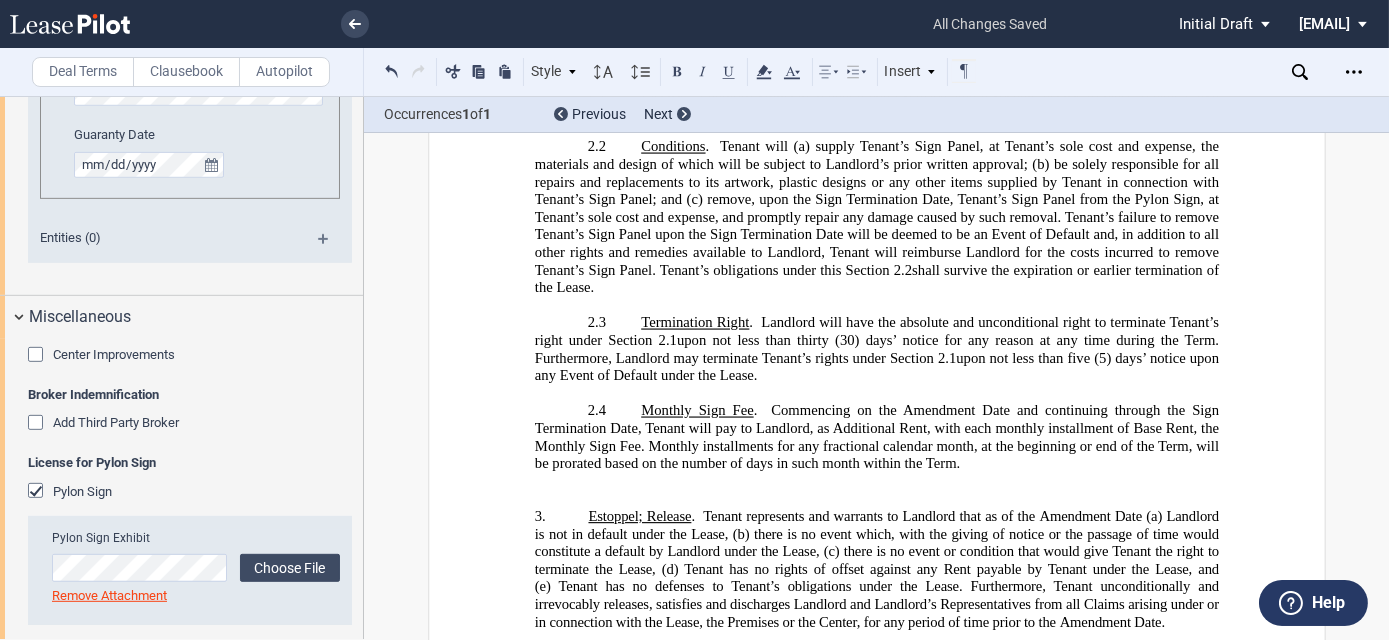click on "﻿" at bounding box center [876, 482] 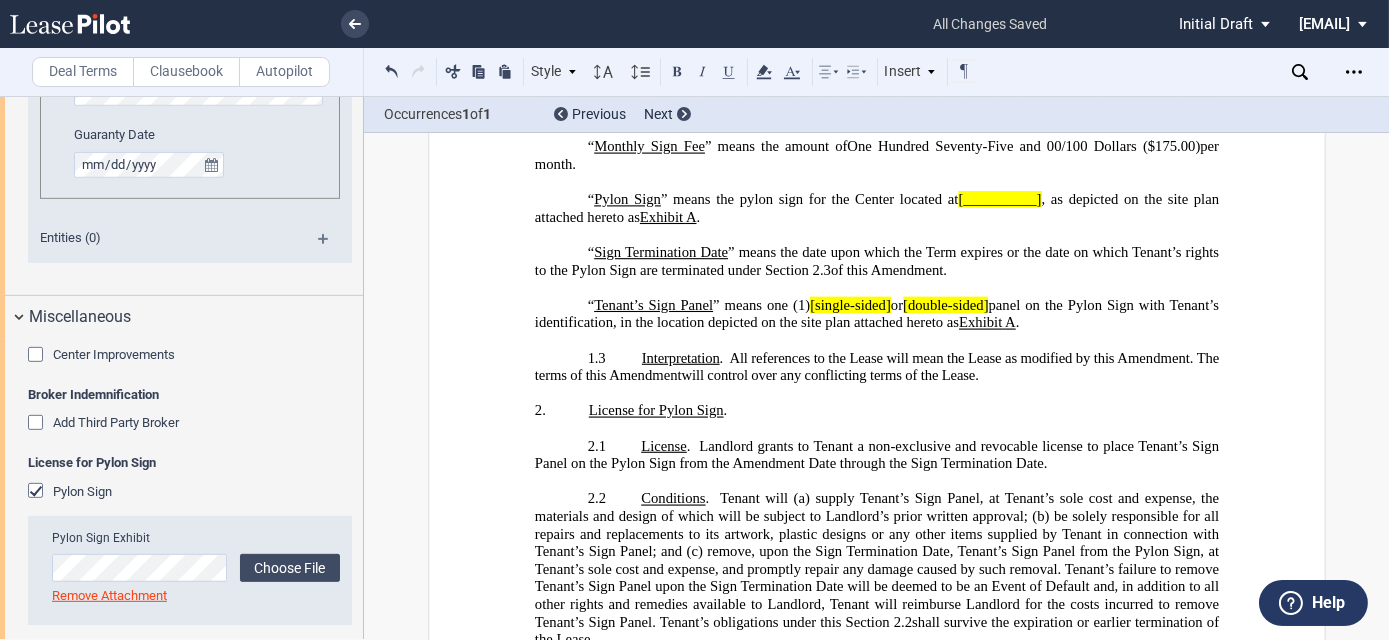 scroll, scrollTop: 660, scrollLeft: 0, axis: vertical 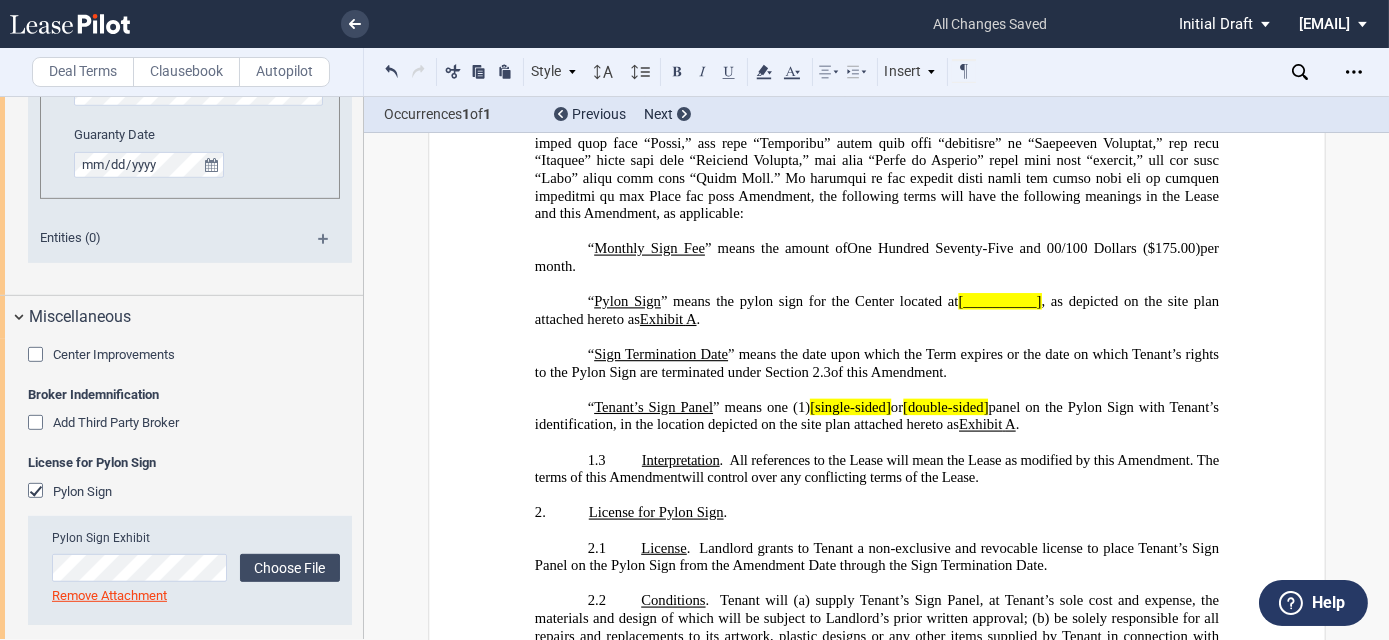 drag, startPoint x: 1201, startPoint y: 351, endPoint x: 1034, endPoint y: 355, distance: 167.0479 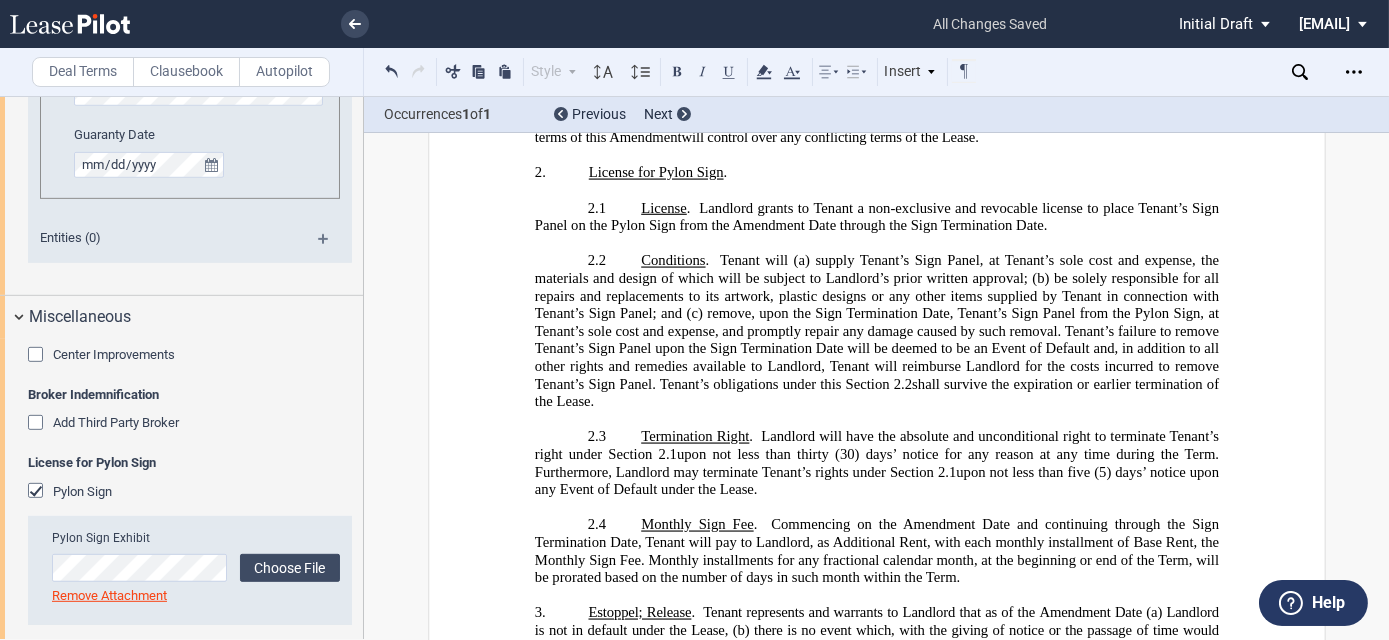scroll, scrollTop: 1114, scrollLeft: 0, axis: vertical 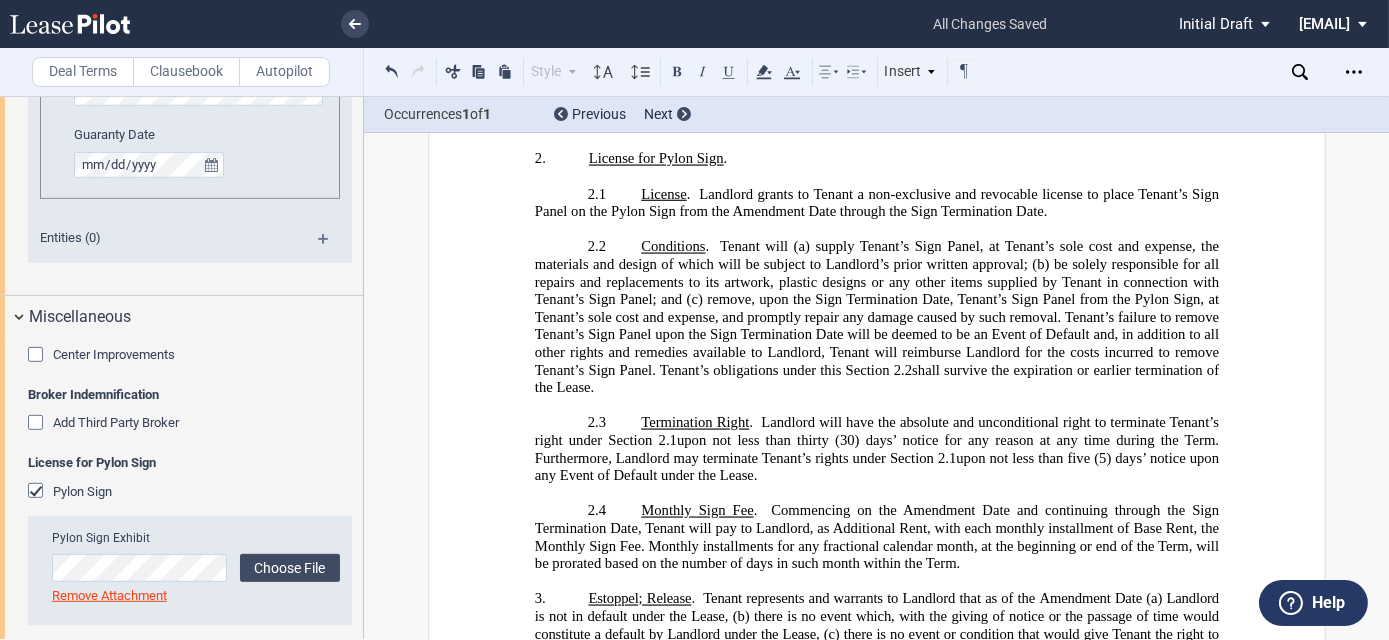 drag, startPoint x: 971, startPoint y: 436, endPoint x: 521, endPoint y: 143, distance: 536.9814 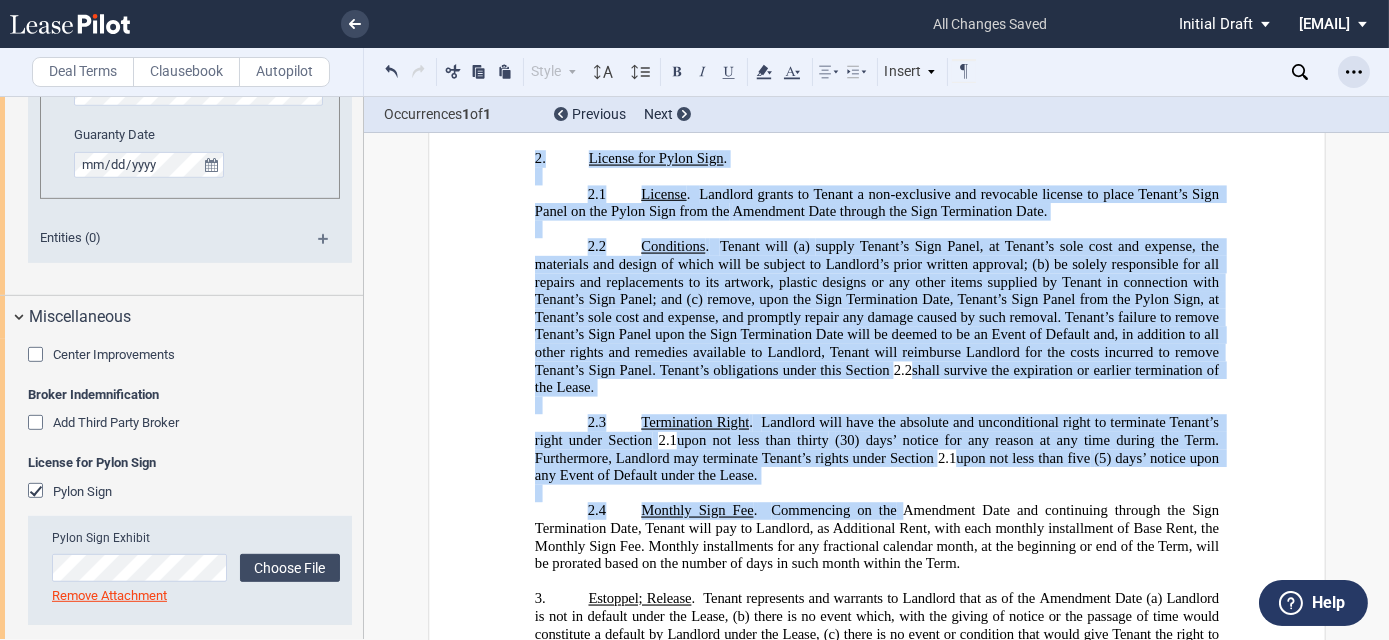 click 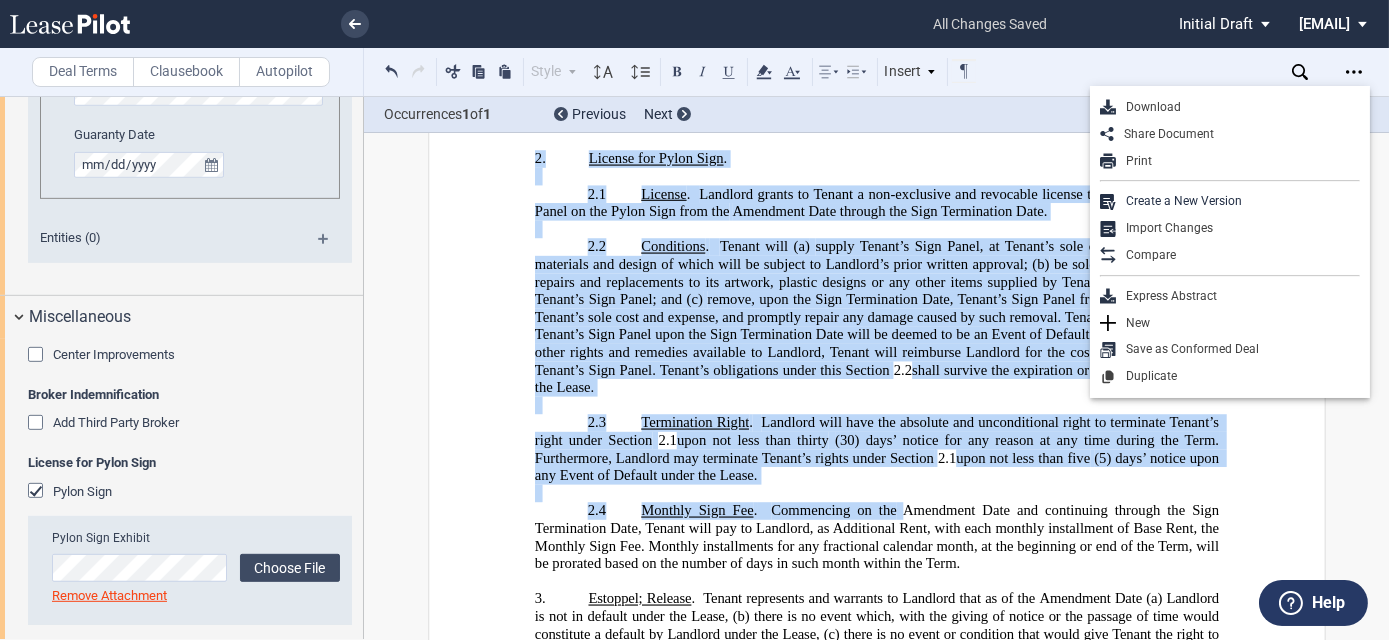 drag, startPoint x: 1151, startPoint y: 108, endPoint x: 854, endPoint y: 201, distance: 311.22018 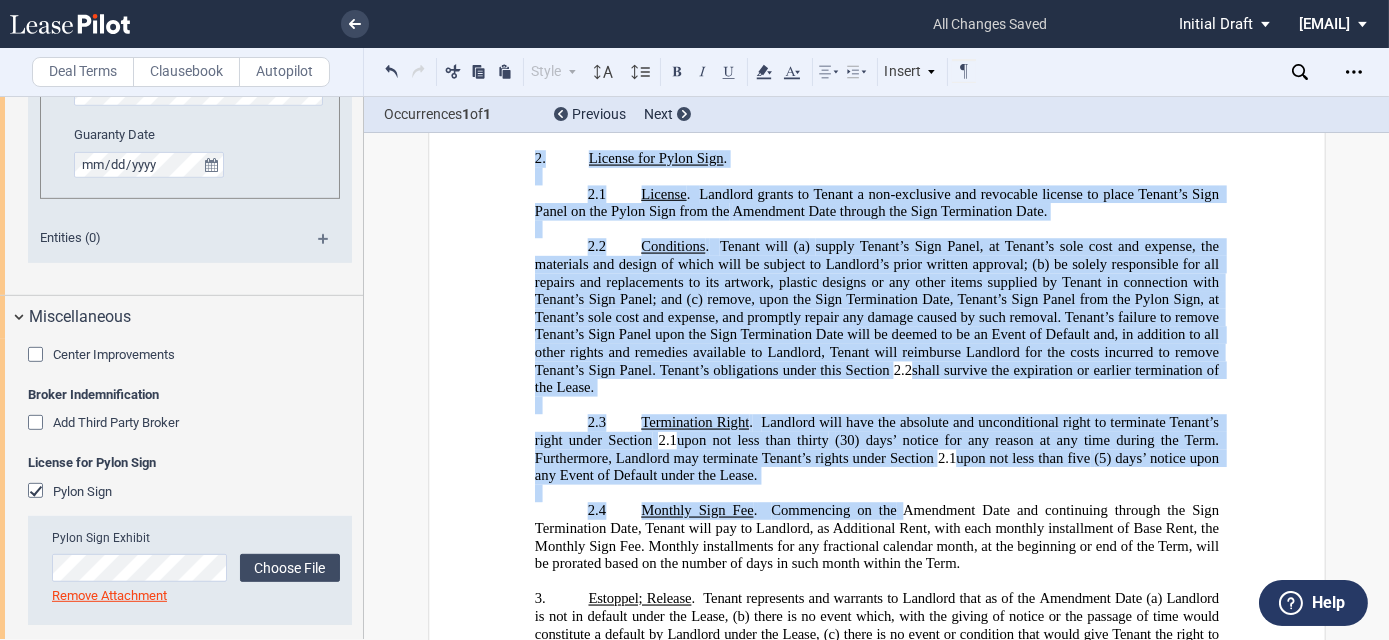 drag, startPoint x: 894, startPoint y: 208, endPoint x: 915, endPoint y: 341, distance: 134.64769 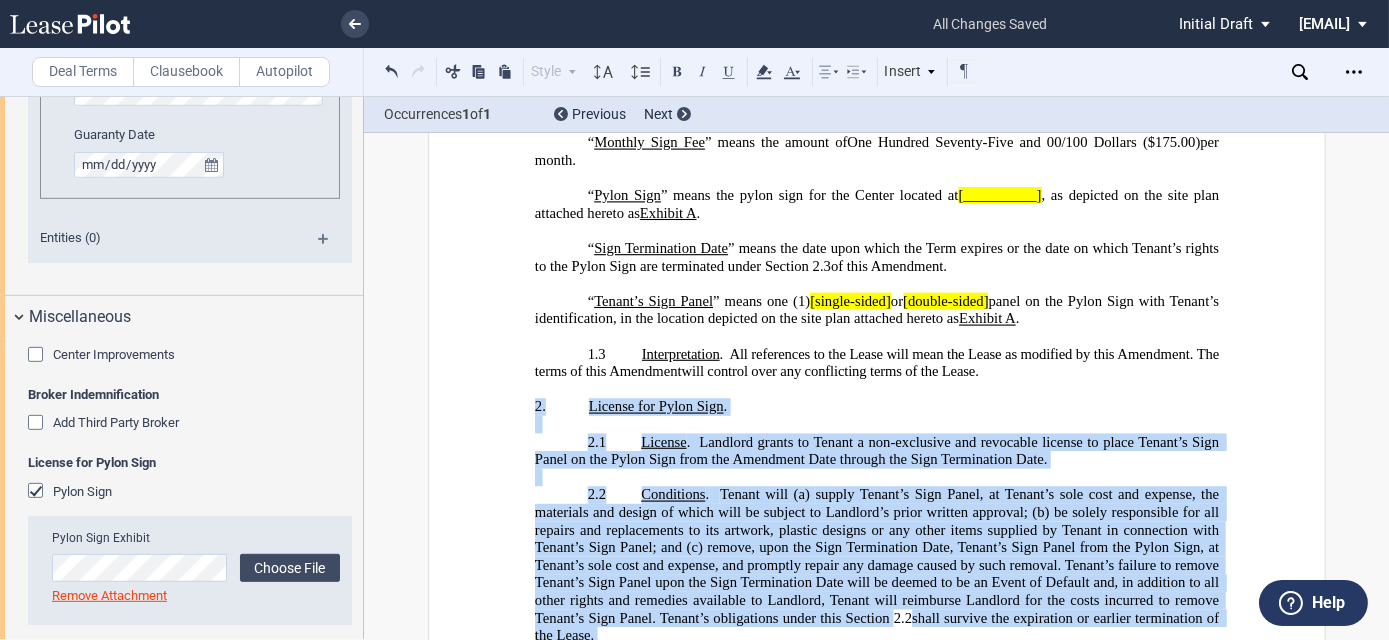 scroll, scrollTop: 650, scrollLeft: 0, axis: vertical 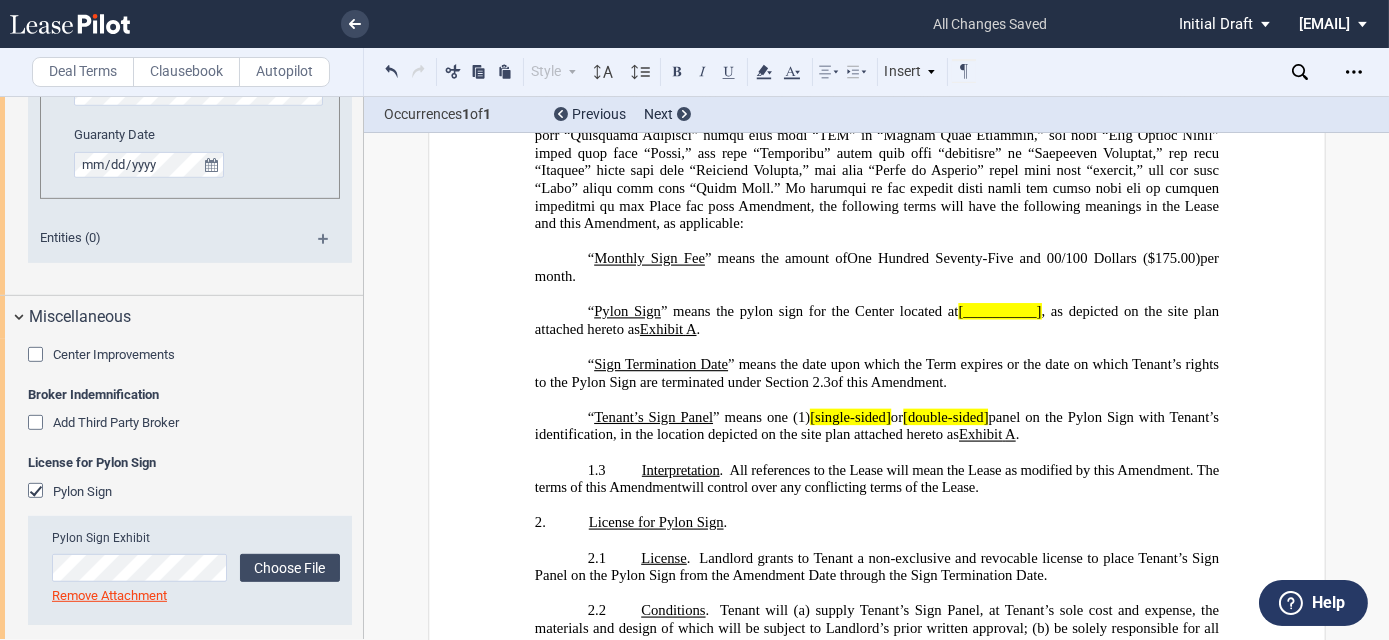 click on "” means the pylon sign for the Center located at" 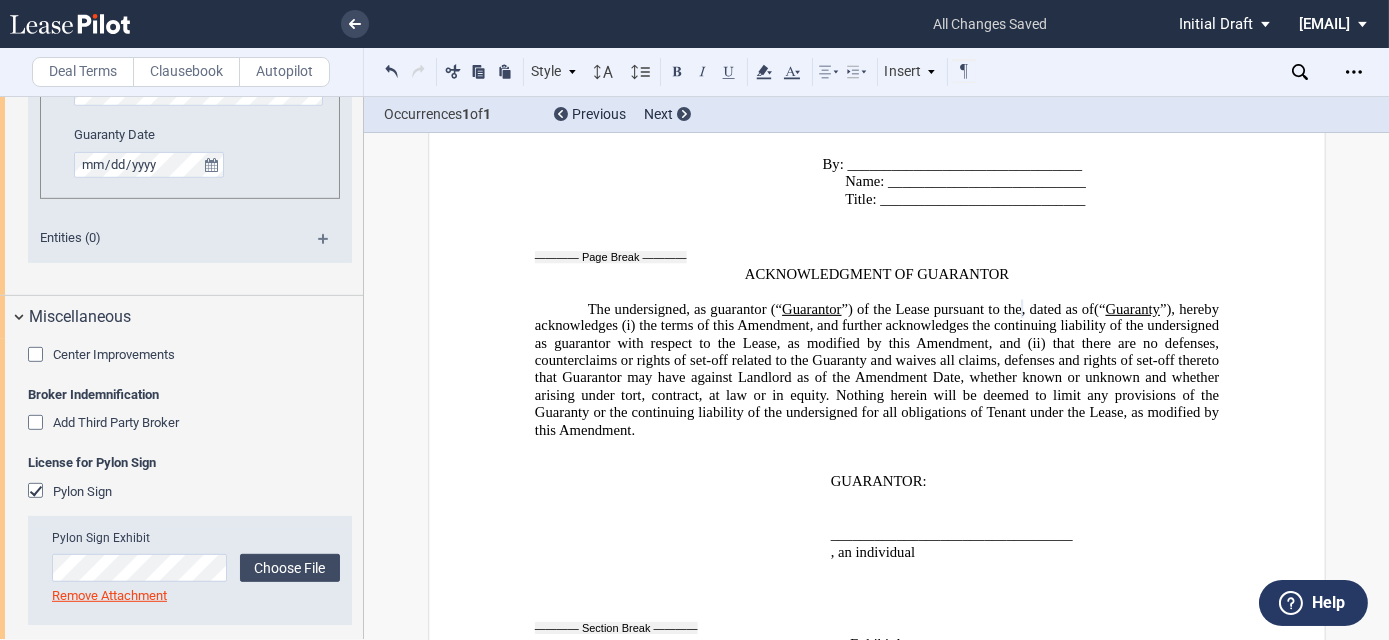 scroll, scrollTop: 2832, scrollLeft: 0, axis: vertical 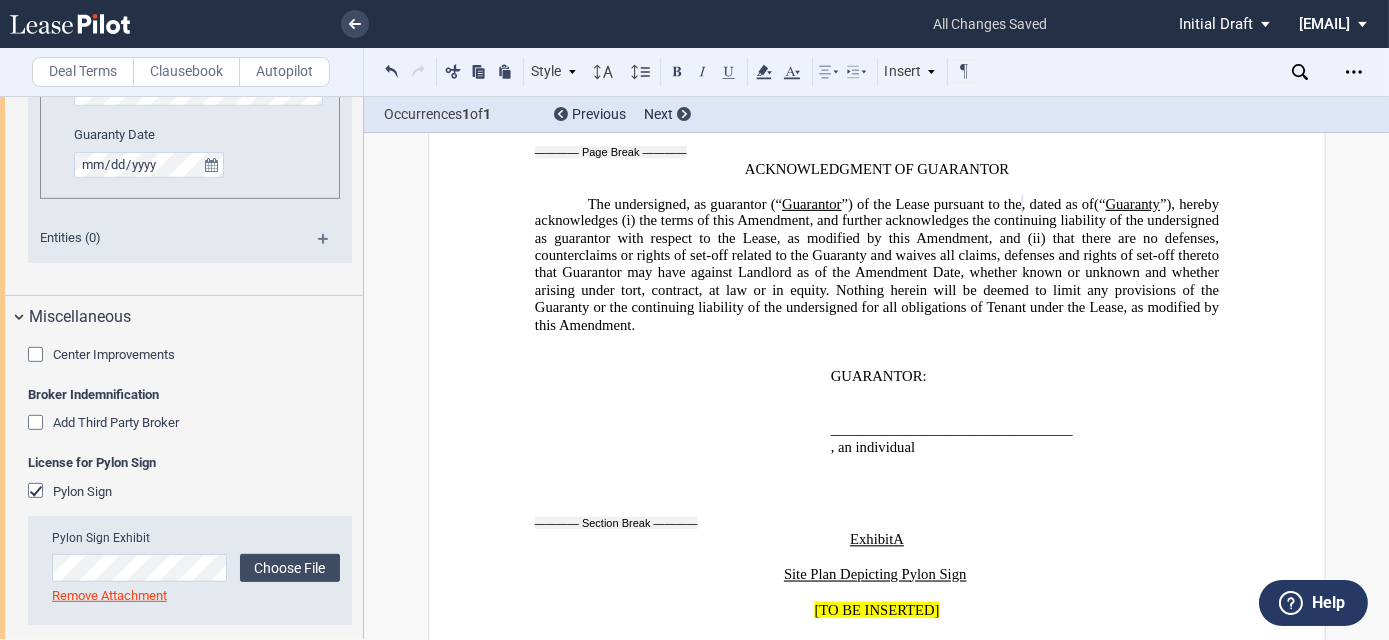 click on "﻿" at bounding box center (1024, 394) 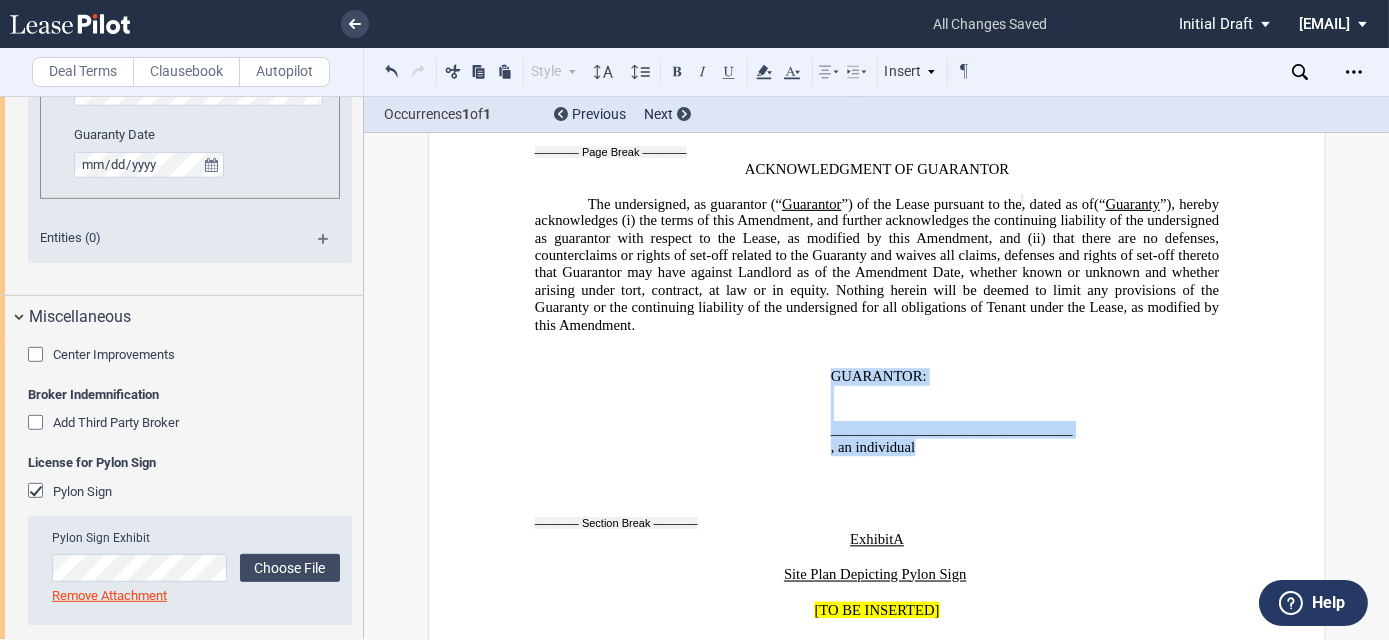drag, startPoint x: 826, startPoint y: 305, endPoint x: 1066, endPoint y: 364, distance: 247.1457 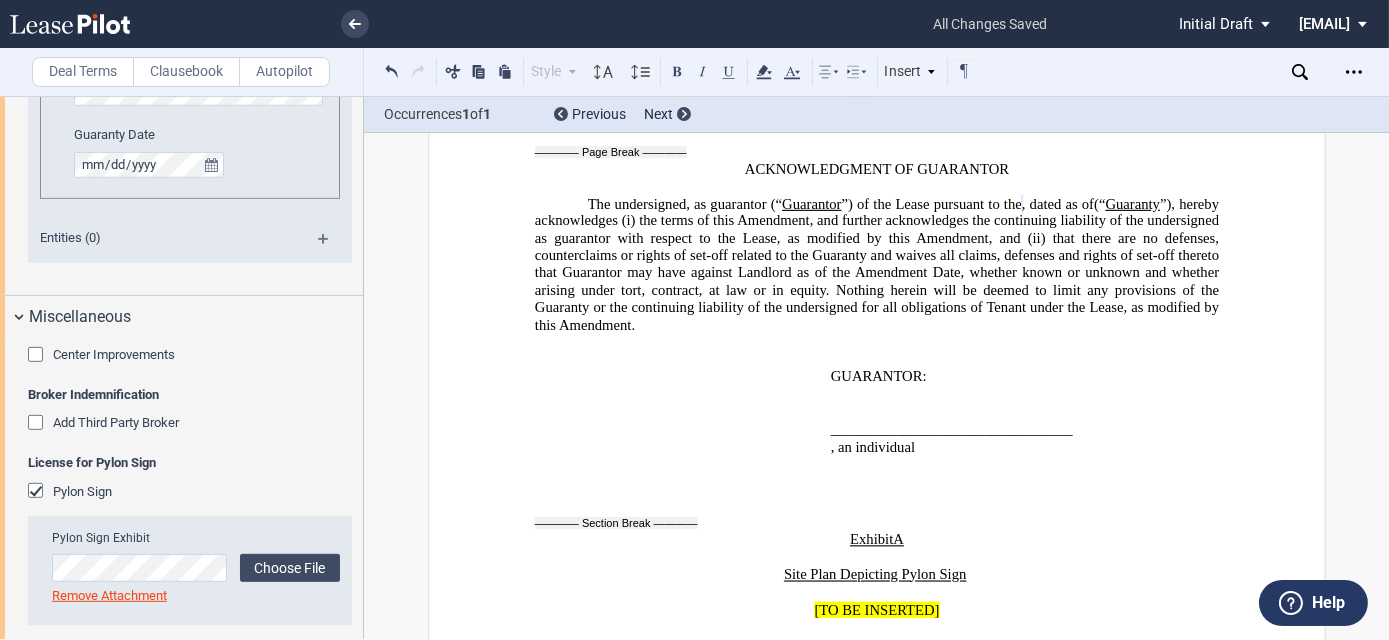 drag, startPoint x: 1085, startPoint y: 373, endPoint x: 1096, endPoint y: 373, distance: 11 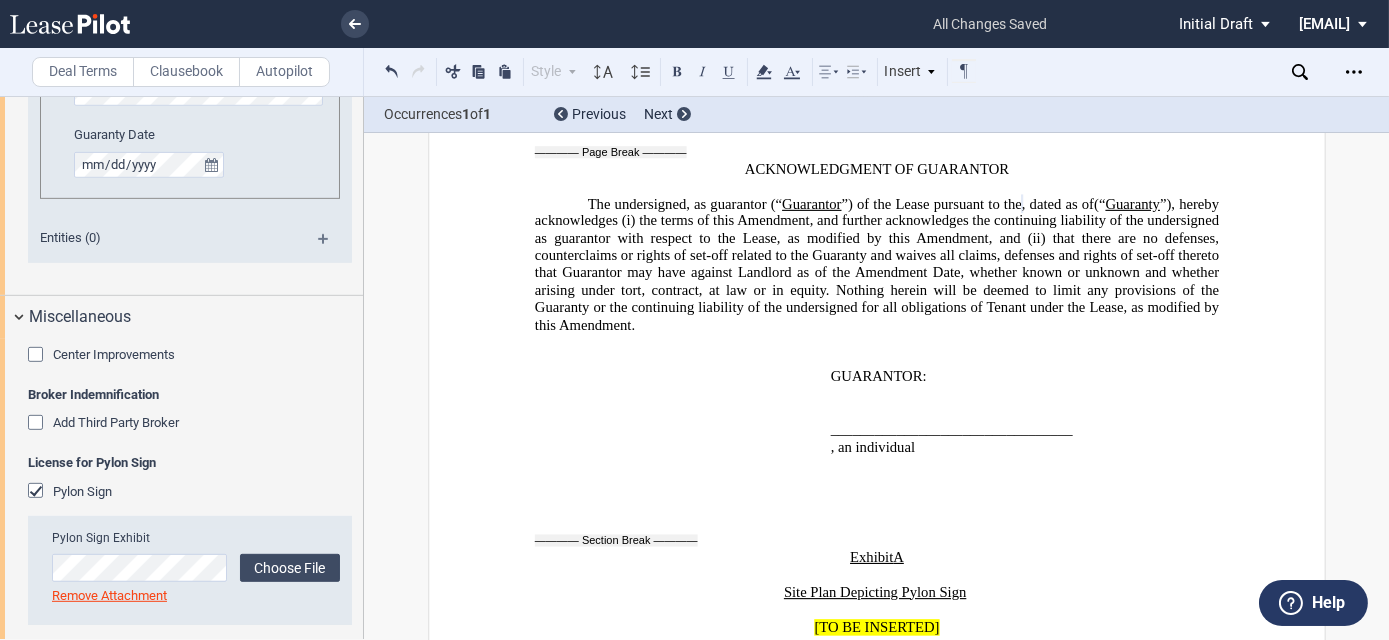 scroll, scrollTop: 2849, scrollLeft: 0, axis: vertical 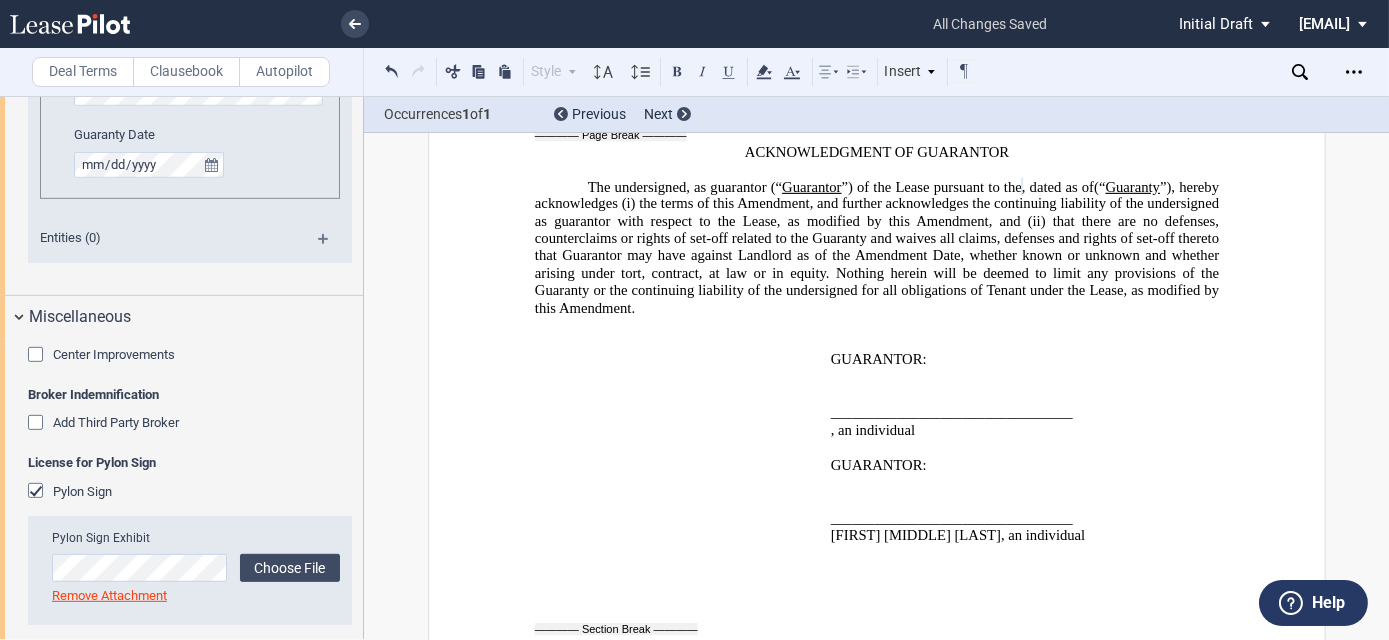 drag, startPoint x: 858, startPoint y: 410, endPoint x: 844, endPoint y: 432, distance: 26.076809 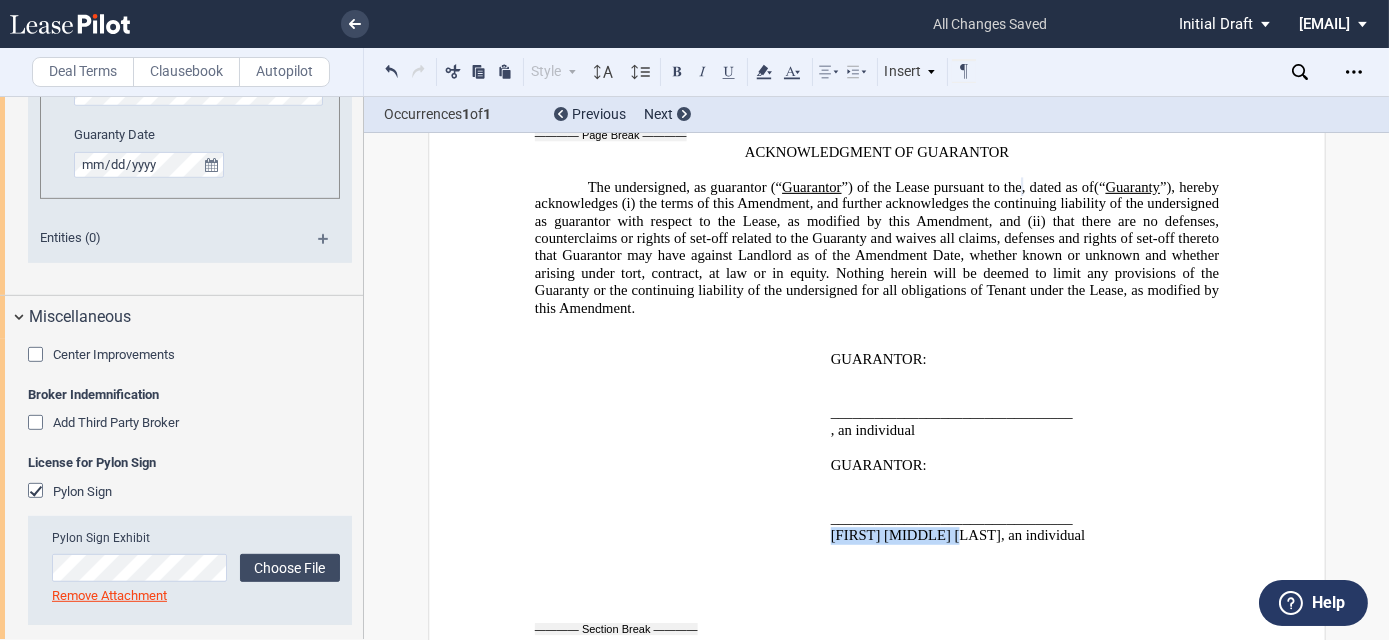 drag, startPoint x: 831, startPoint y: 453, endPoint x: 976, endPoint y: 453, distance: 145 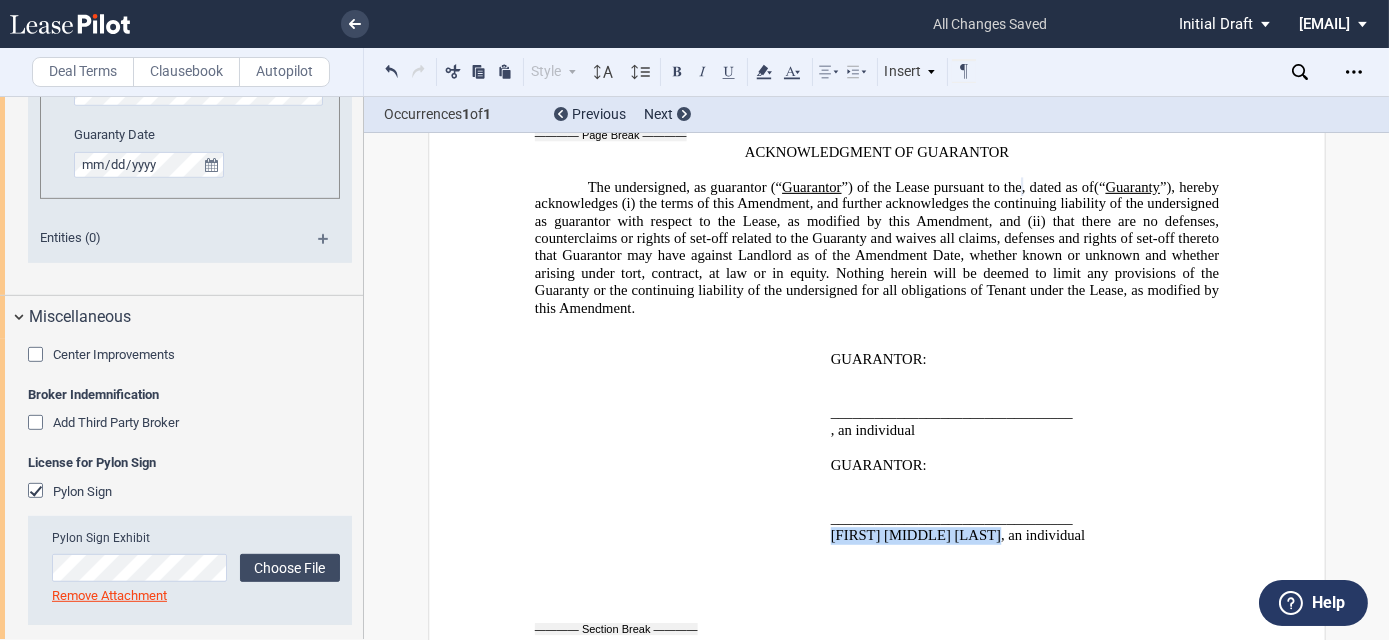 drag, startPoint x: 824, startPoint y: 455, endPoint x: 933, endPoint y: 456, distance: 109.004585 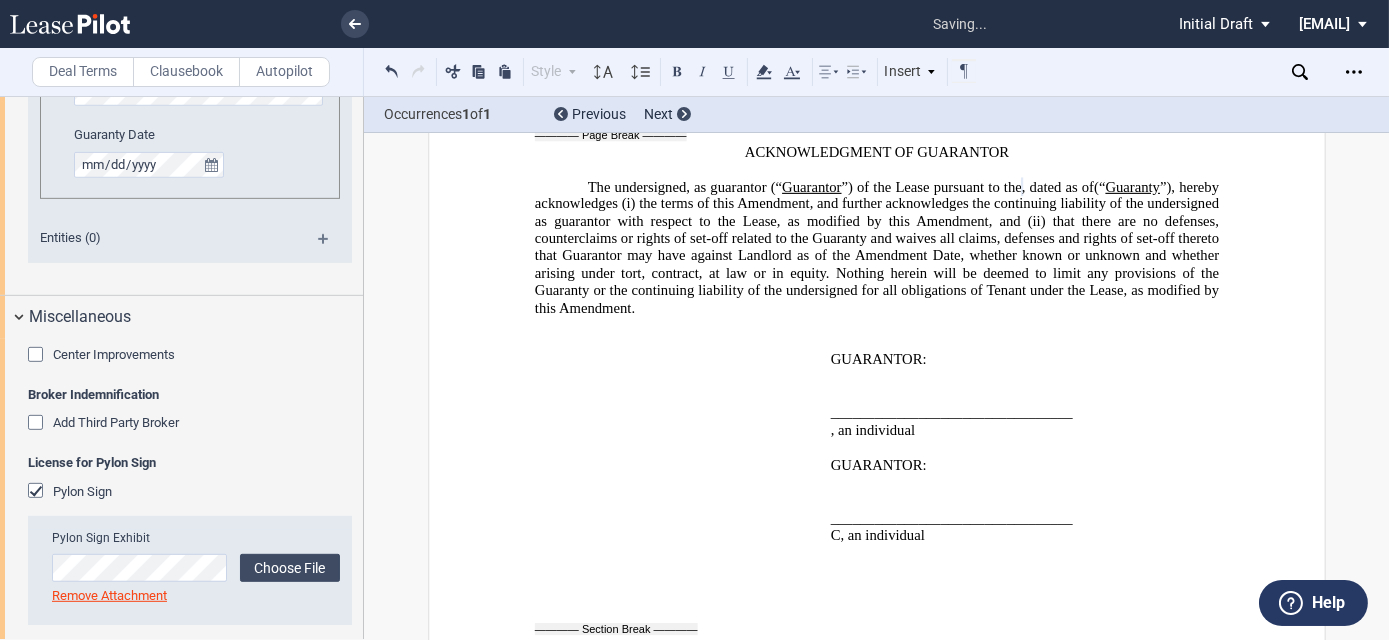 type 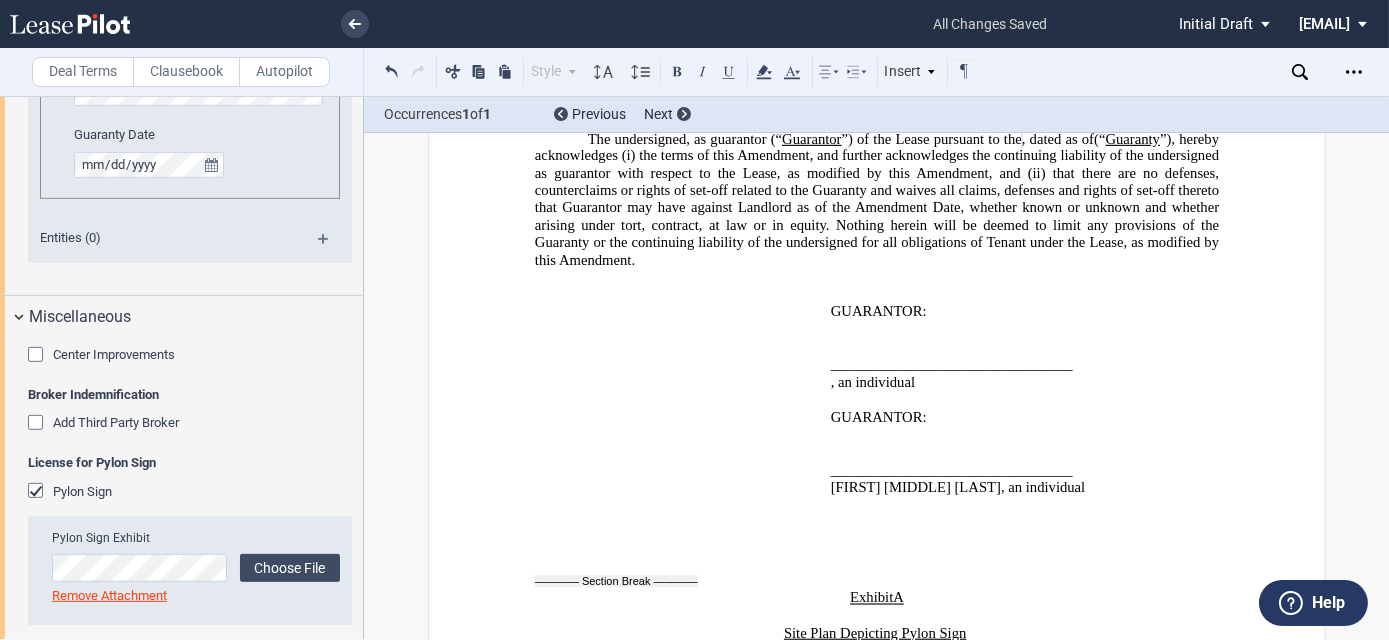 scroll, scrollTop: 2940, scrollLeft: 0, axis: vertical 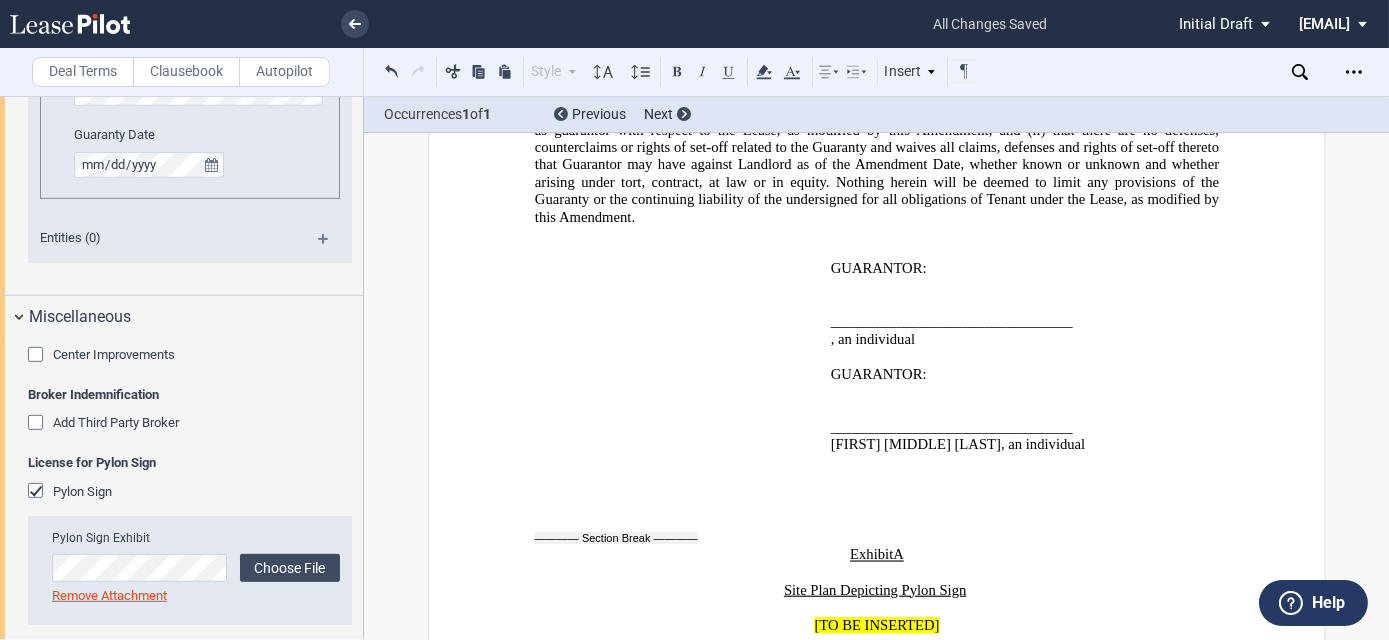 click on "_________________________________" 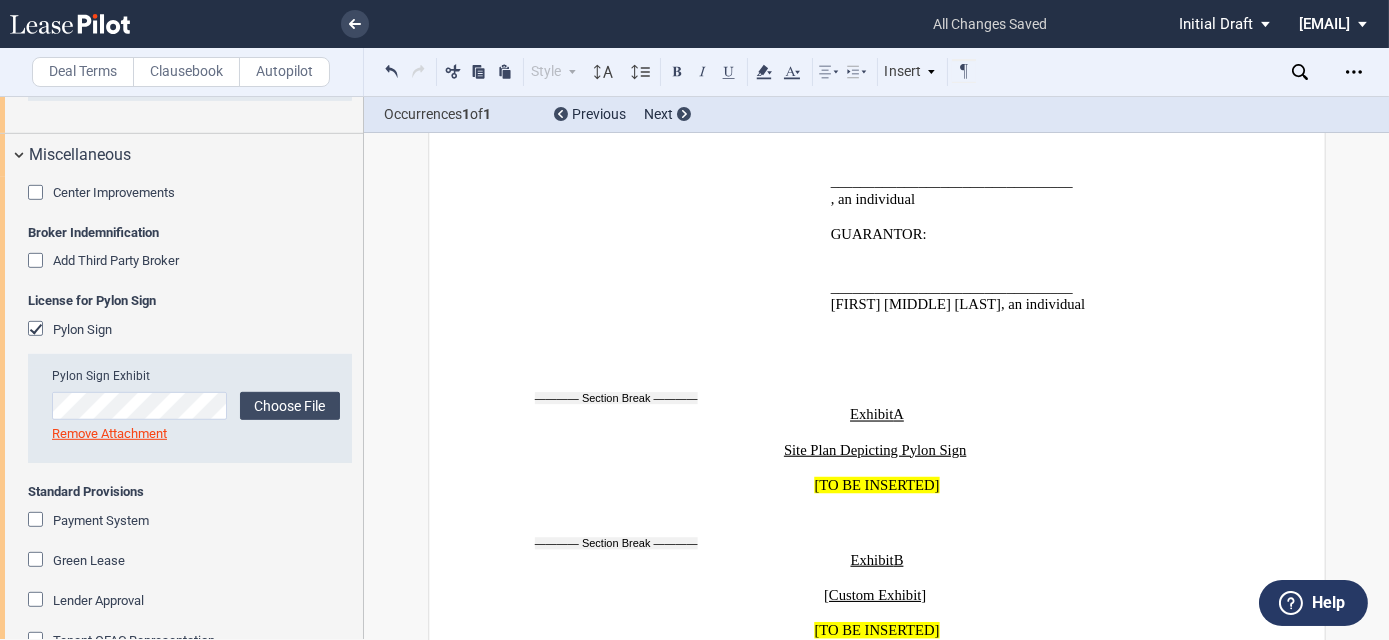 scroll, scrollTop: 2496, scrollLeft: 0, axis: vertical 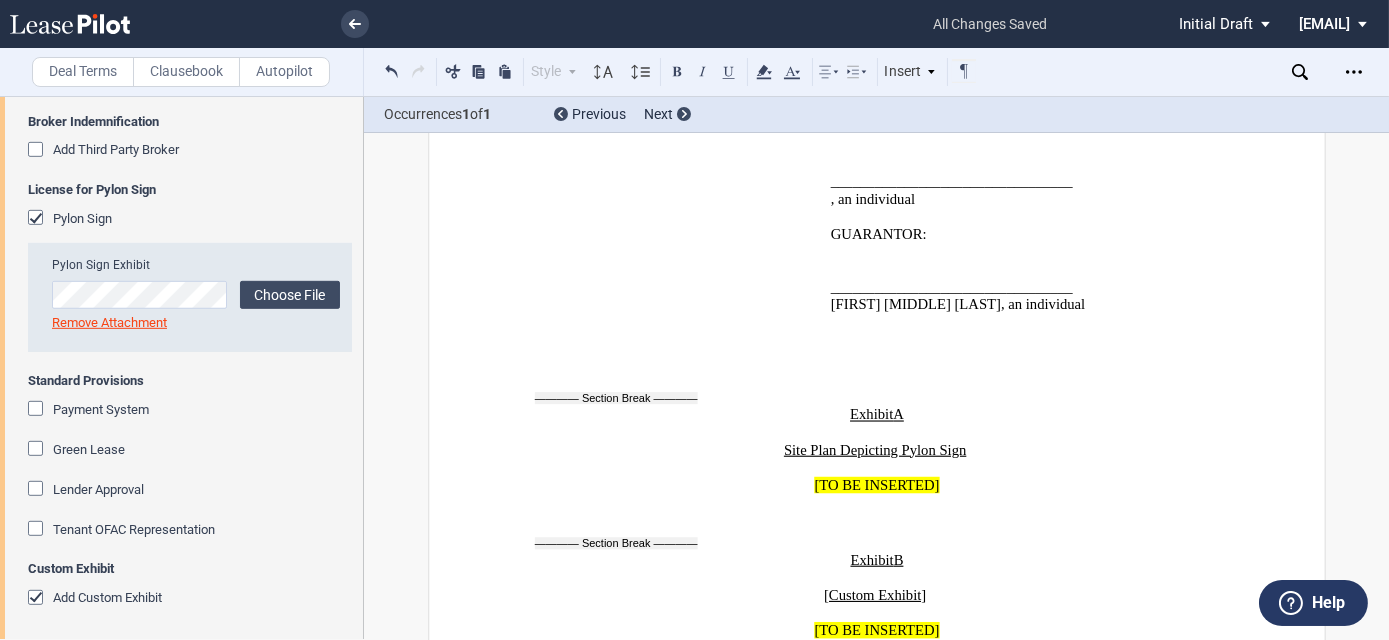 click 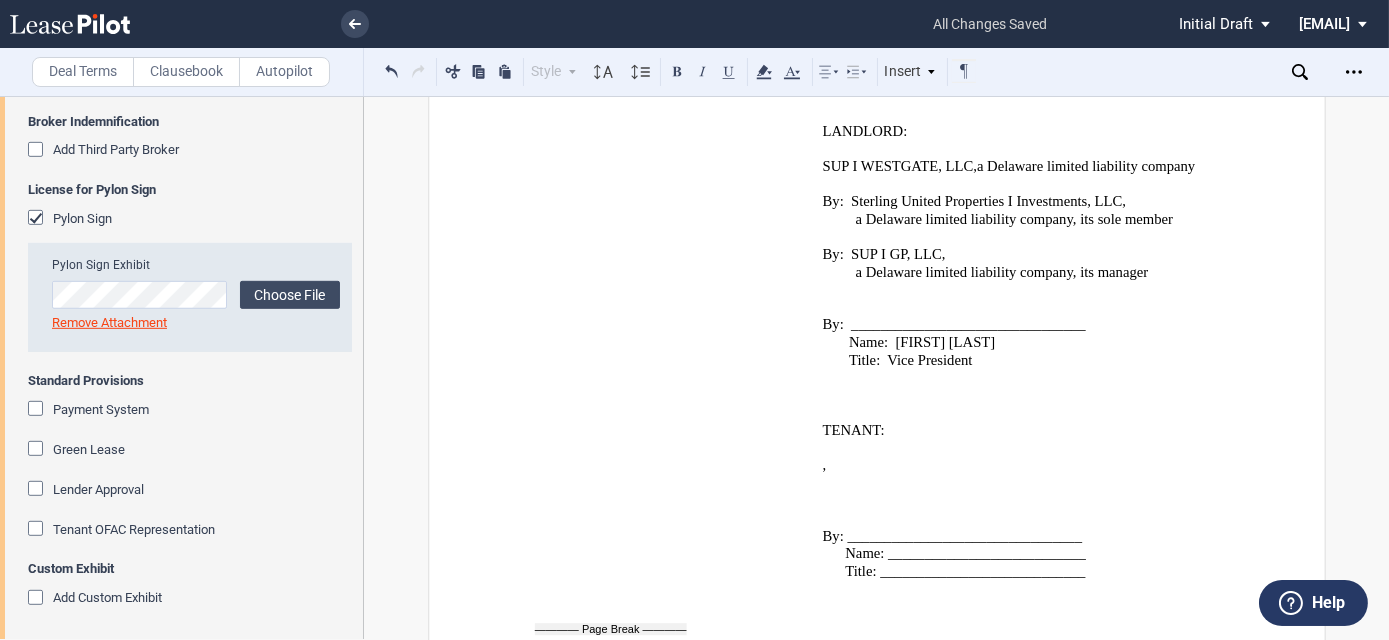 scroll, scrollTop: 2392, scrollLeft: 0, axis: vertical 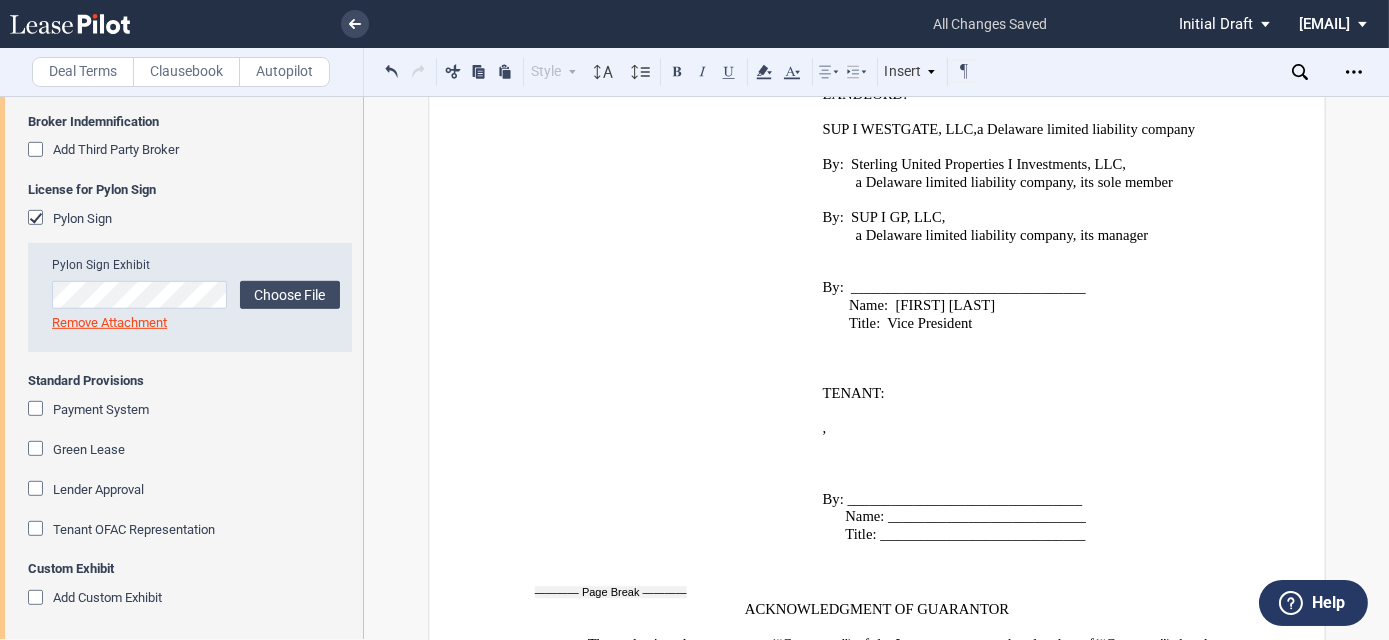 click on "Name: ___________________________" 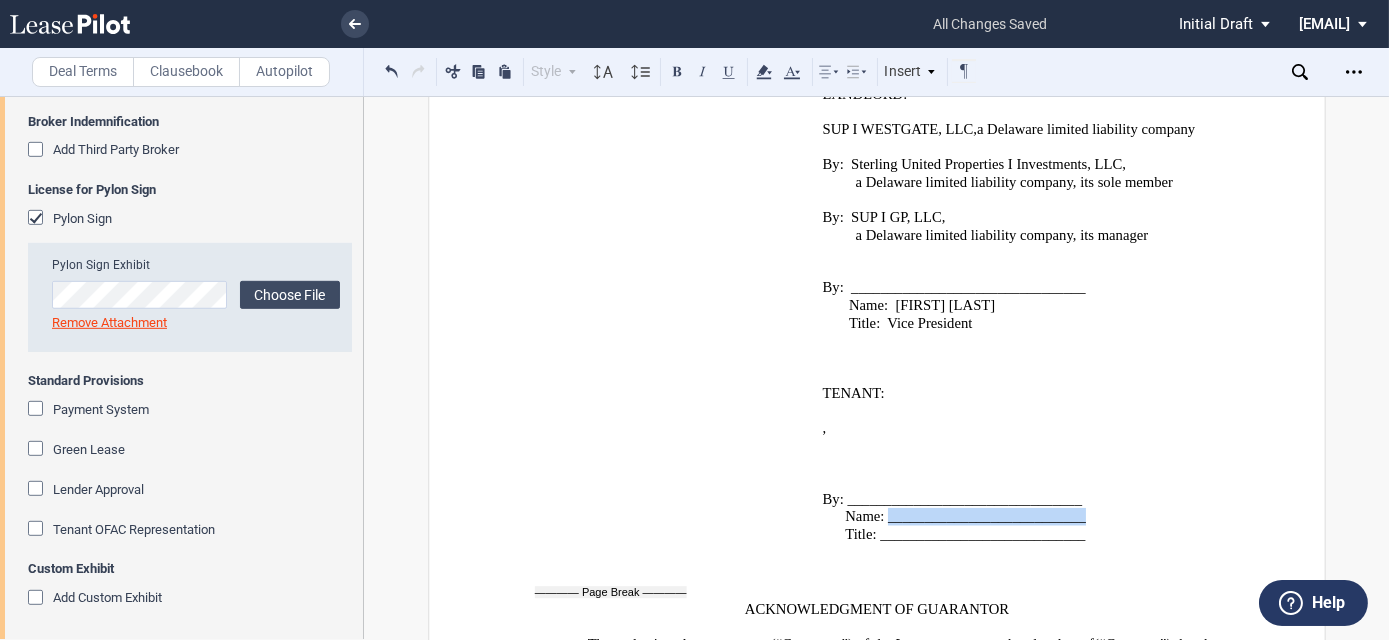 click on "Name: ___________________________" 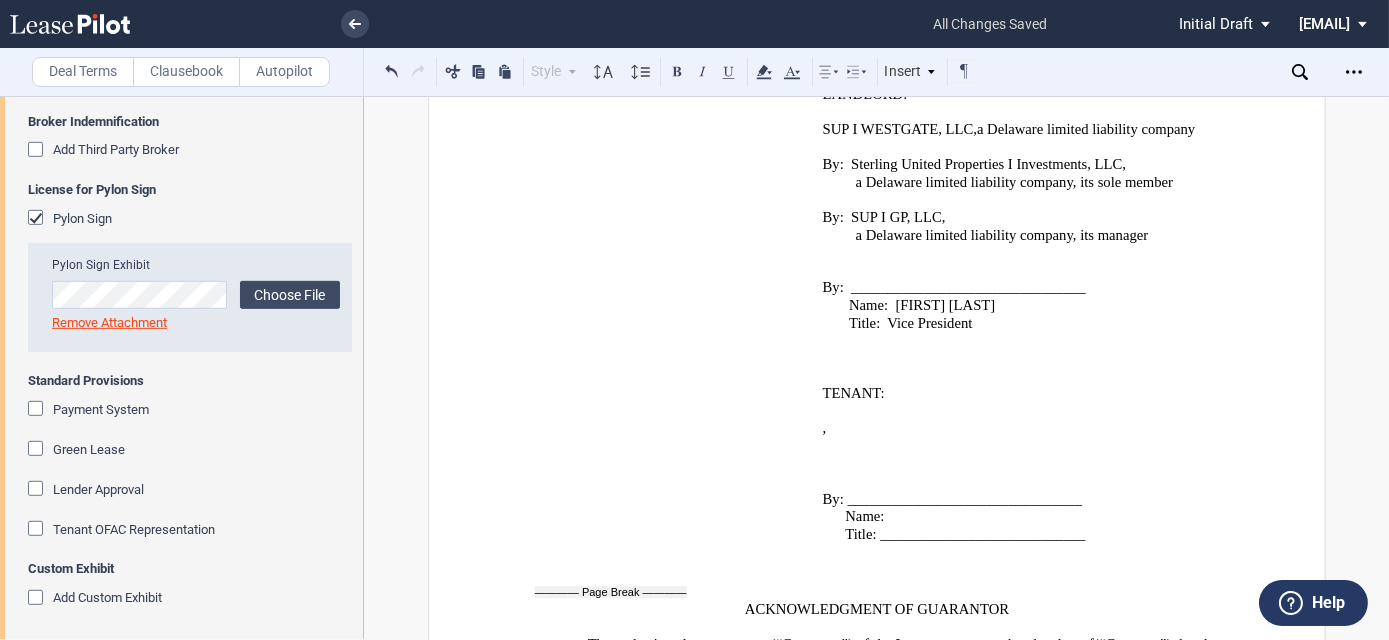 type 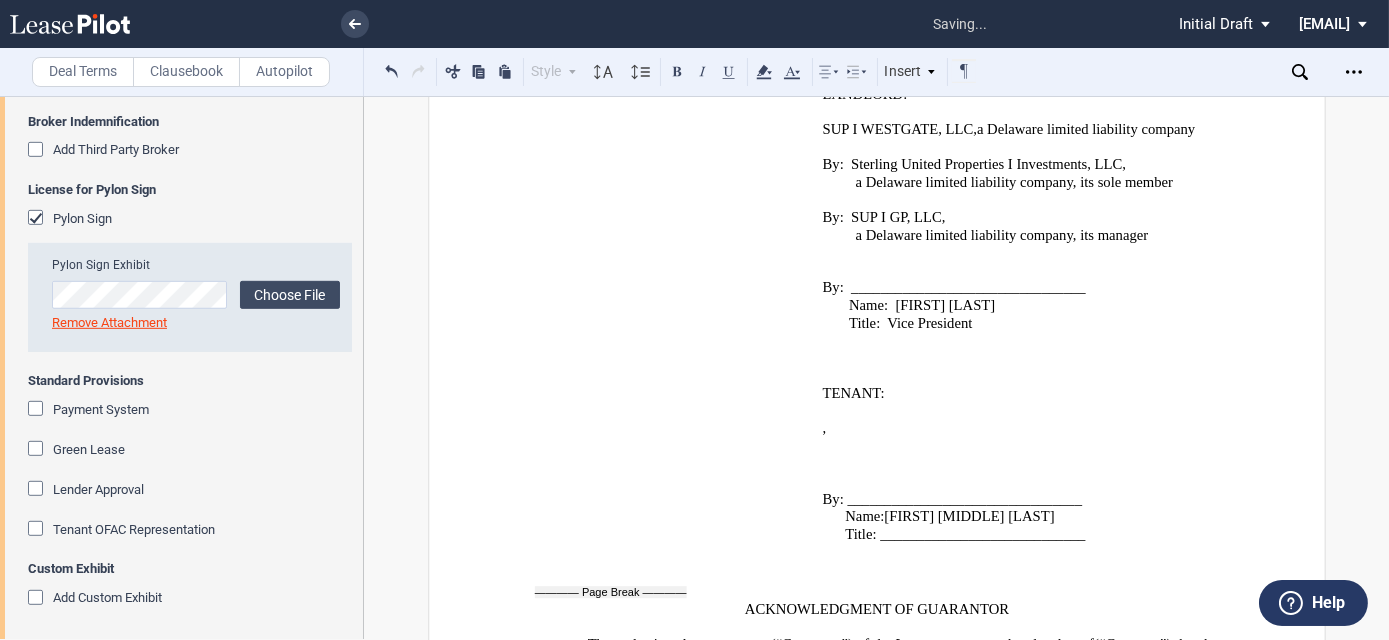 click on "Title: ____________________________" 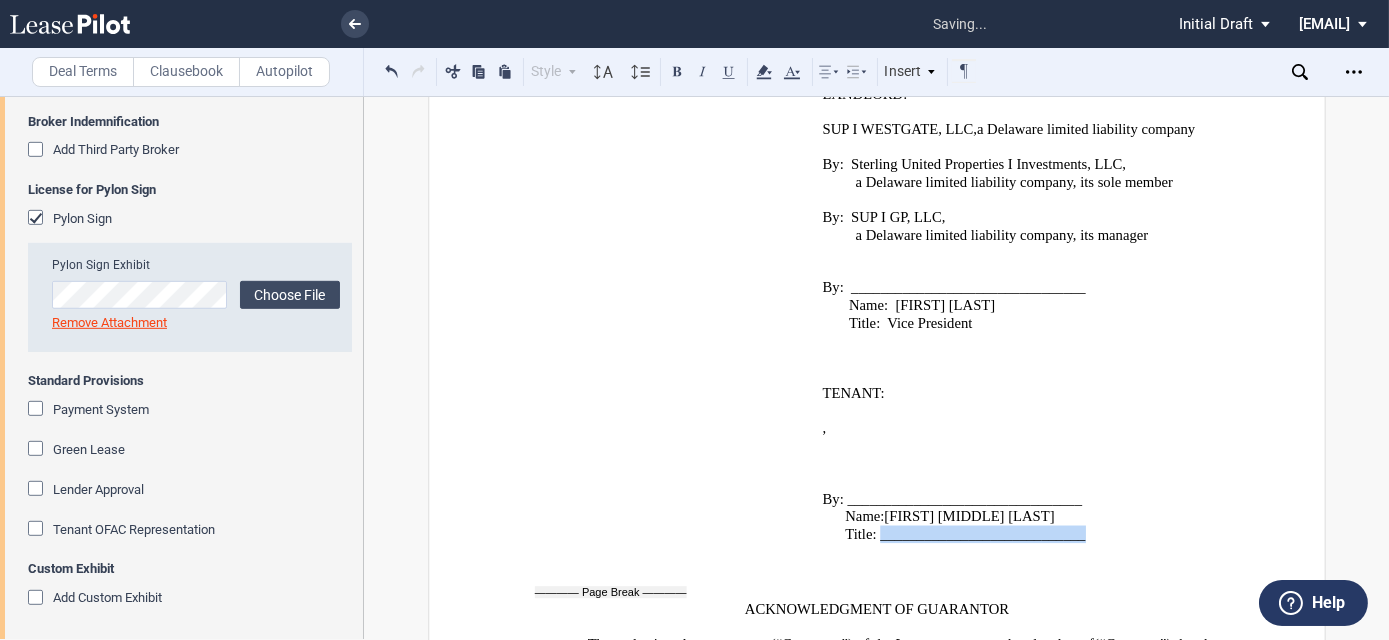 click on "Title: ____________________________" 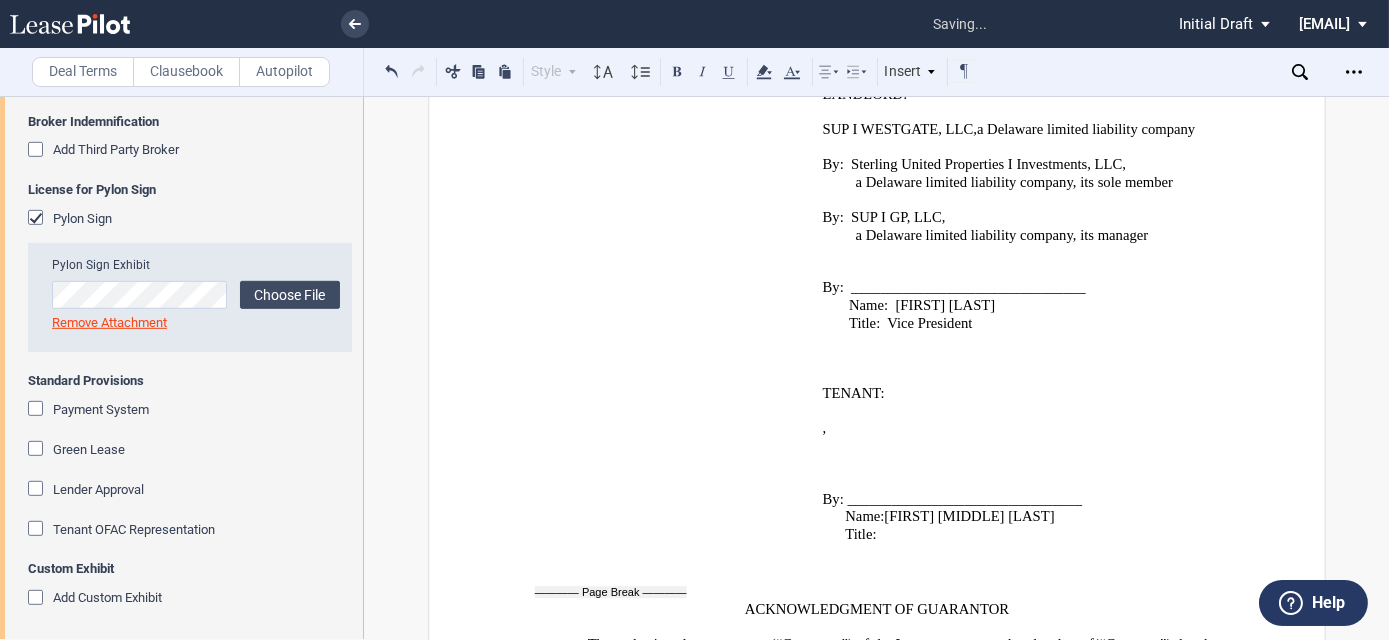 type 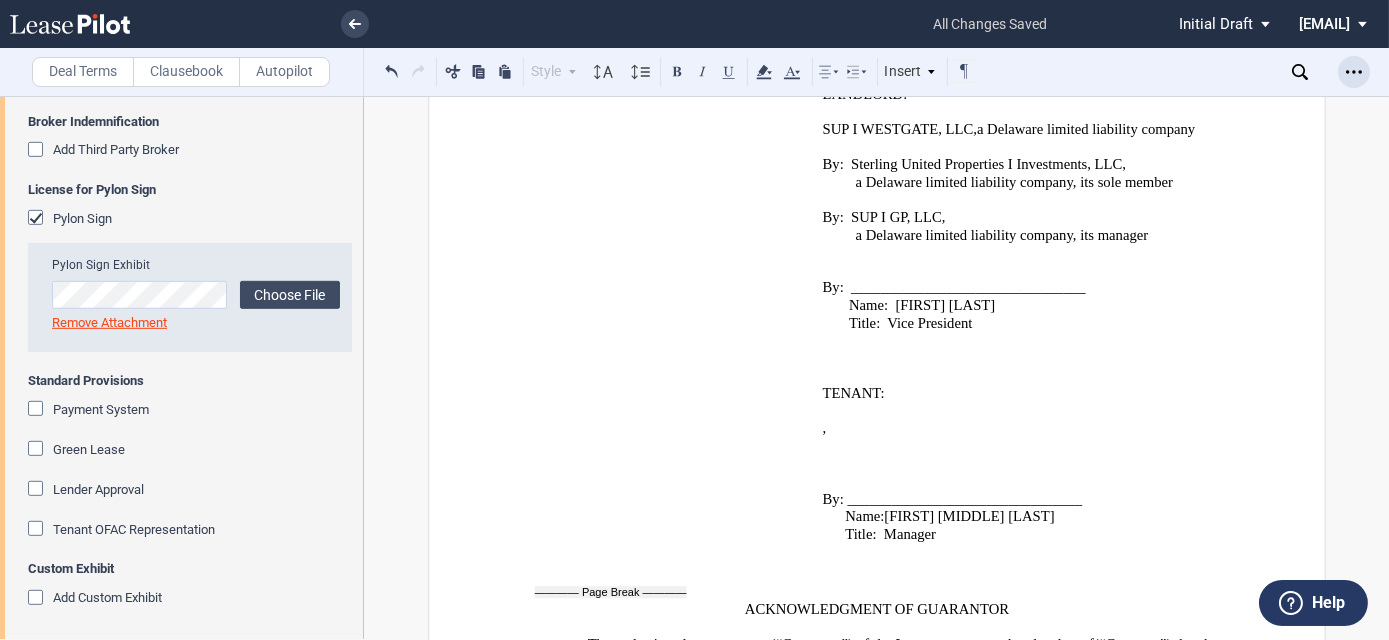 click 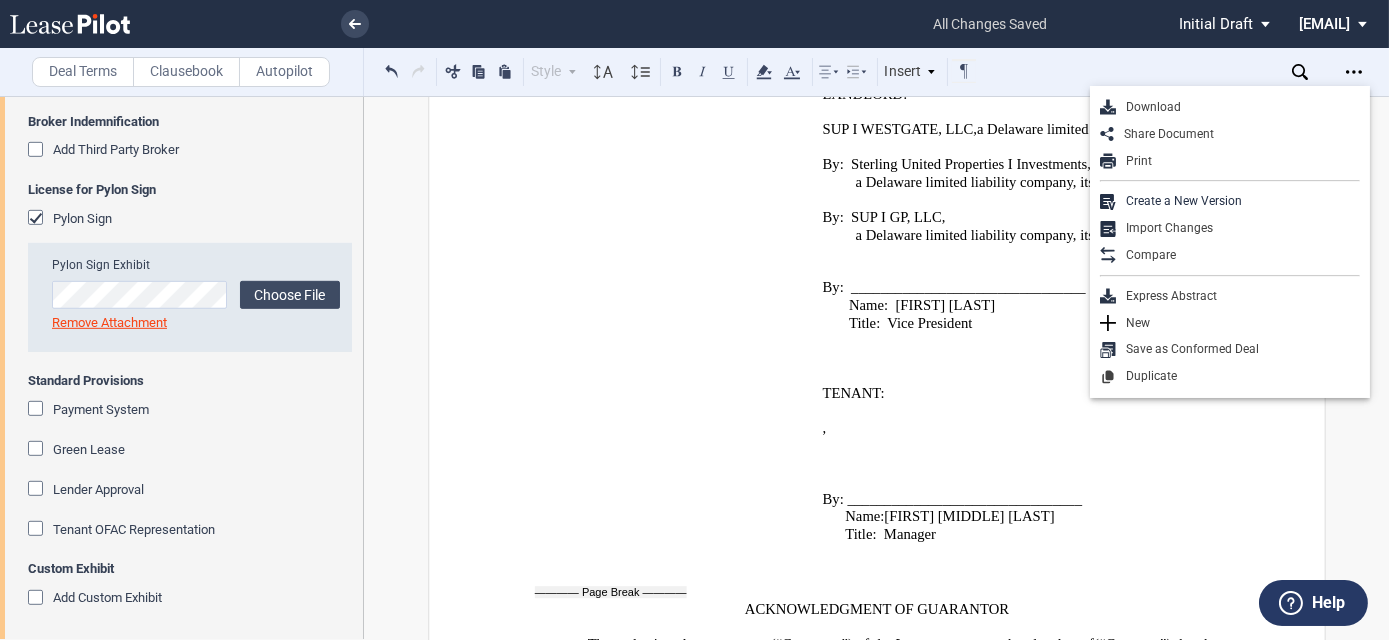 click on "Download" at bounding box center [1238, 107] 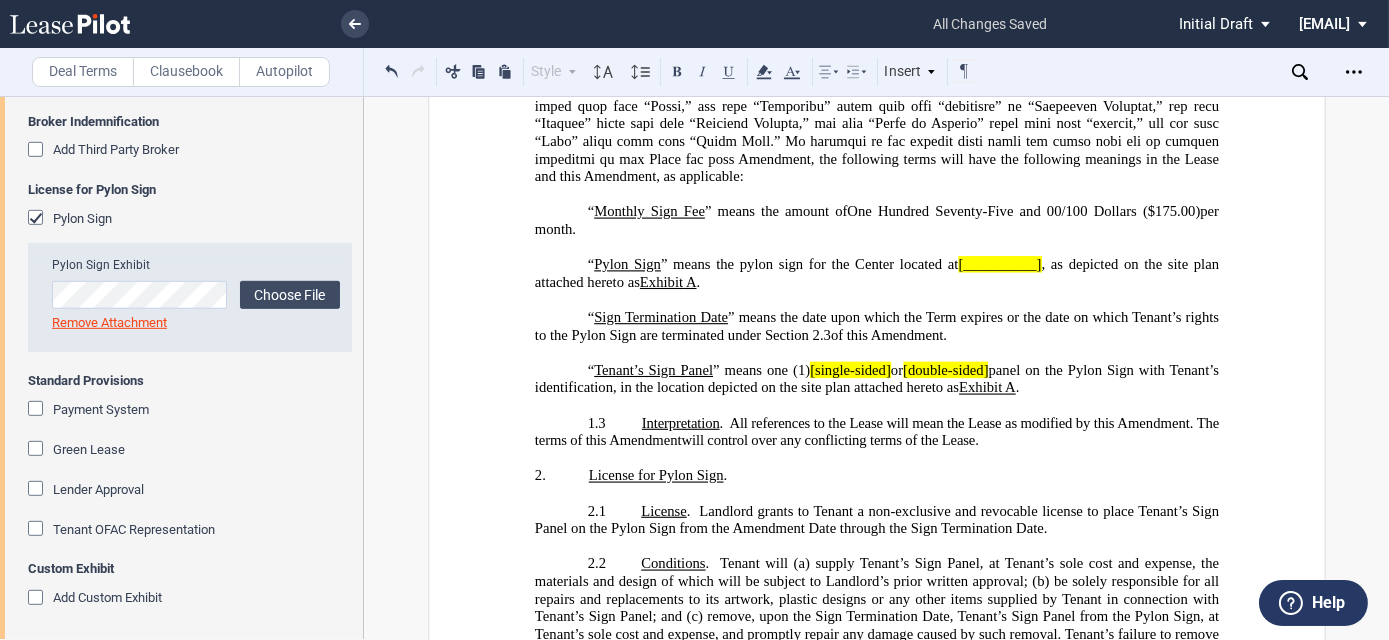 scroll, scrollTop: 574, scrollLeft: 0, axis: vertical 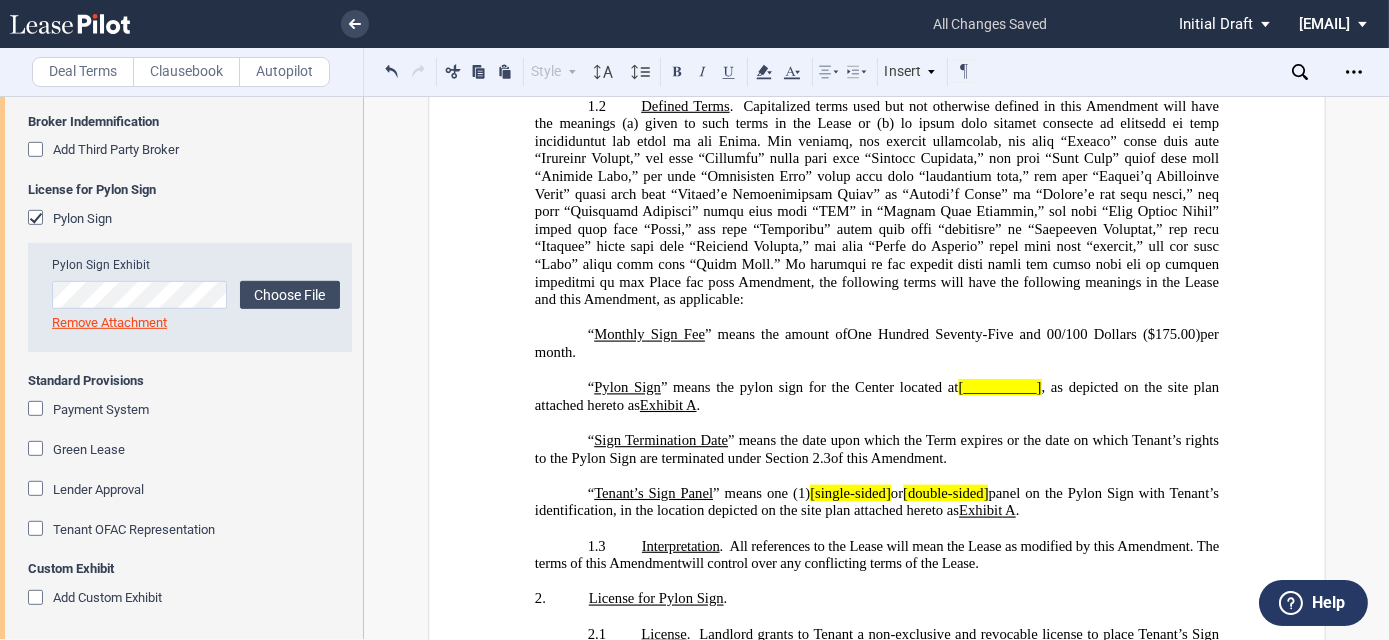 click on "” means the amount of" 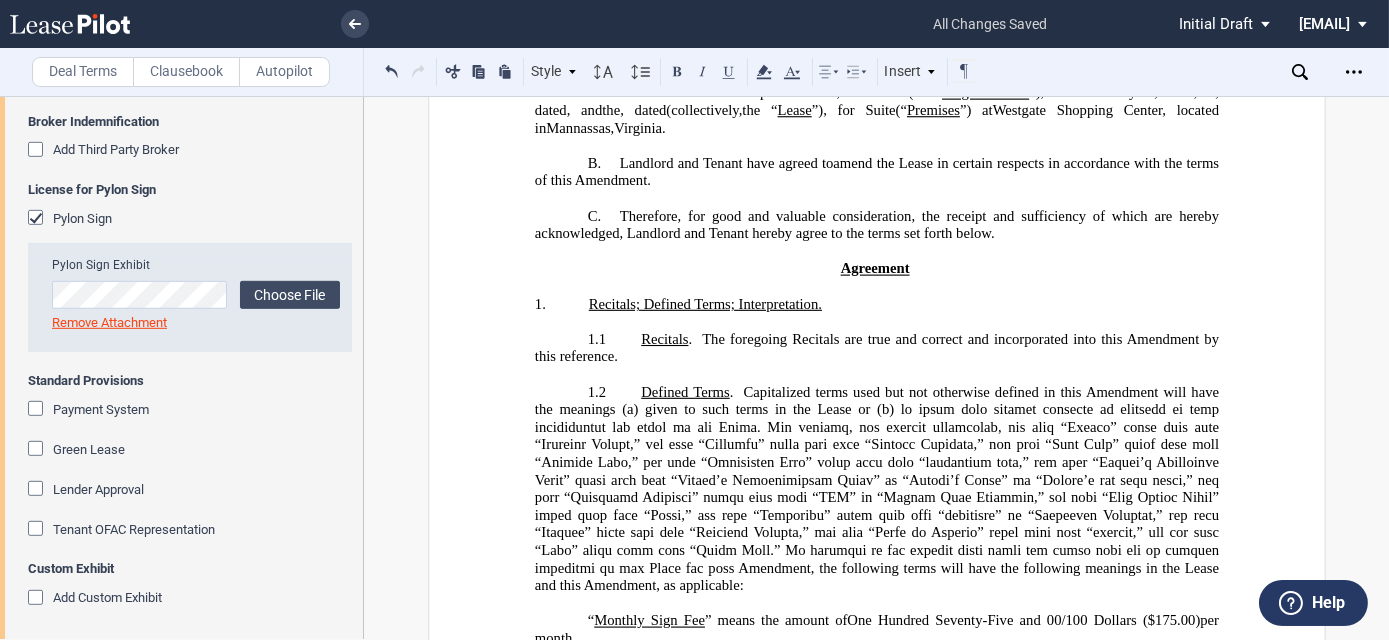 scroll, scrollTop: 301, scrollLeft: 0, axis: vertical 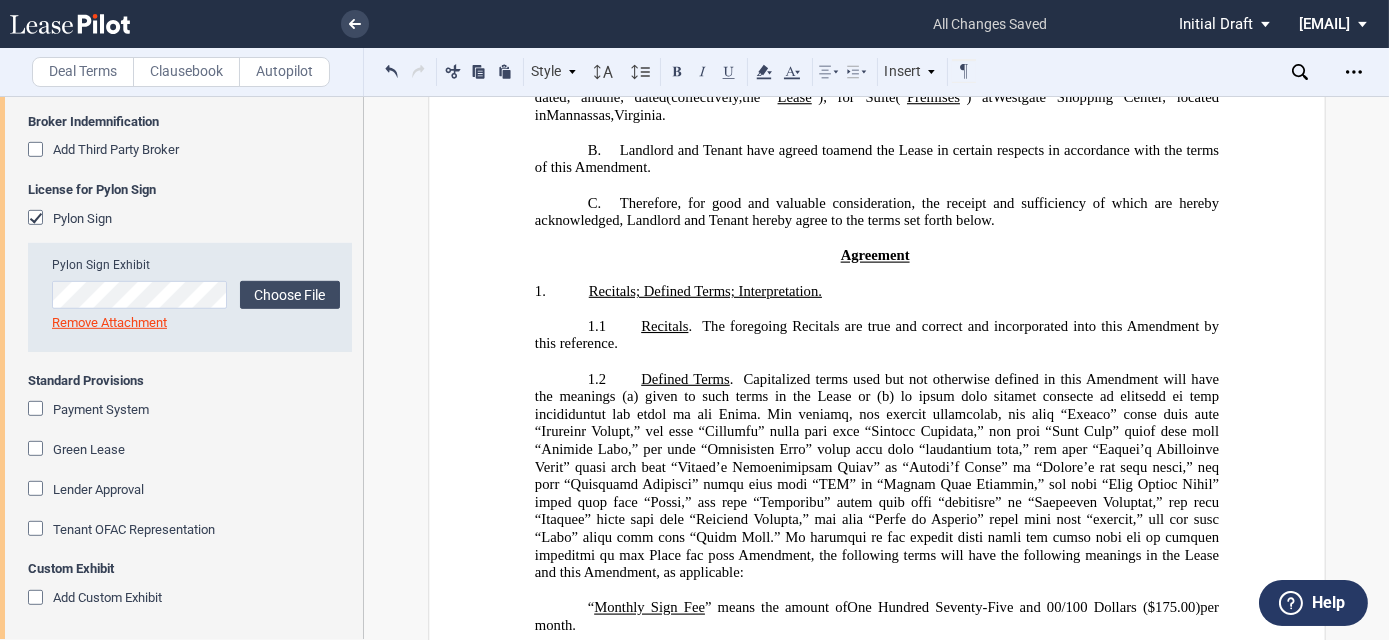 click on "Capitalized terms used but not otherwise defined in this" 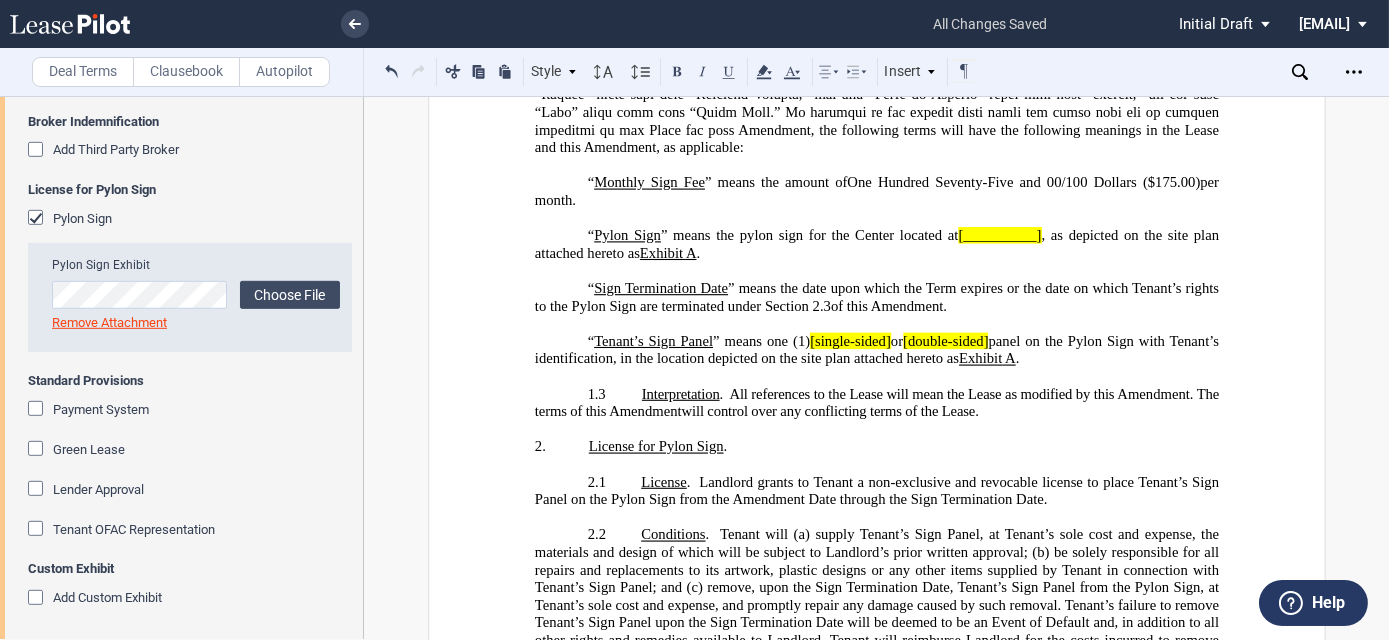 scroll, scrollTop: 756, scrollLeft: 0, axis: vertical 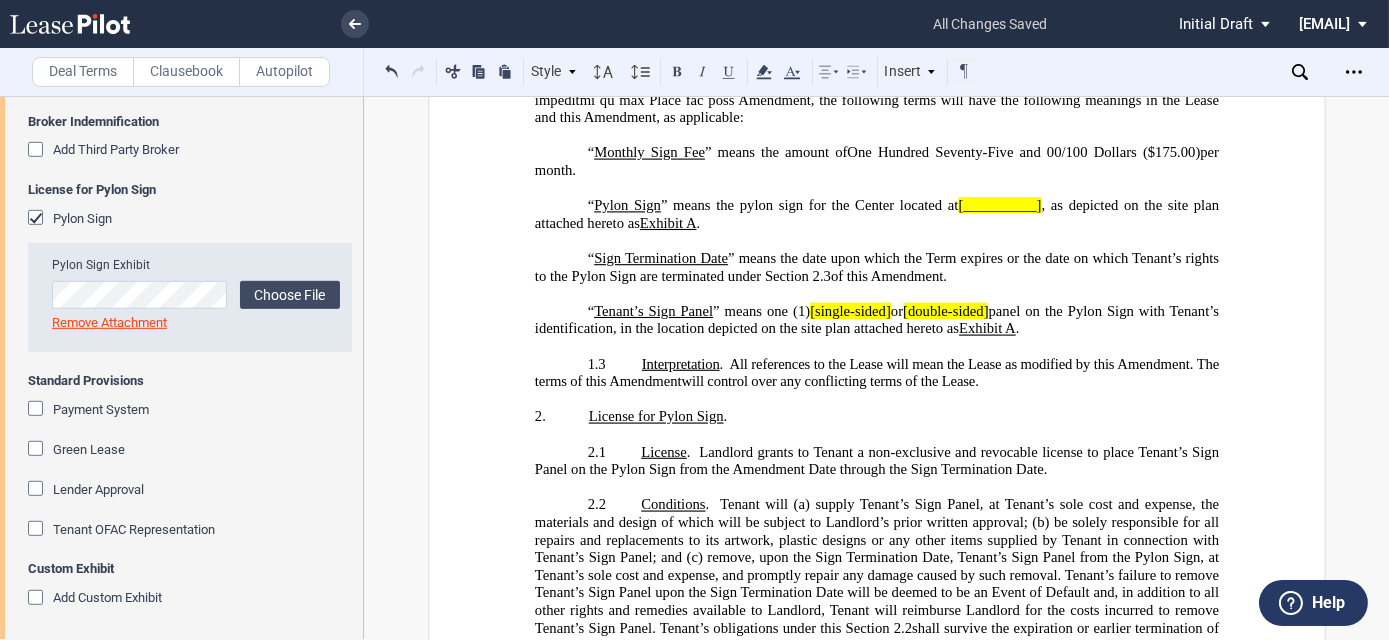 drag, startPoint x: 803, startPoint y: 319, endPoint x: 892, endPoint y: 316, distance: 89.050545 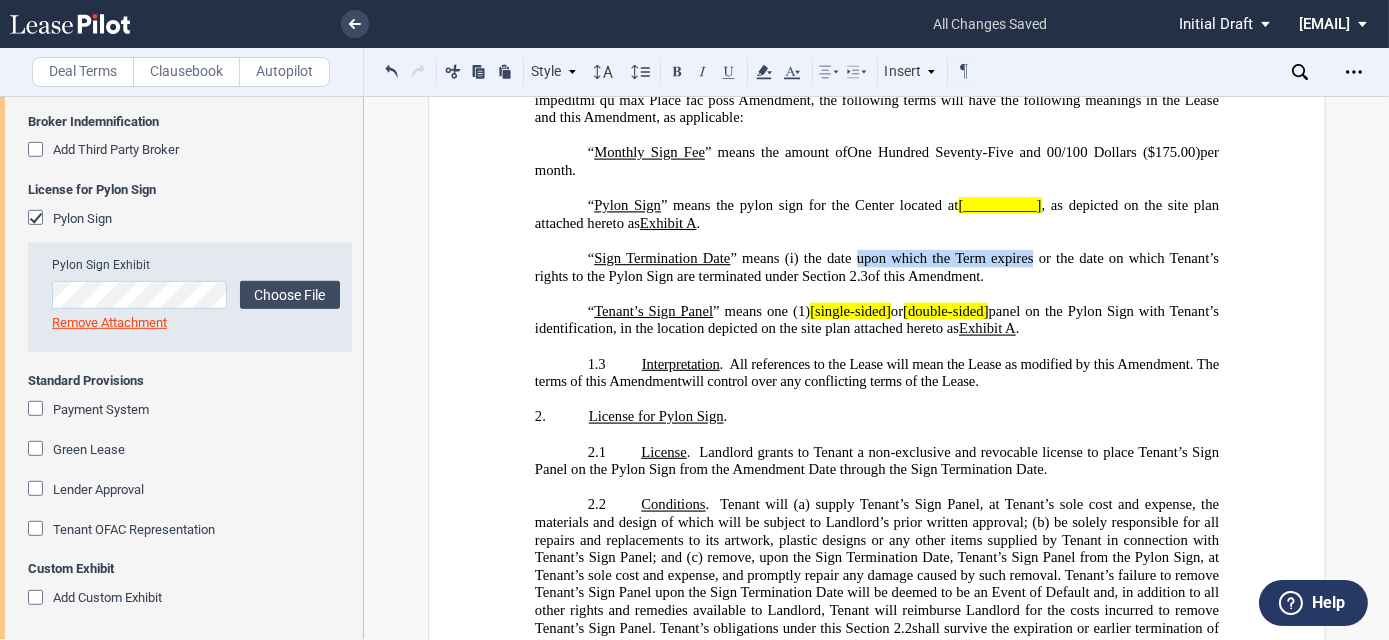 drag, startPoint x: 850, startPoint y: 254, endPoint x: 1026, endPoint y: 253, distance: 176.00284 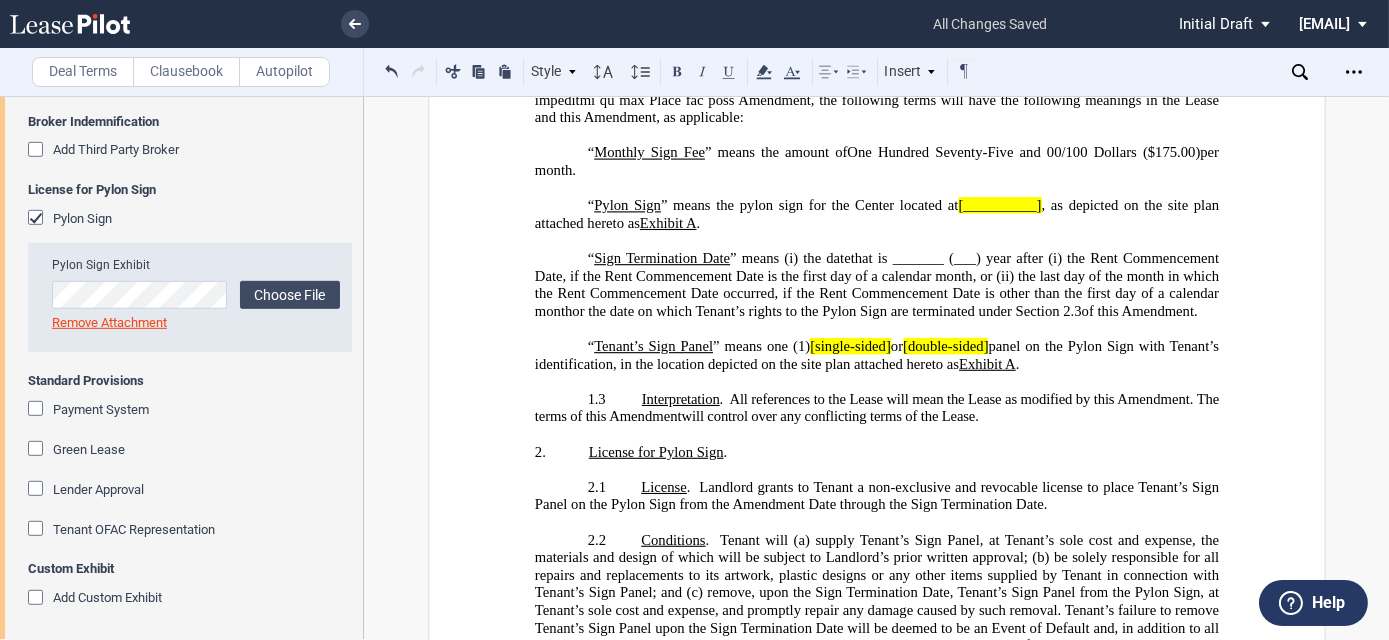 click on "that is _______ (___) year after (i) the Rent Commencement Date, if the Rent Commencement Date is the first day of a calendar month, or (ii) the last day of the month in which the Rent Commencement Date occurred, if the Rent Commencement Date is other than the first day of a calendar month" 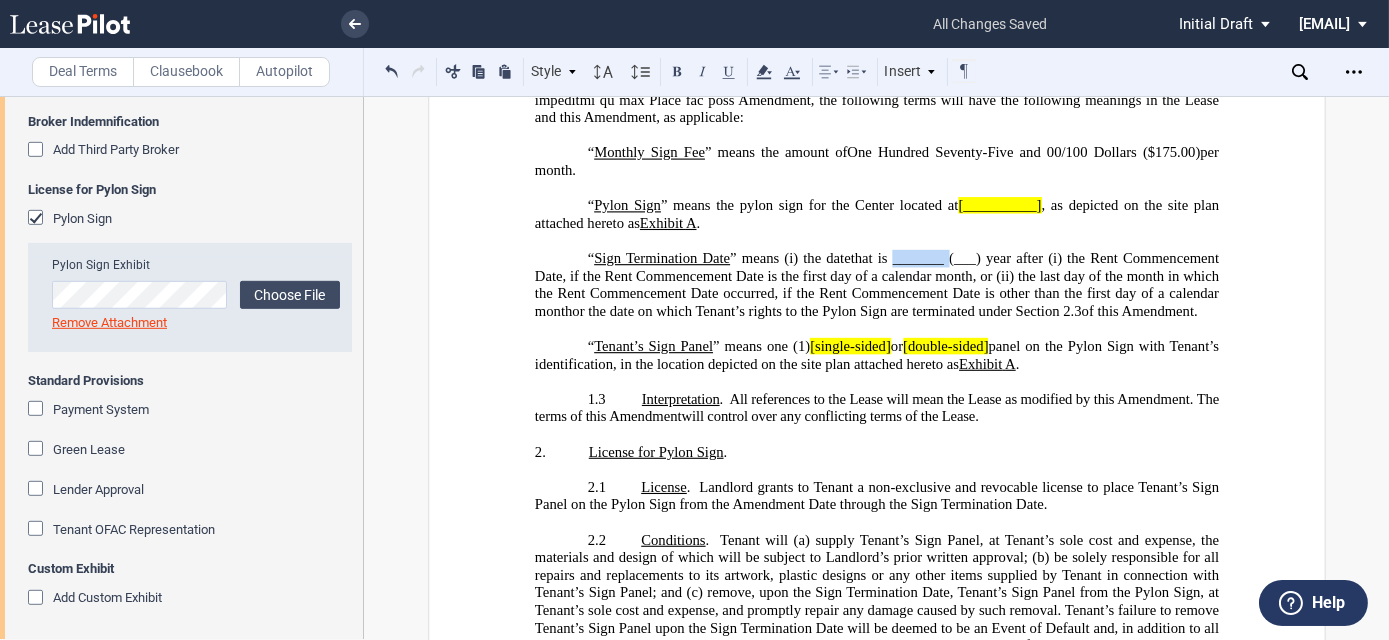 click on "that is _______ (___) year after (i) the Rent Commencement Date, if the Rent Commencement Date is the first day of a calendar month, or (ii) the last day of the month in which the Rent Commencement Date occurred, if the Rent Commencement Date is other than the first day of a calendar month" 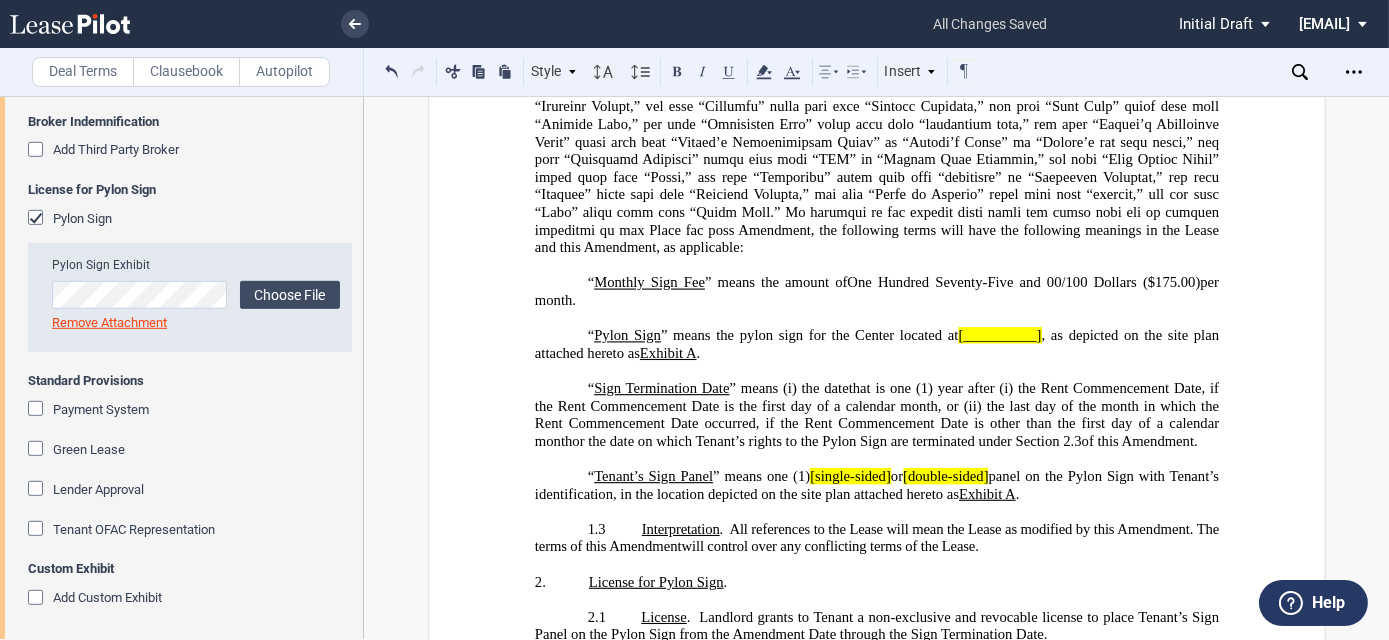 scroll, scrollTop: 756, scrollLeft: 0, axis: vertical 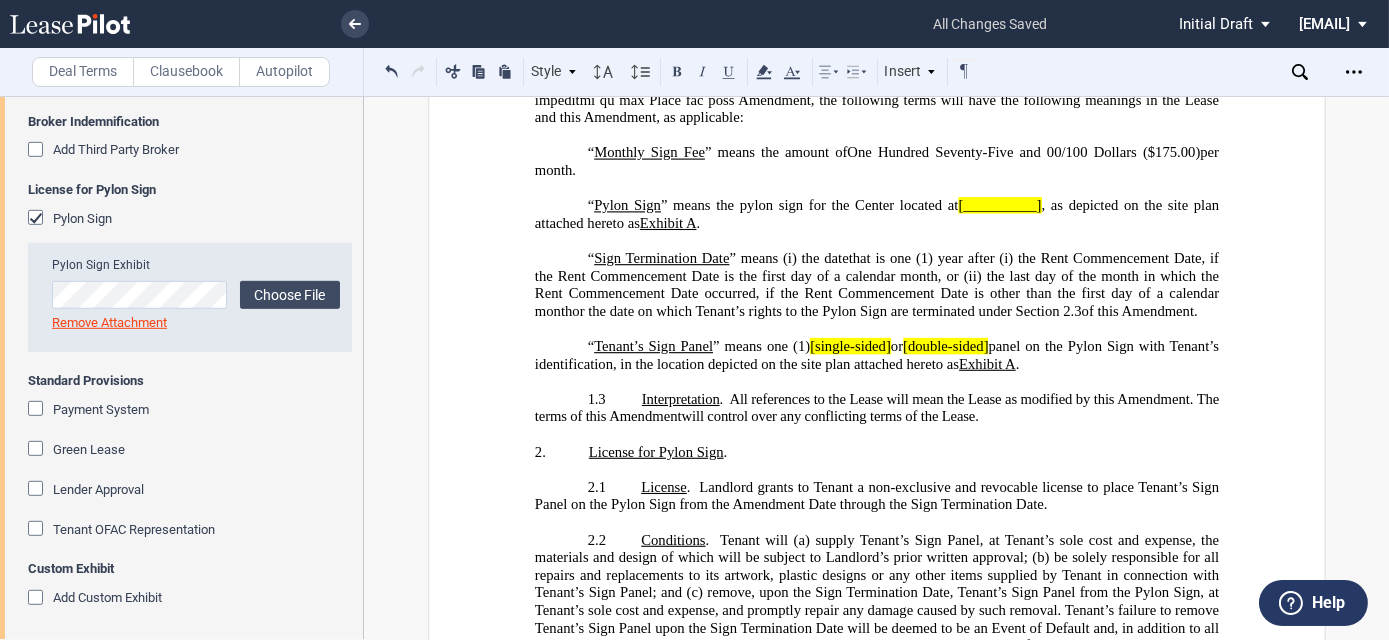 click on "that is one (1) year after (i) the Rent Commencement Date, if the Rent Commencement Date is the first day of a calendar month, or (ii) the last day of the month in which the Rent Commencement Date occurred, if the Rent Commencement Date is other than the first day of a calendar month" 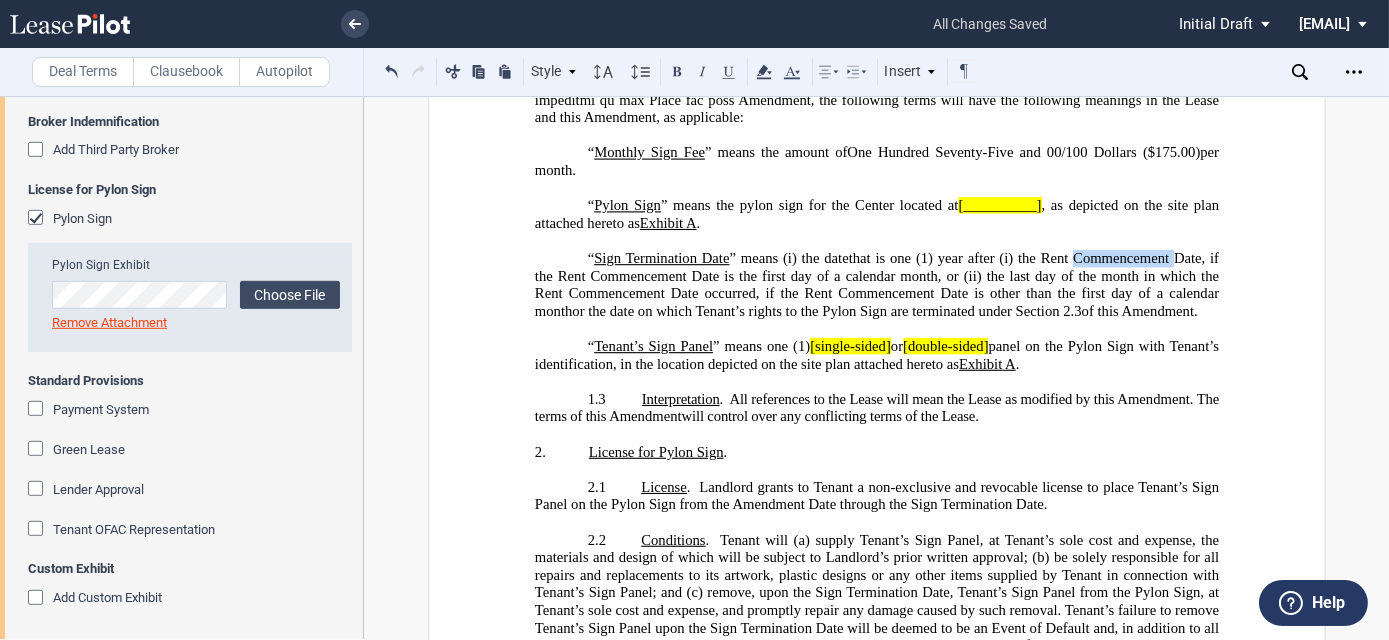 click on "that is one (1) year after (i) the Rent Commencement Date, if the Rent Commencement Date is the first day of a calendar month, or (ii) the last day of the month in which the Rent Commencement Date occurred, if the Rent Commencement Date is other than the first day of a calendar month" 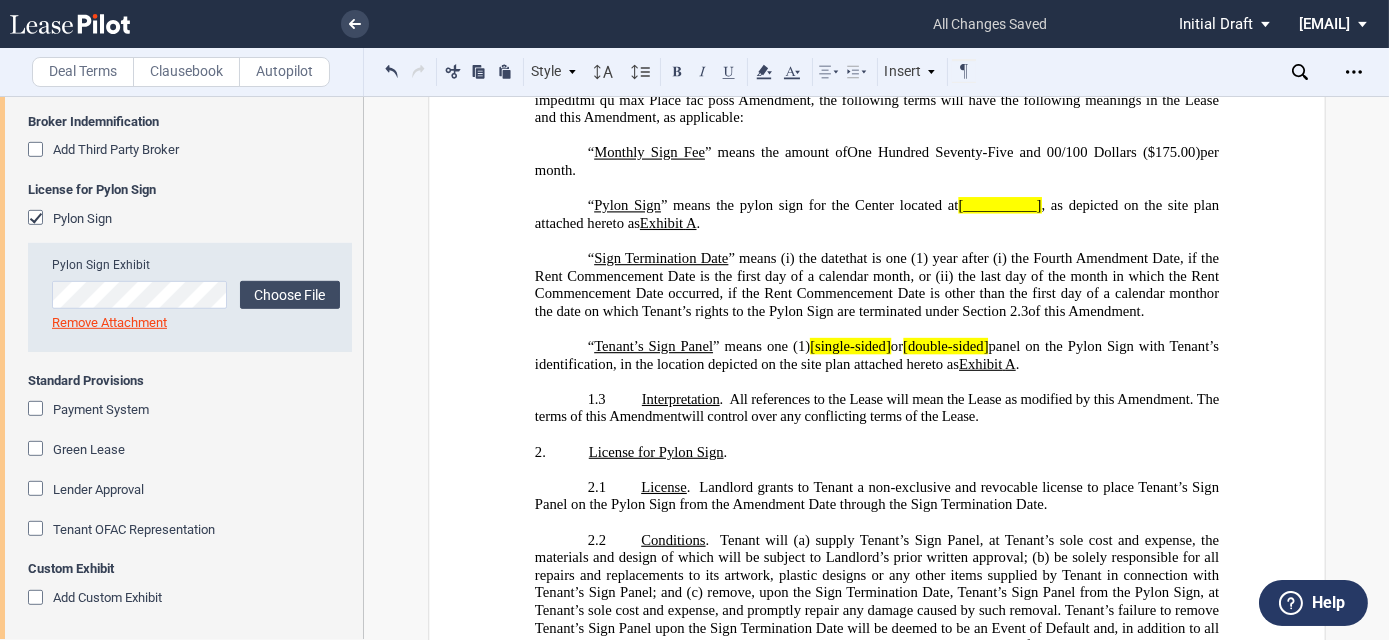 click on "that is one (1) year after (i) the Fourth Amendment Date, if the Rent Commencement Date is the first day of a calendar month, or (ii) the last day of the month in which the Rent Commencement Date occurred, if the Rent Commencement Date is other than the first day of a calendar month" 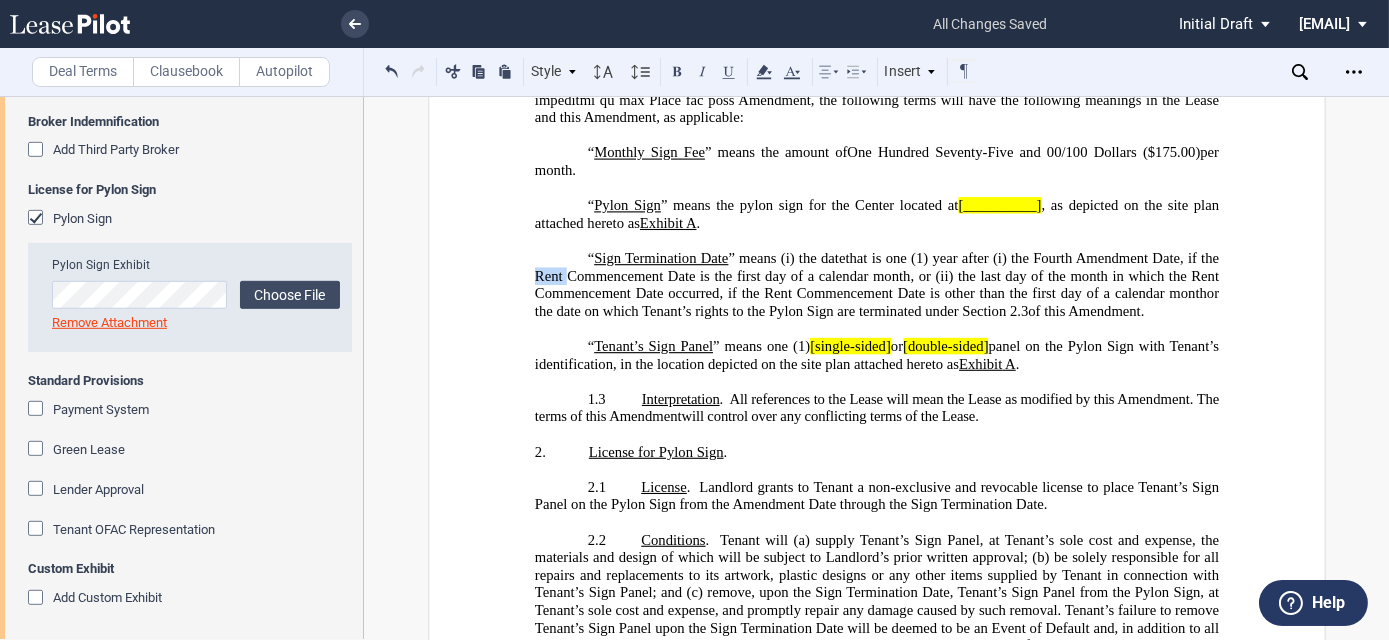 click on "that is one (1) year after (i) the Fourth Amendment Date, if the Rent Commencement Date is the first day of a calendar month, or (ii) the last day of the month in which the Rent Commencement Date occurred, if the Rent Commencement Date is other than the first day of a calendar month" 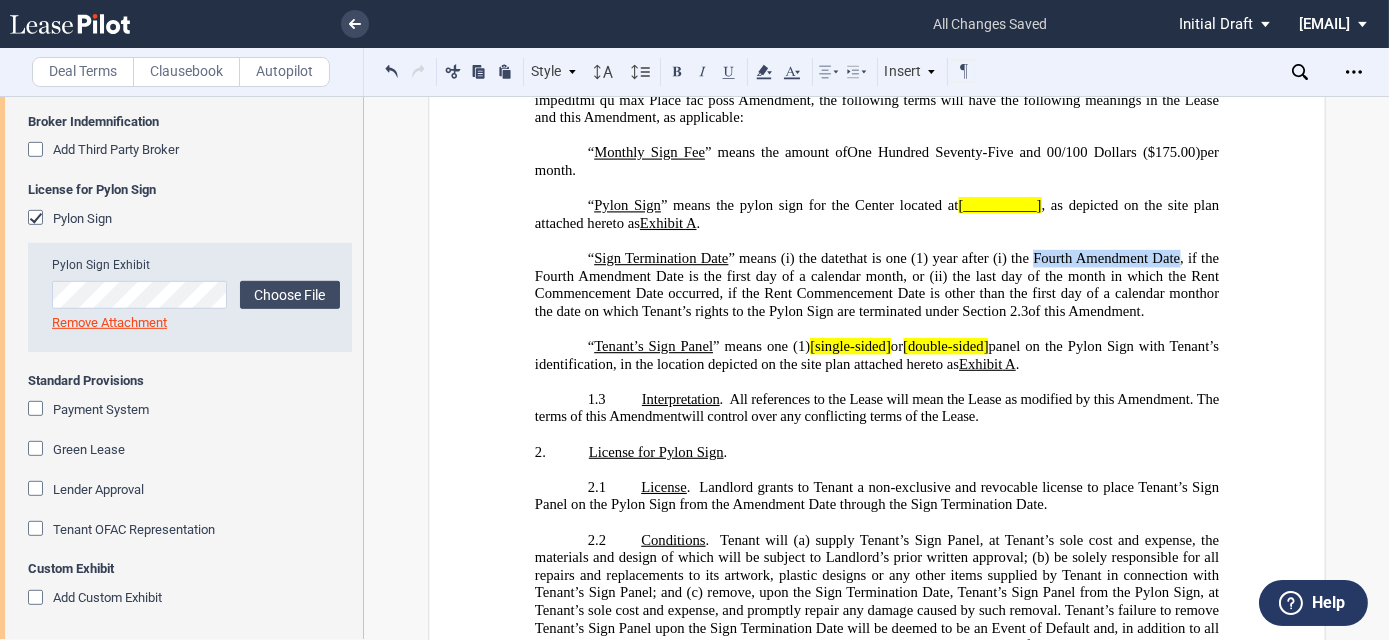 drag, startPoint x: 1031, startPoint y: 255, endPoint x: 1173, endPoint y: 249, distance: 142.12671 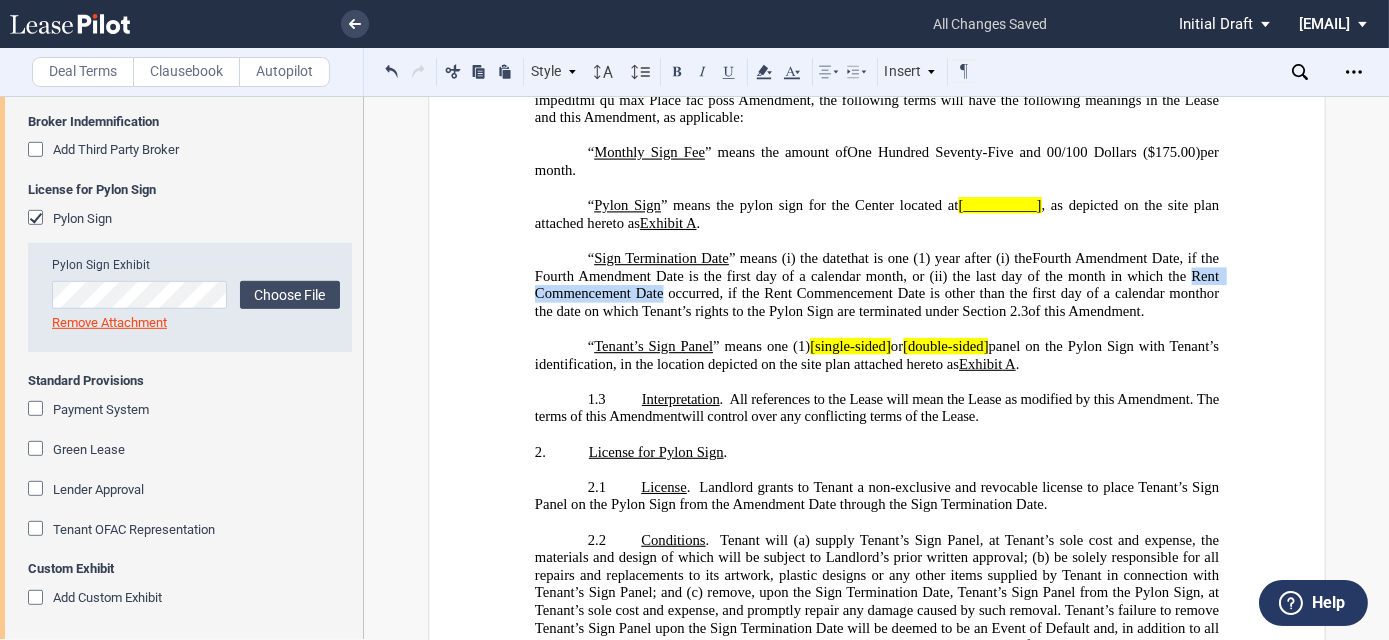 drag, startPoint x: 1185, startPoint y: 271, endPoint x: 656, endPoint y: 285, distance: 529.18524 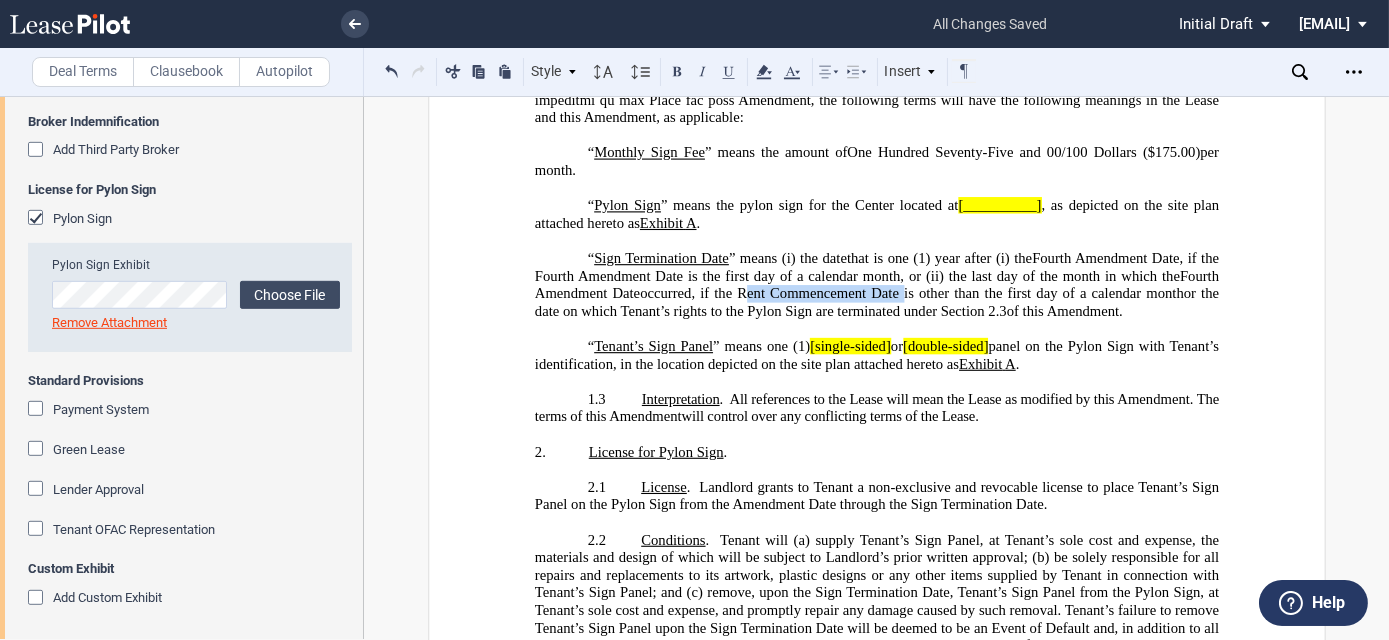 drag, startPoint x: 734, startPoint y: 290, endPoint x: 893, endPoint y: 296, distance: 159.11317 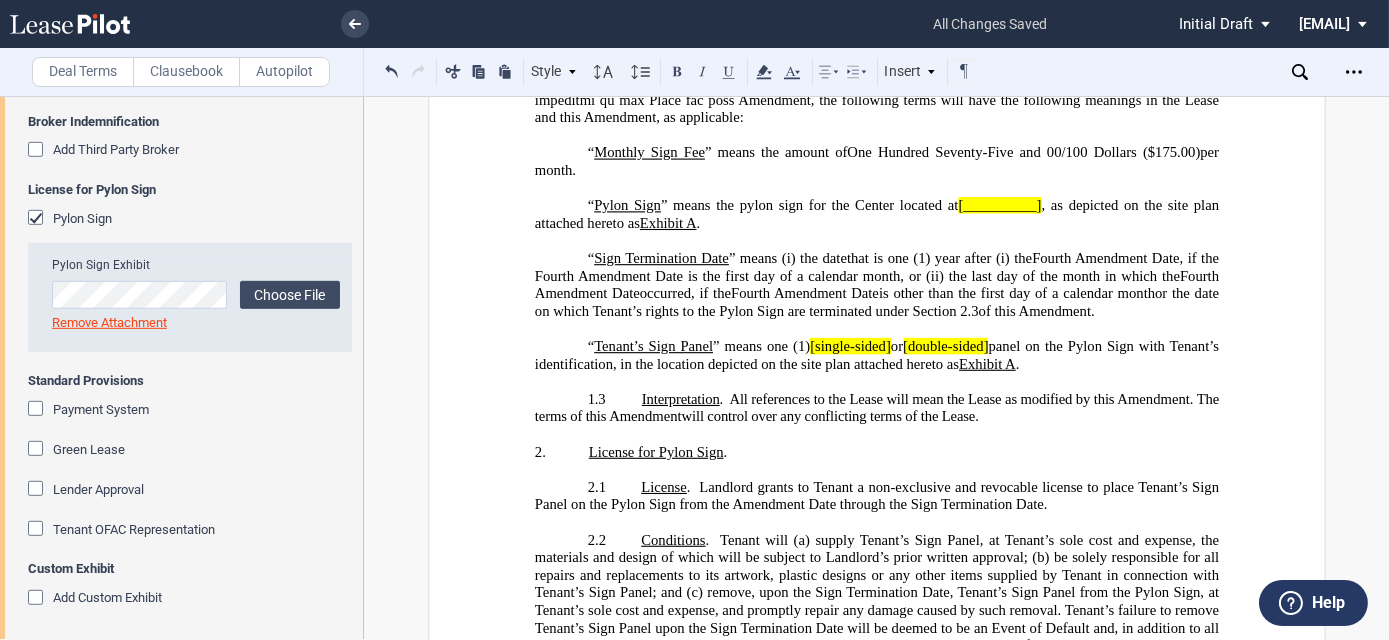 click on "that is one (1) year after (i) the  Fourth Amendment Date , if the Fourth Amendment Date is the first day of a calendar month, or (ii) the last day of the month in which the  Fourth Amendment Date ﻿  occurred, if the  Fourth Amendment Date ﻿  is other than the first day of a calendar month" 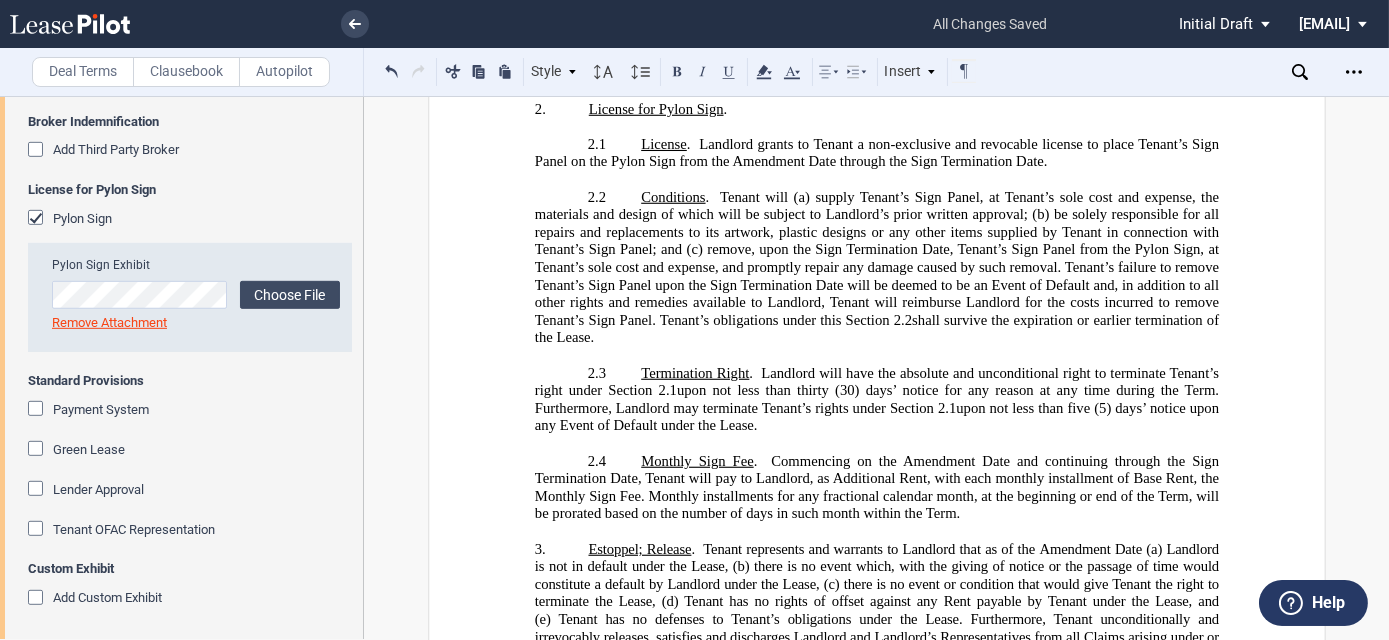 scroll, scrollTop: 938, scrollLeft: 0, axis: vertical 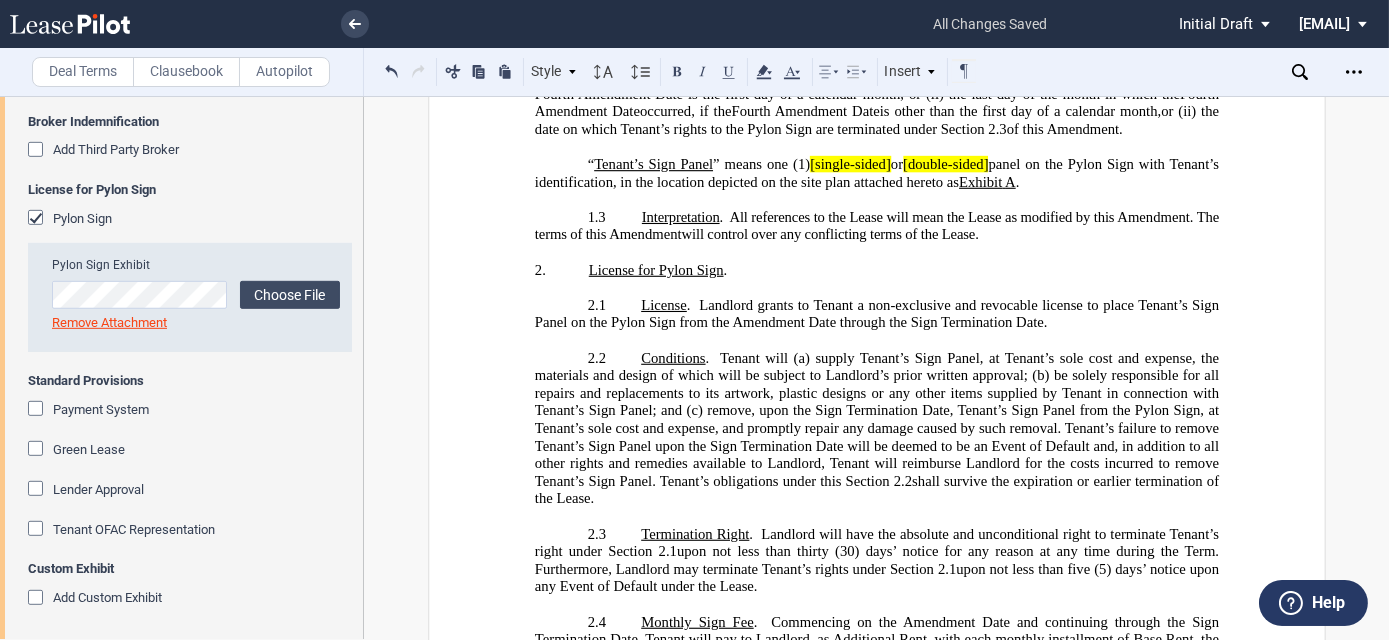click at bounding box center (876, 341) 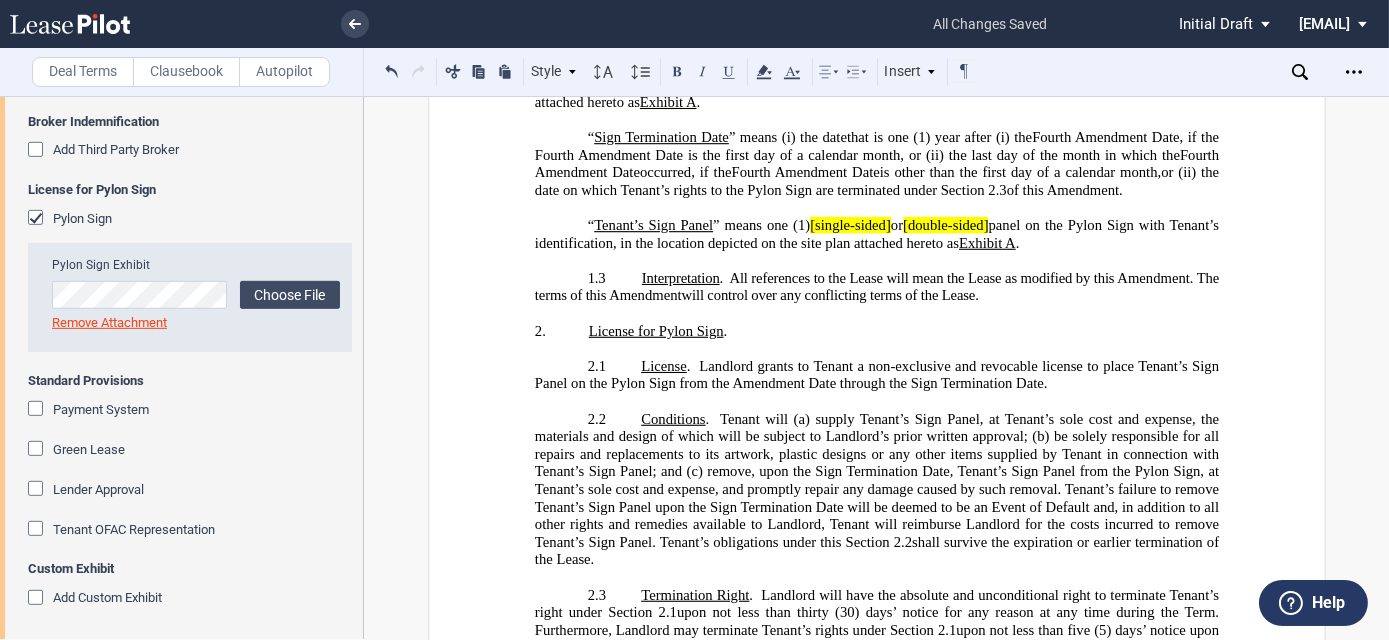 scroll, scrollTop: 756, scrollLeft: 0, axis: vertical 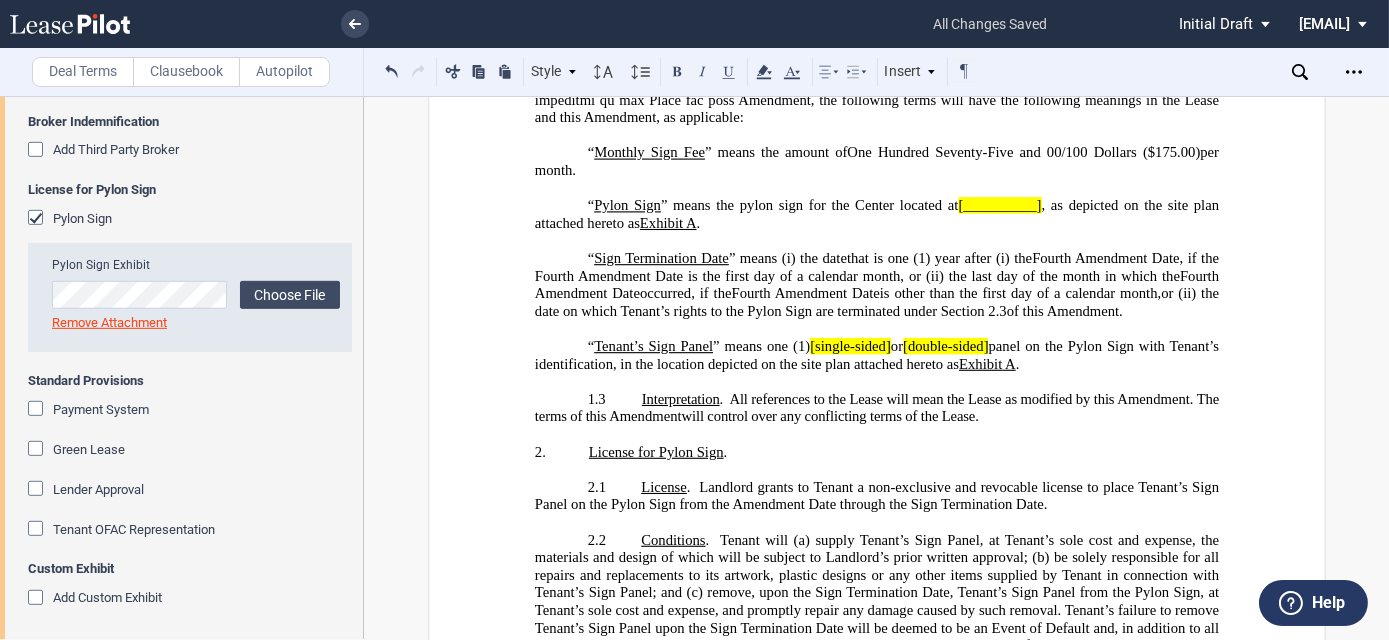 click at bounding box center (876, 241) 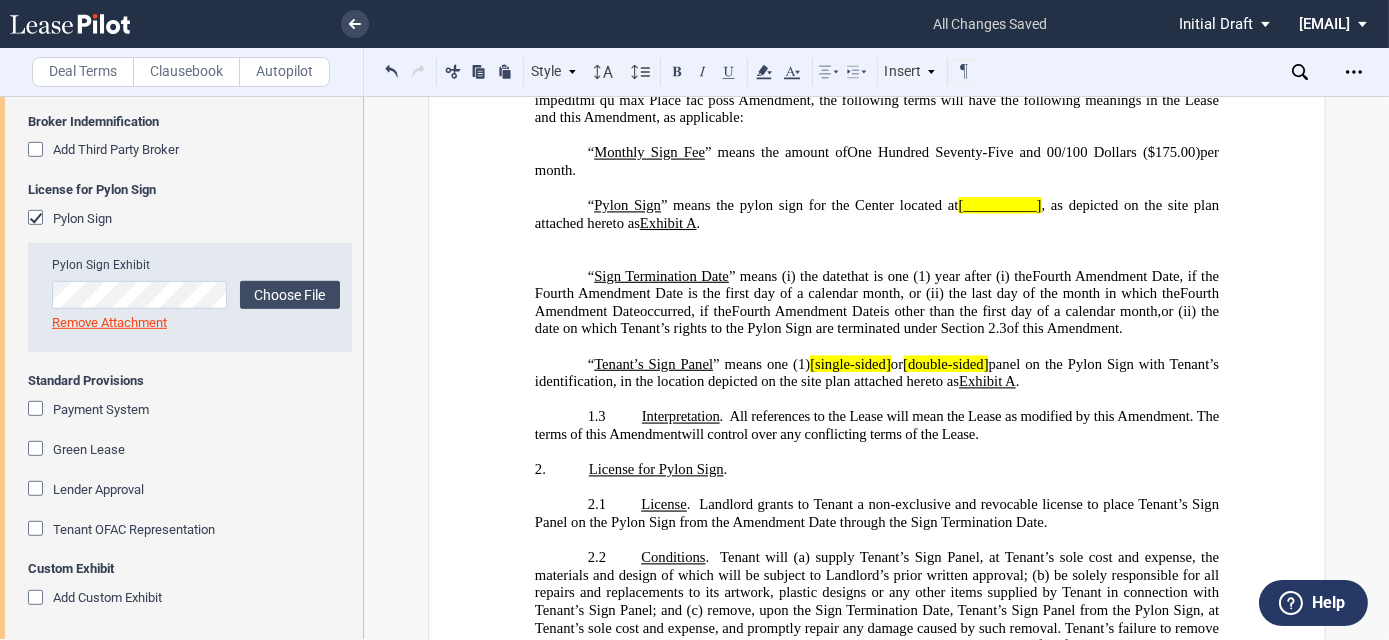 type 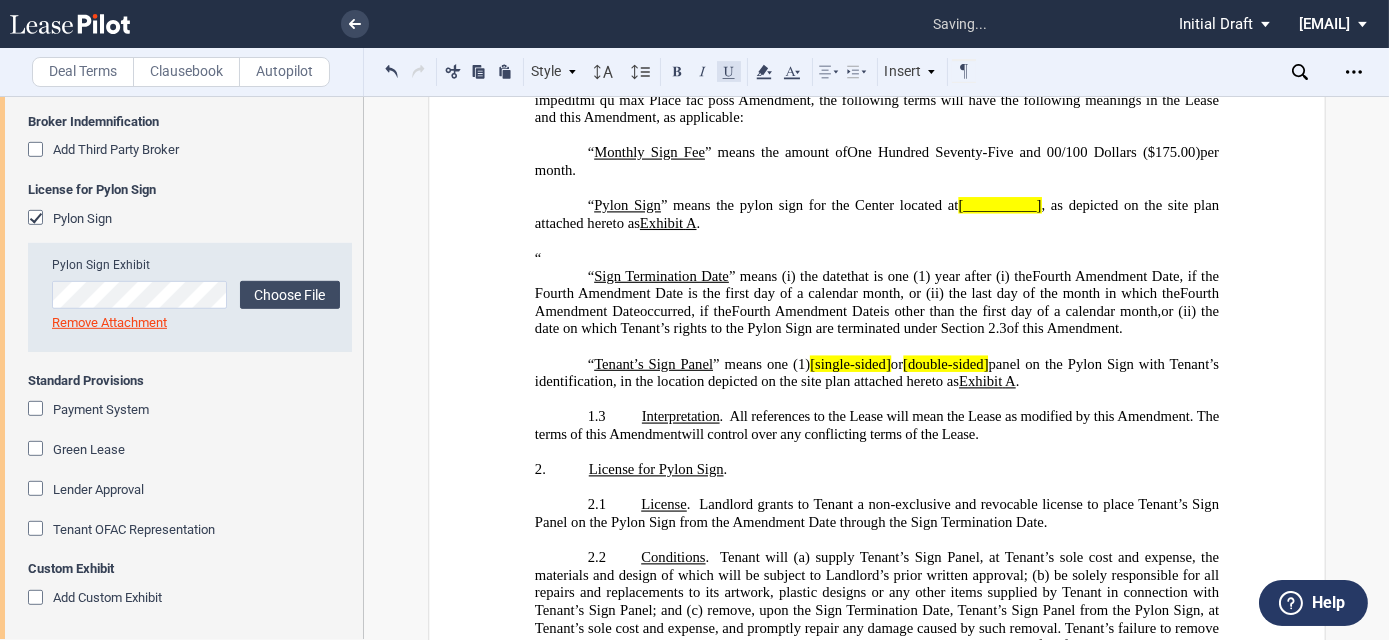 click at bounding box center (729, 71) 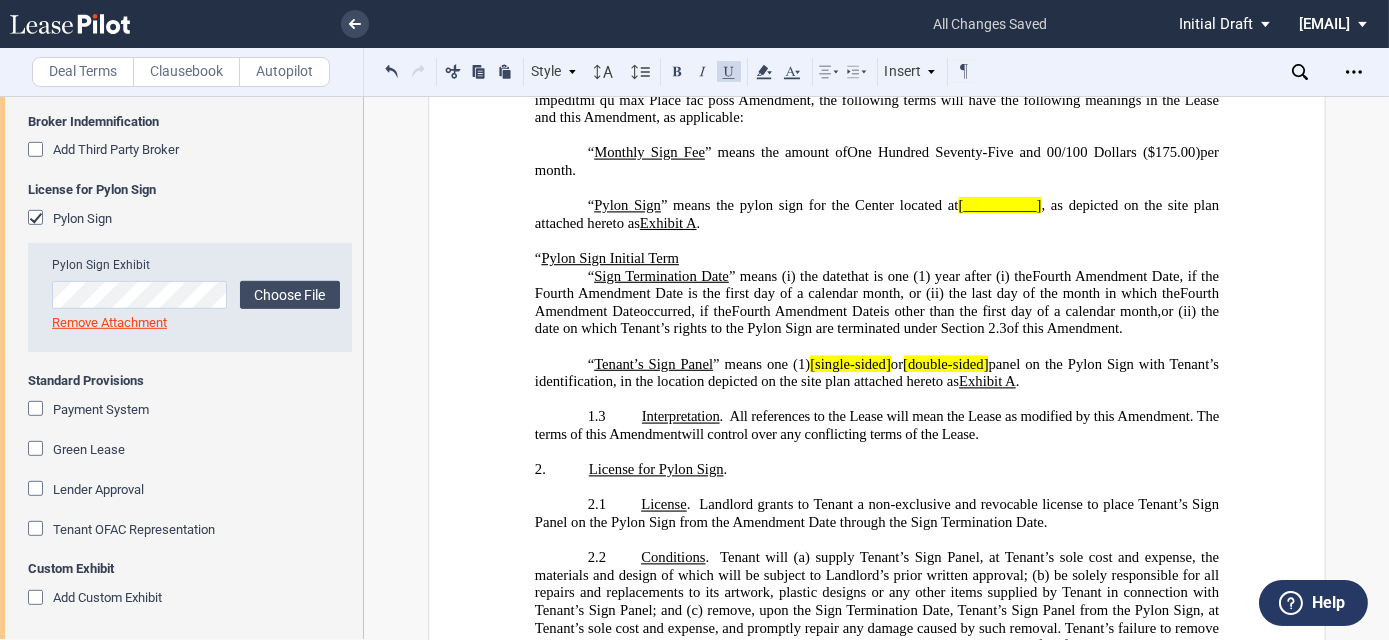click at bounding box center [729, 71] 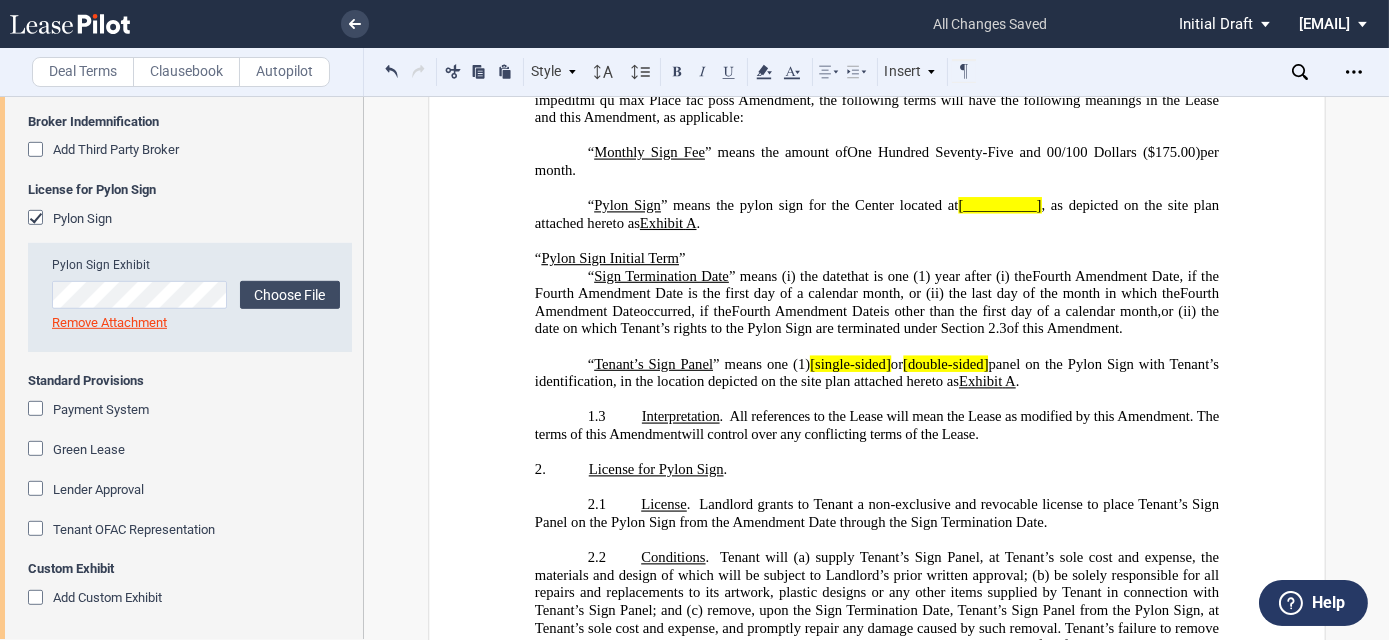 click at bounding box center (876, 241) 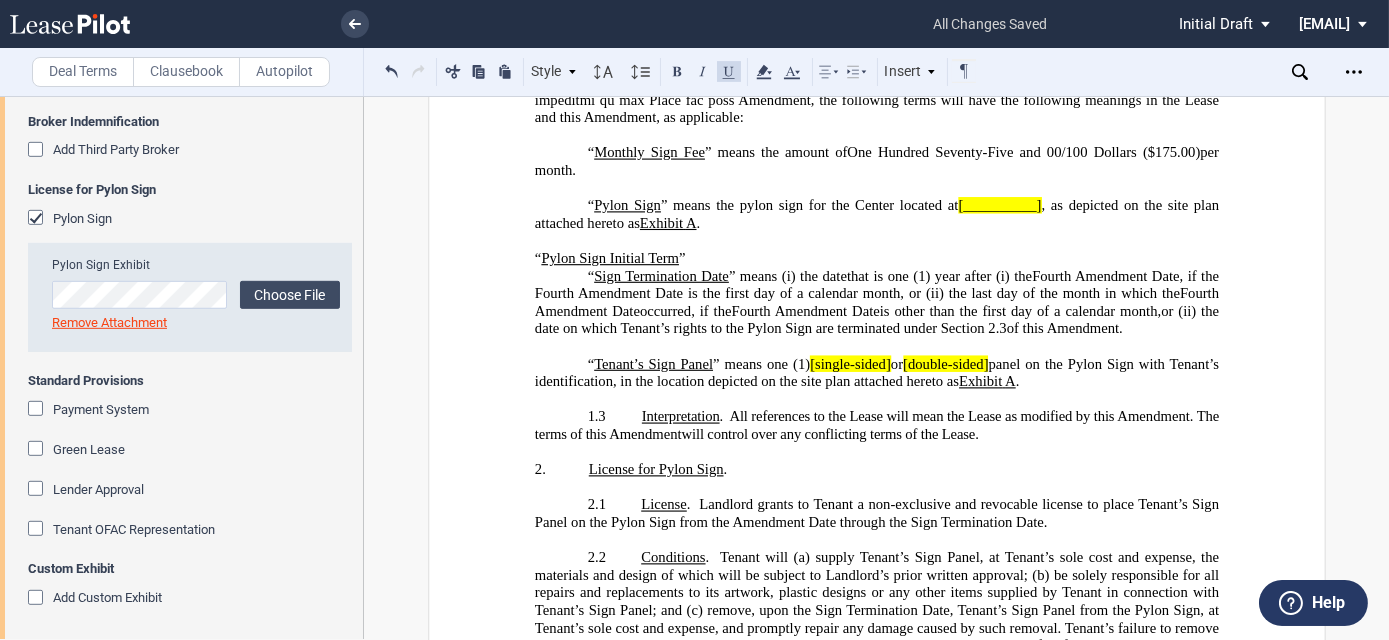 click on "“ Pylon Sign ” means the pylon sign for the Center located at  [__________] , as depicted on the site plan attached hereto as  Exhibit   ﻿ A ﻿ ." at bounding box center (876, 214) 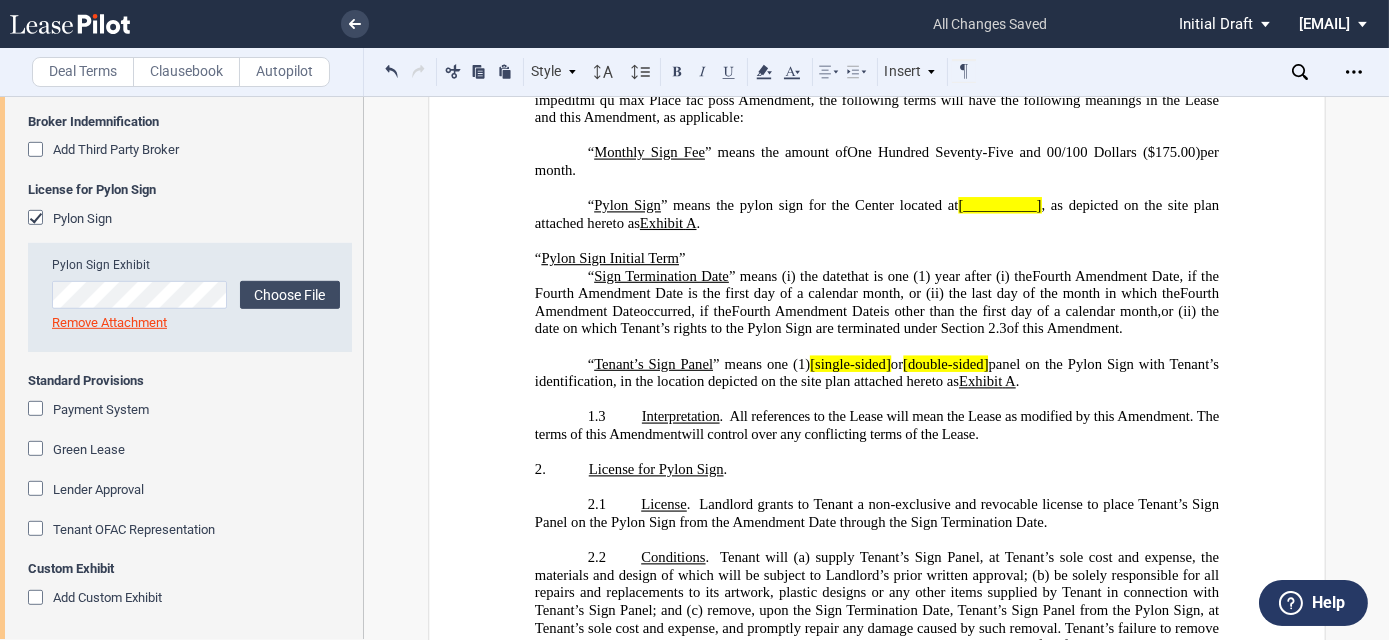 click on "﻿“ Pylon Sign Initial Term ”" at bounding box center (876, 259) 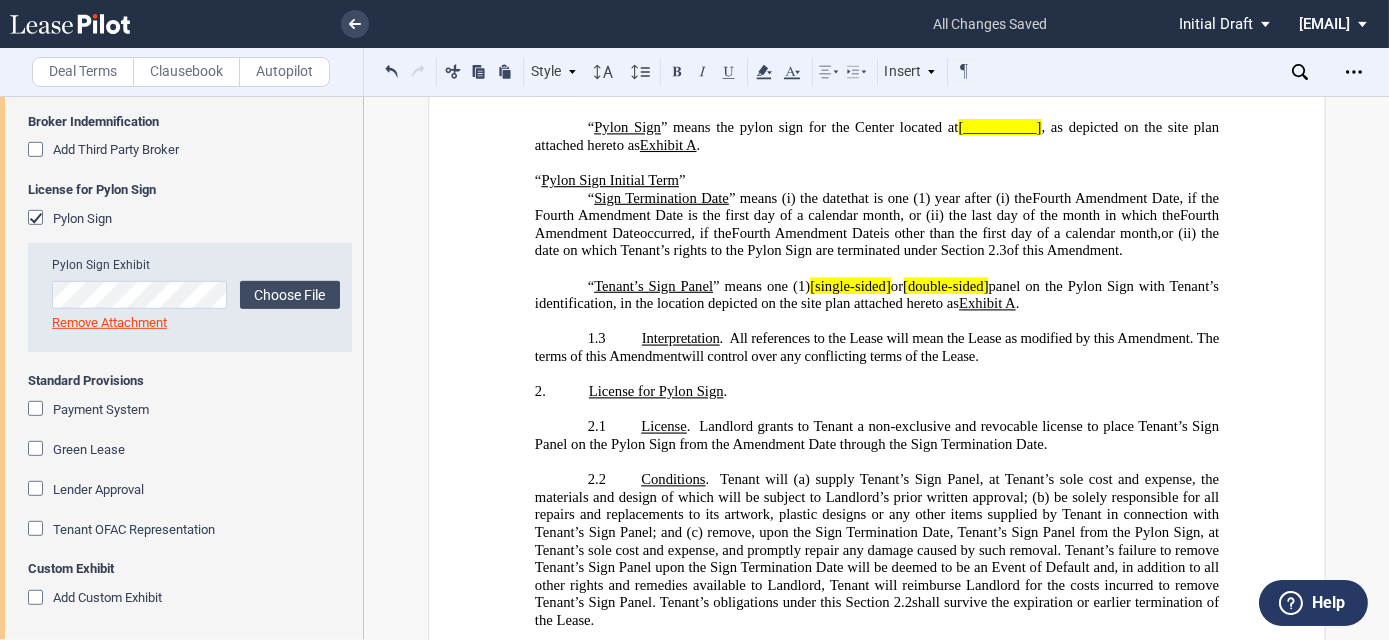 scroll, scrollTop: 756, scrollLeft: 0, axis: vertical 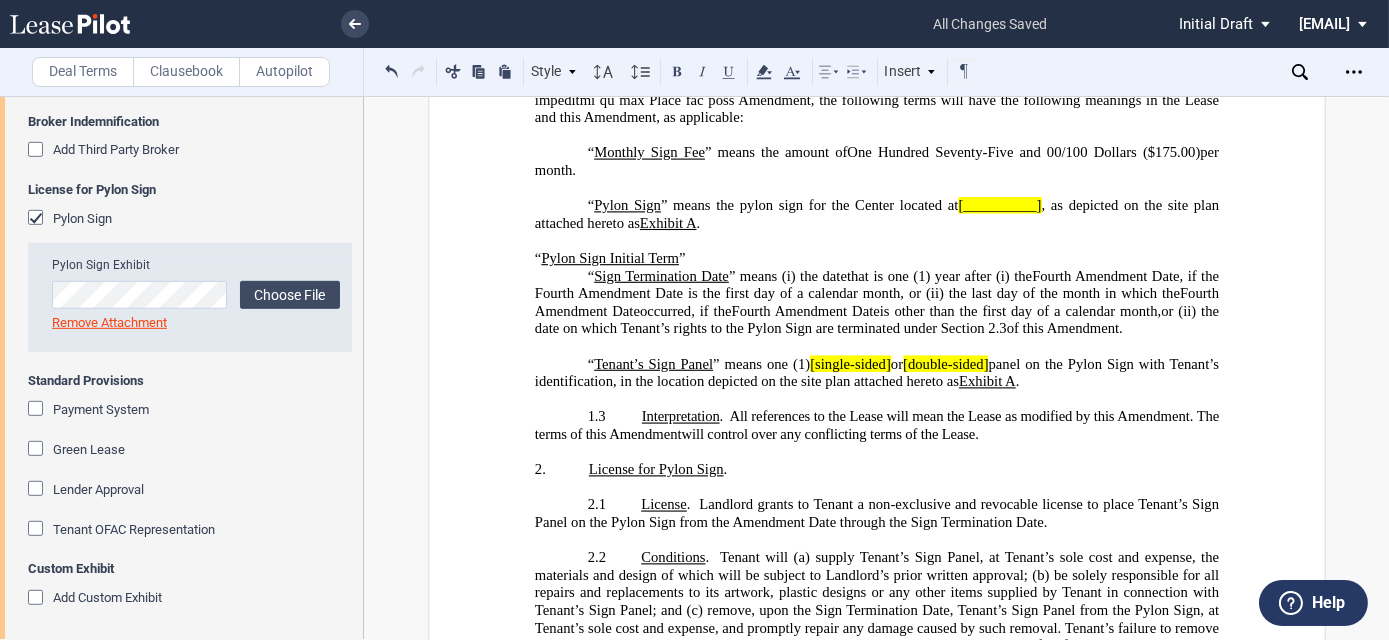 drag, startPoint x: 993, startPoint y: 274, endPoint x: 1019, endPoint y: 280, distance: 26.683329 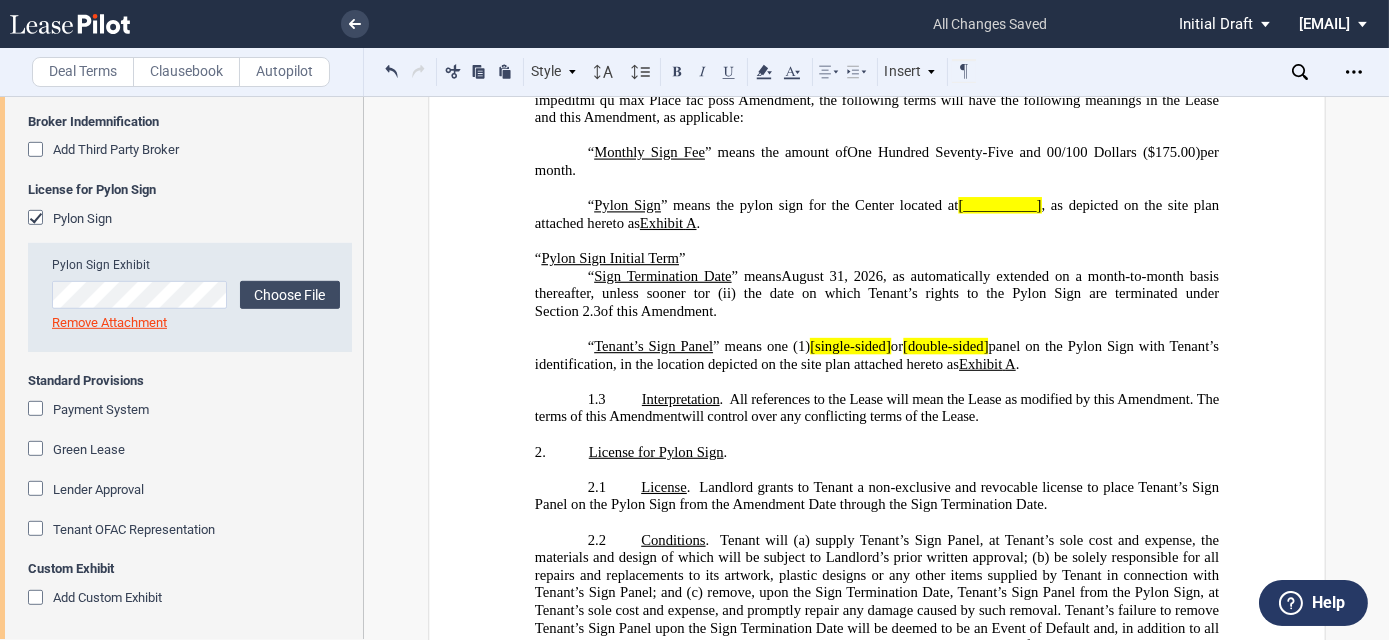 drag, startPoint x: 716, startPoint y: 253, endPoint x: 489, endPoint y: 242, distance: 227.26636 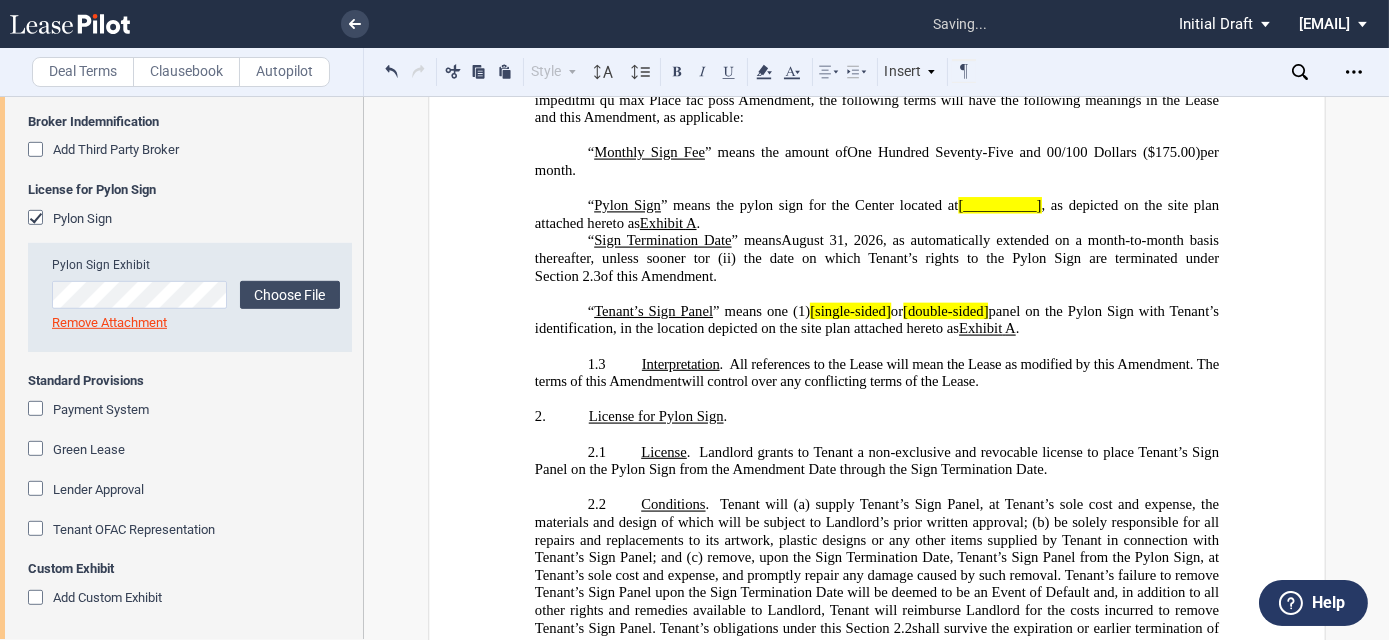click on "“ Pylon Sign ” means the pylon sign for the Center located at  [__________] , as depicted on the site plan attached hereto as  Exhibit   ﻿ A ﻿ ." at bounding box center [876, 214] 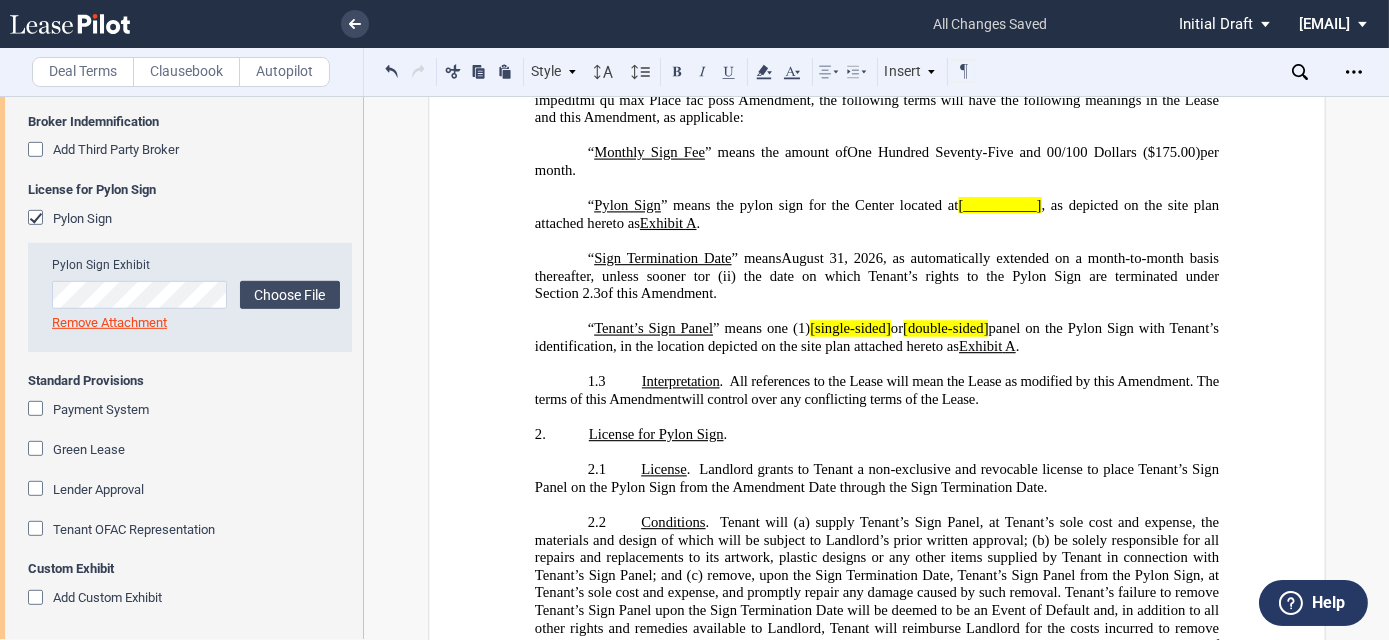 click on "﻿[DATE], as automatically extended on a month-to-month basis thereafter, unless sooner t" 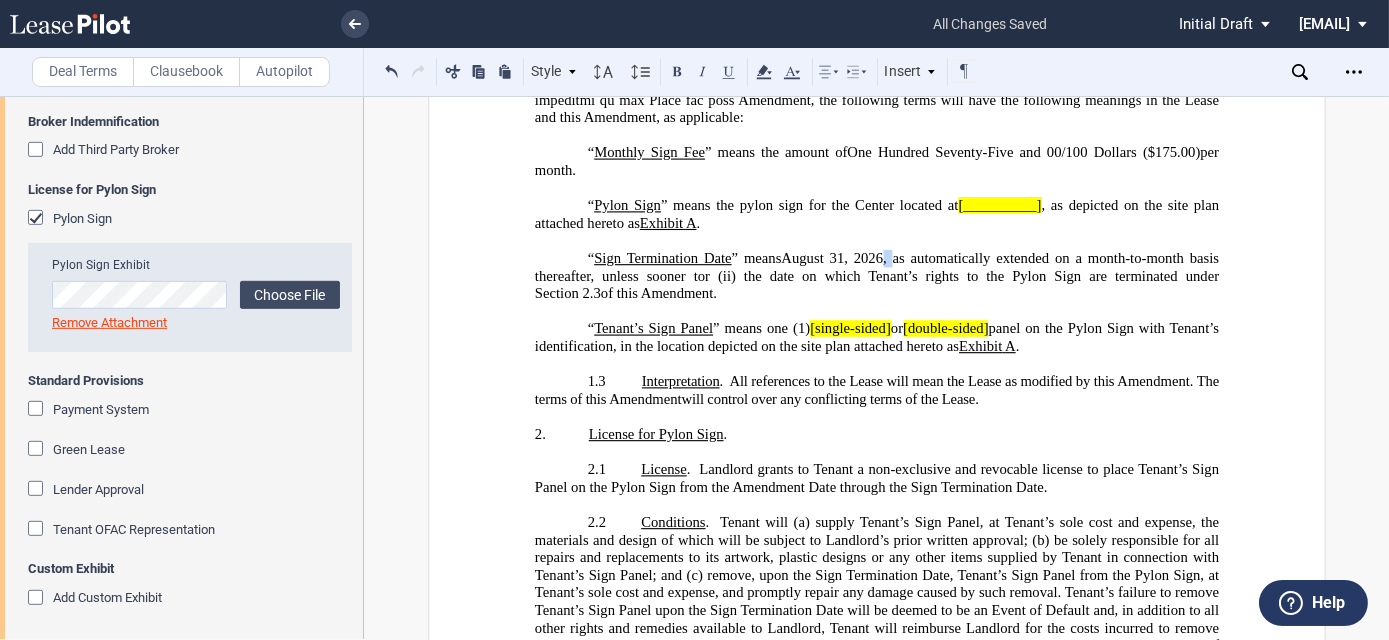 click on "﻿[DATE], as automatically extended on a month-to-month basis thereafter, unless sooner t" 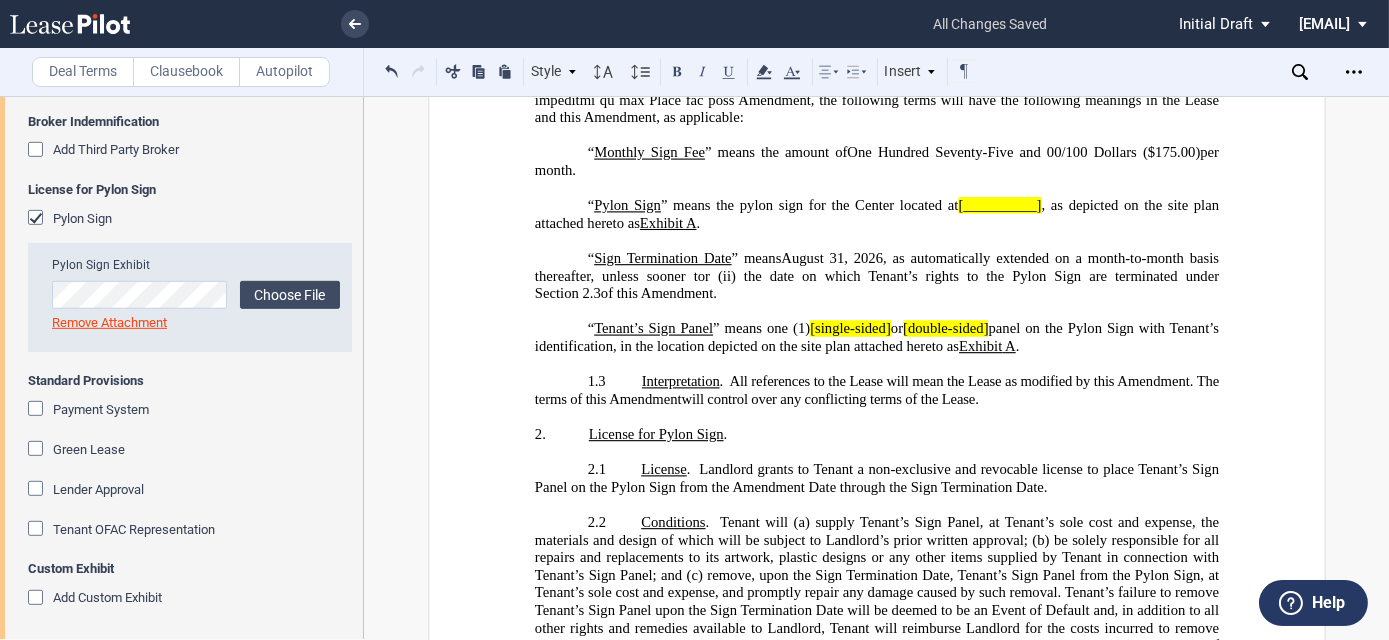 click on "﻿[DATE], as automatically extended on a month-to-month basis thereafter, unless sooner t" 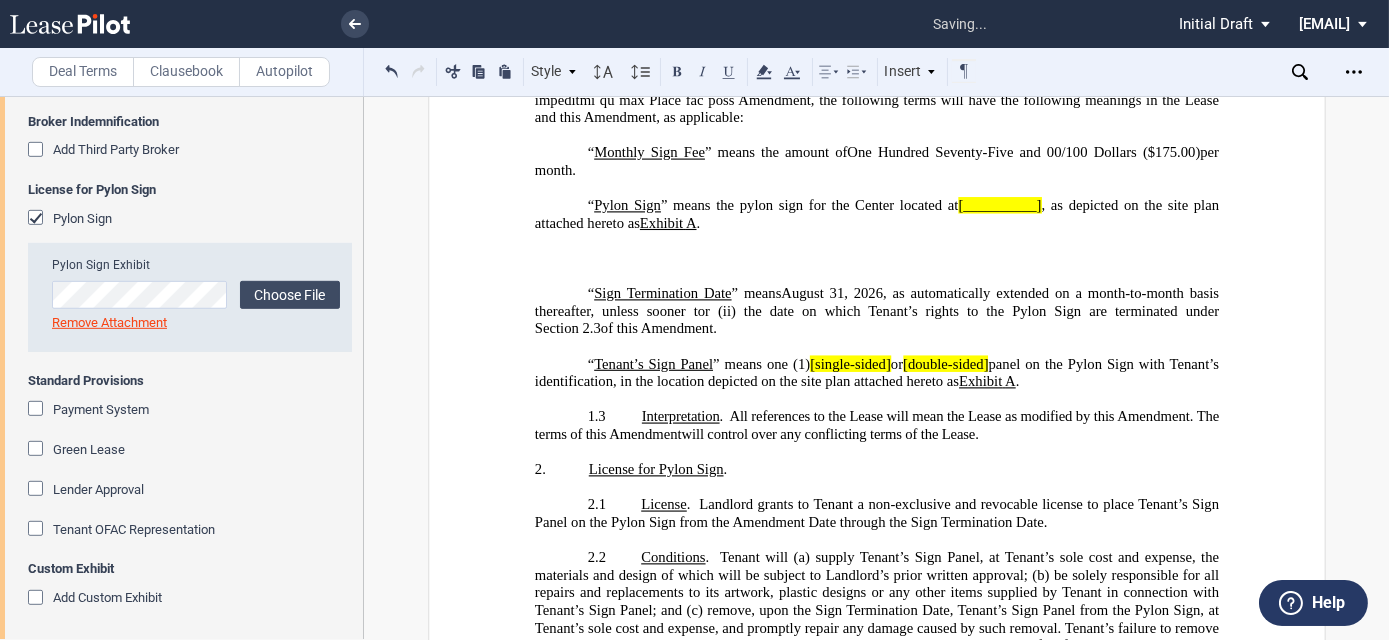 type 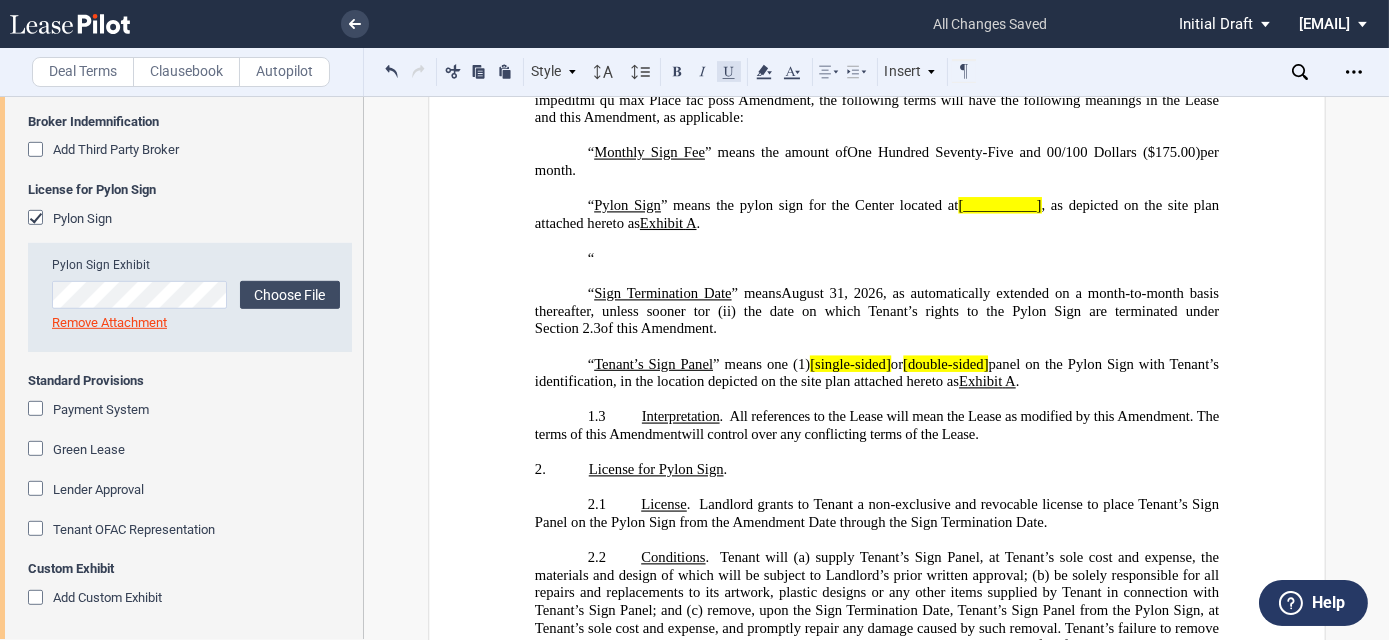 click at bounding box center [729, 71] 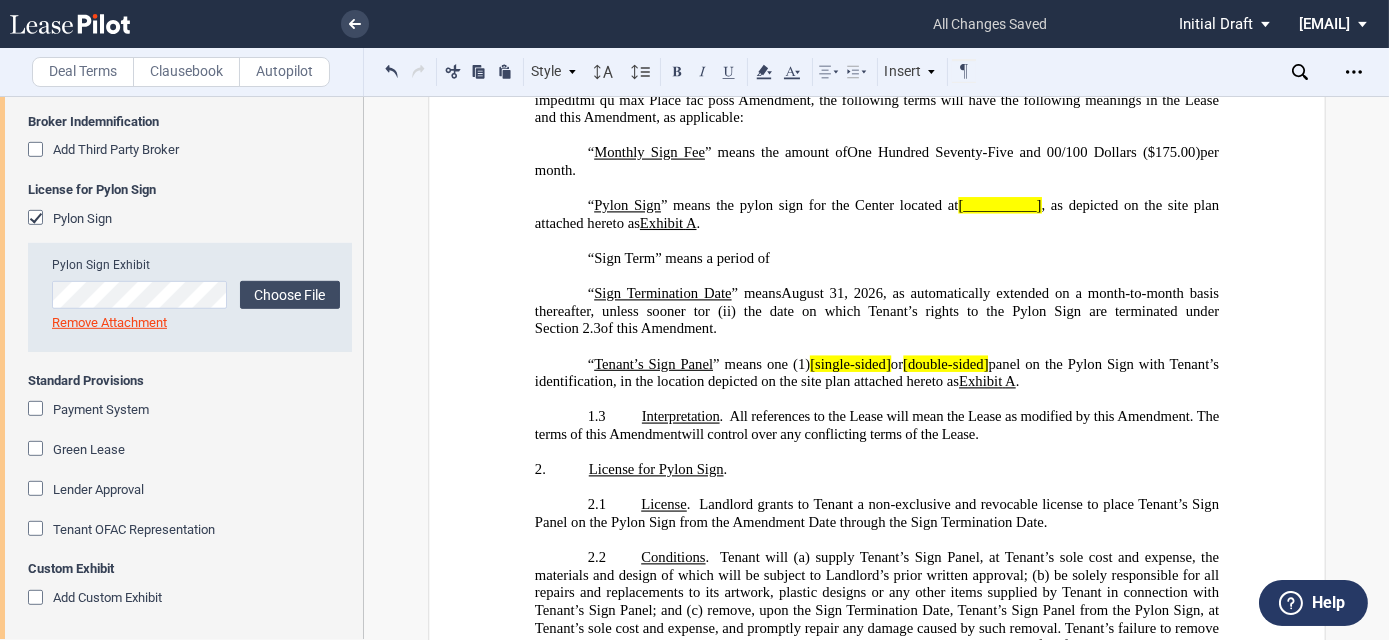 click on "or (ii) the date on which Tenant’s rights to the Pylon Sign are terminated under Section" 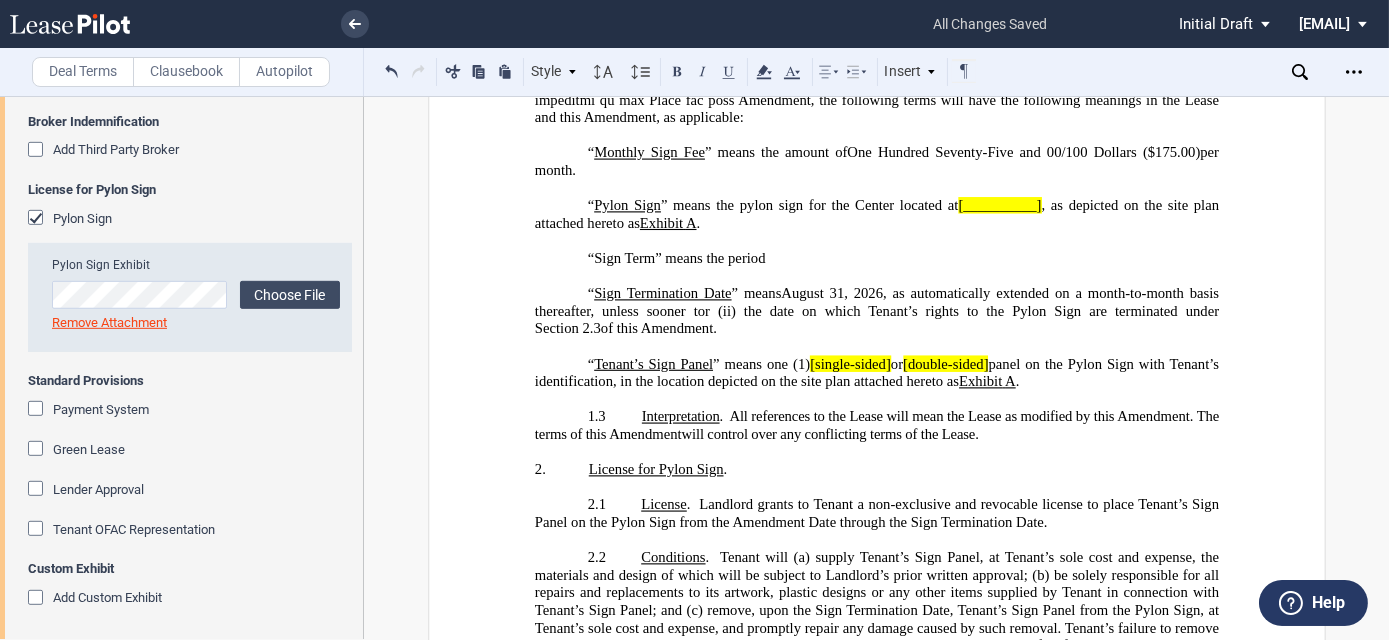 drag, startPoint x: 763, startPoint y: 258, endPoint x: 825, endPoint y: 266, distance: 62.514 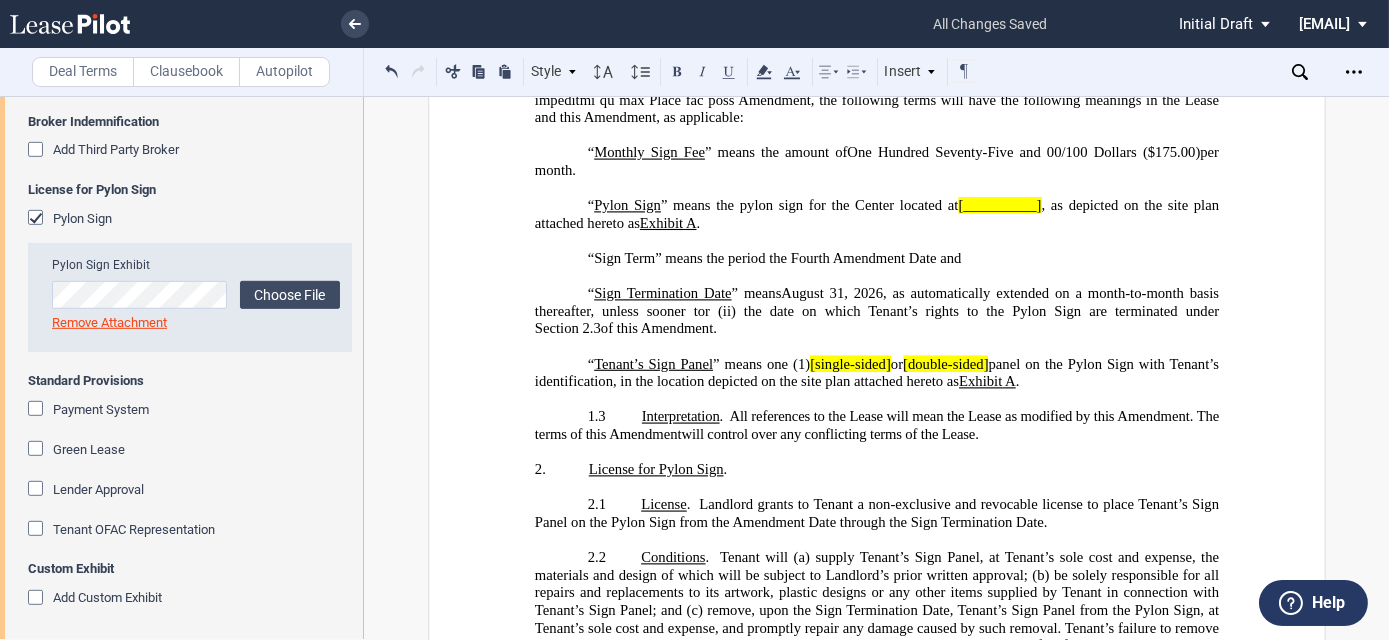 click on "“﻿Sign Term”﻿ means the period the Fourth Amendment Date and" 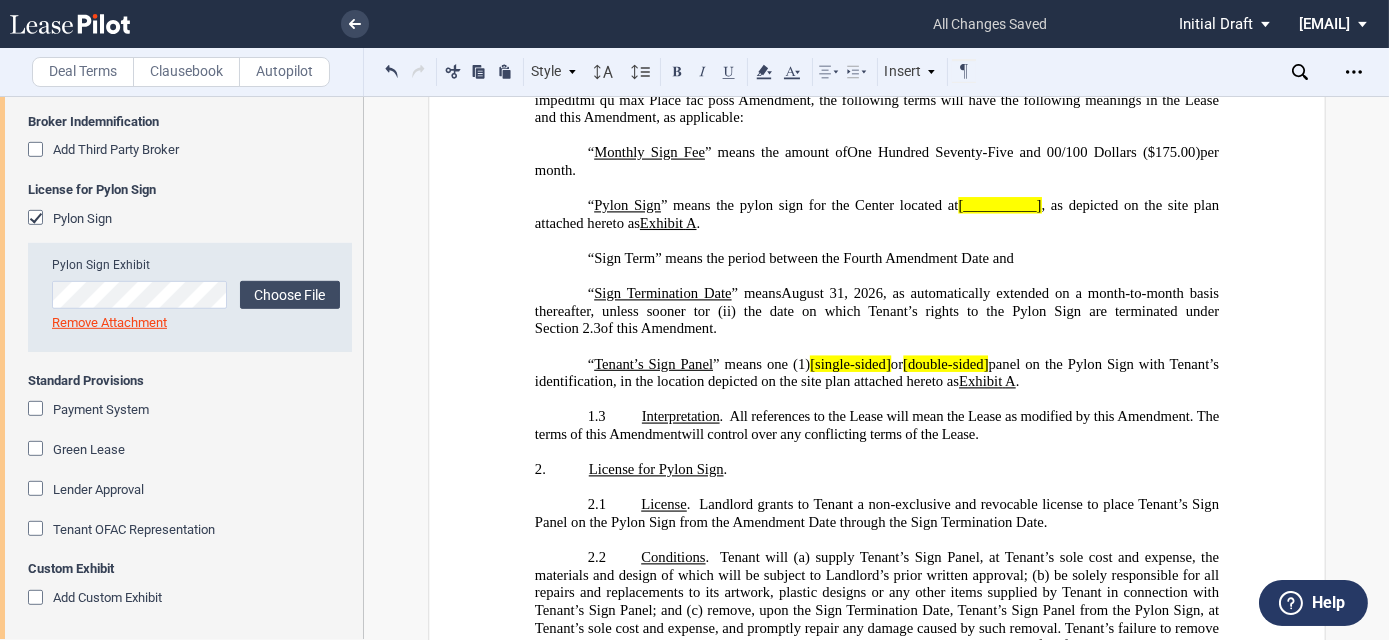click on "“﻿Sign Term”﻿ means the period between the Fourth Amendment Date and" at bounding box center [876, 259] 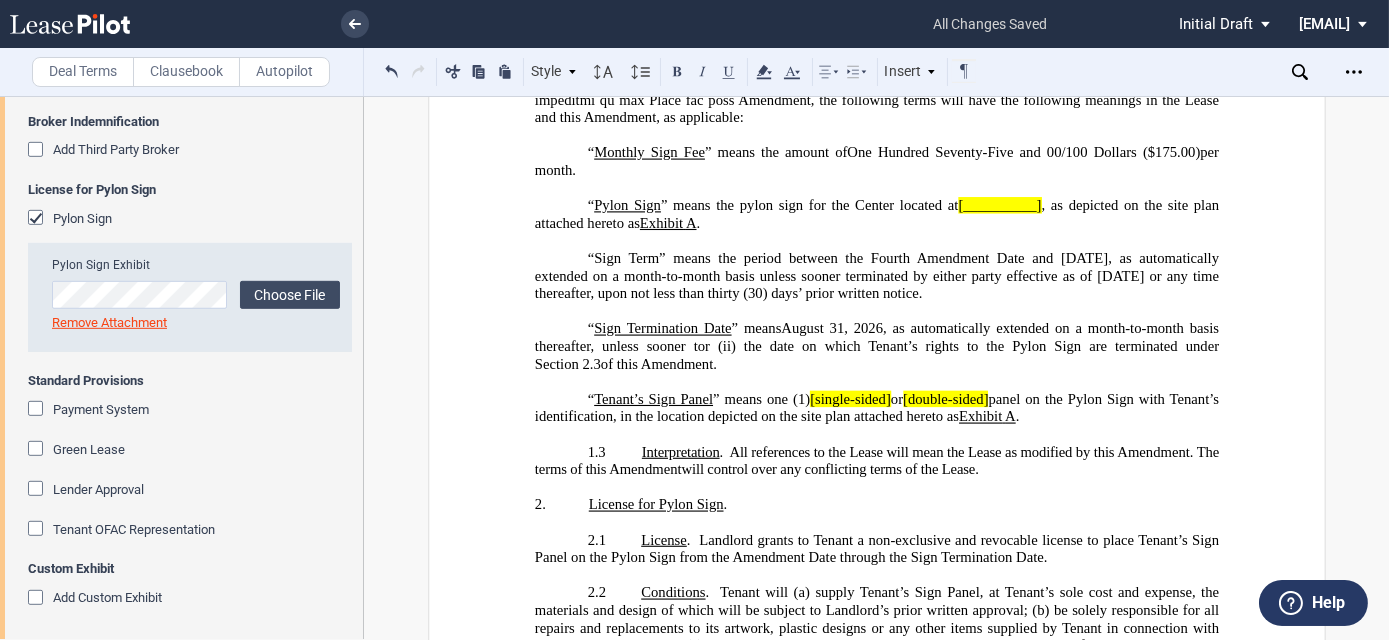 click on "“﻿Sign Term”﻿ means the period between the Fourth Amendment Date and [DATE], as automatically extended on a month-to-month basis unless sooner terminated by either party effective as of [DATE] or any time thereafter, upon not less than thirty (30) days’ prior written notice." 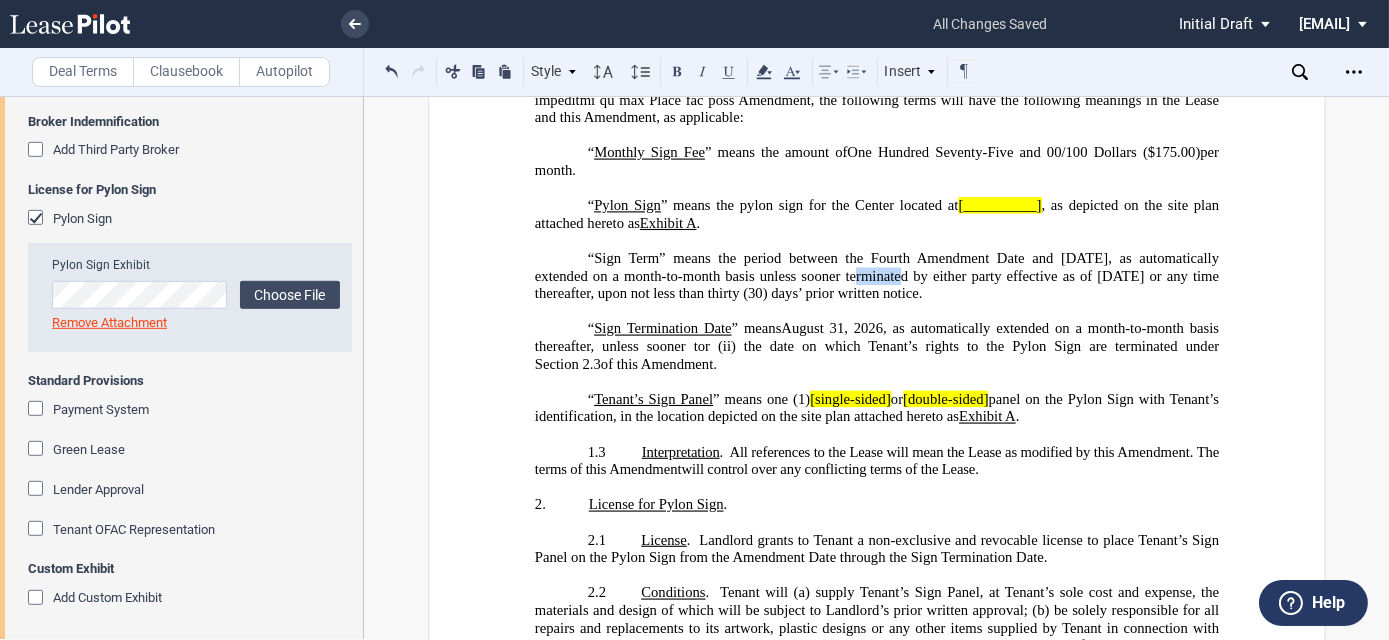 click on "“﻿Sign Term”﻿ means the period between the Fourth Amendment Date and [DATE], as automatically extended on a month-to-month basis unless sooner terminated by either party effective as of [DATE] or any time thereafter, upon not less than thirty (30) days’ prior written notice." 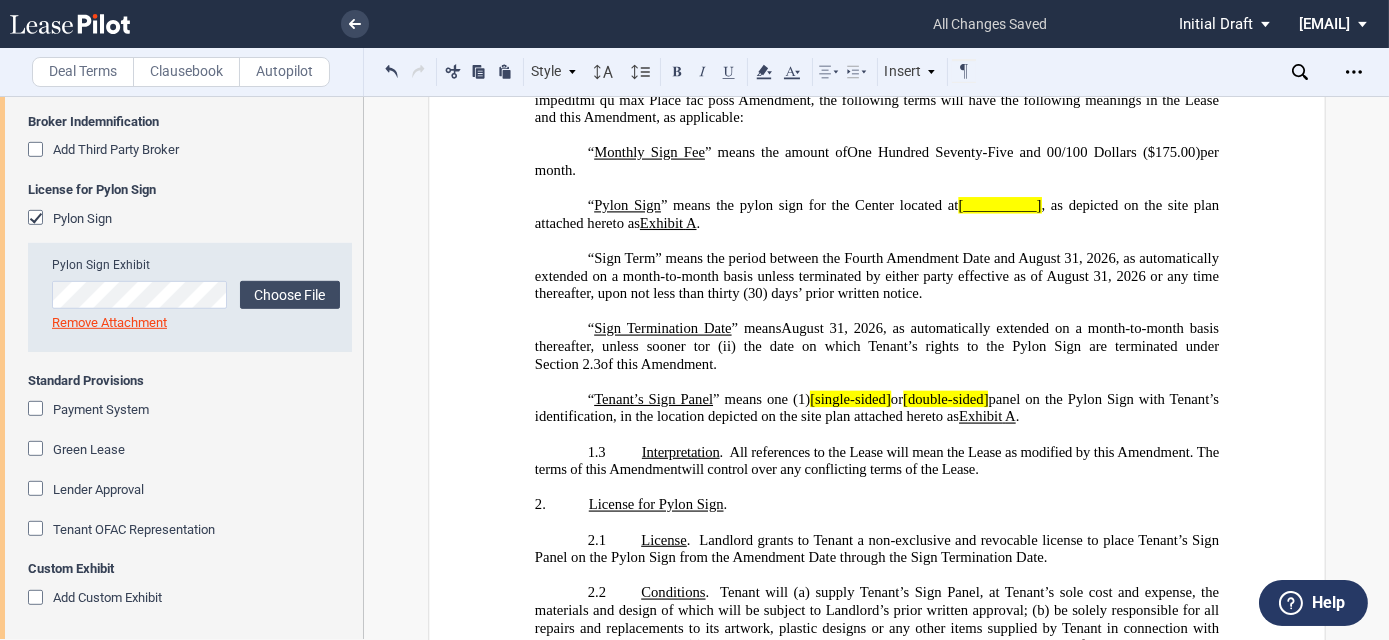 click on "“﻿Sign Term”﻿ means the period between the Fourth Amendment Date and August 31, 2026, as automatically extended on a month-to-month basis unless terminated by either party effective as of August 31, 2026 or any time thereafter, upon not less than thirty (30) days’ prior written notice." 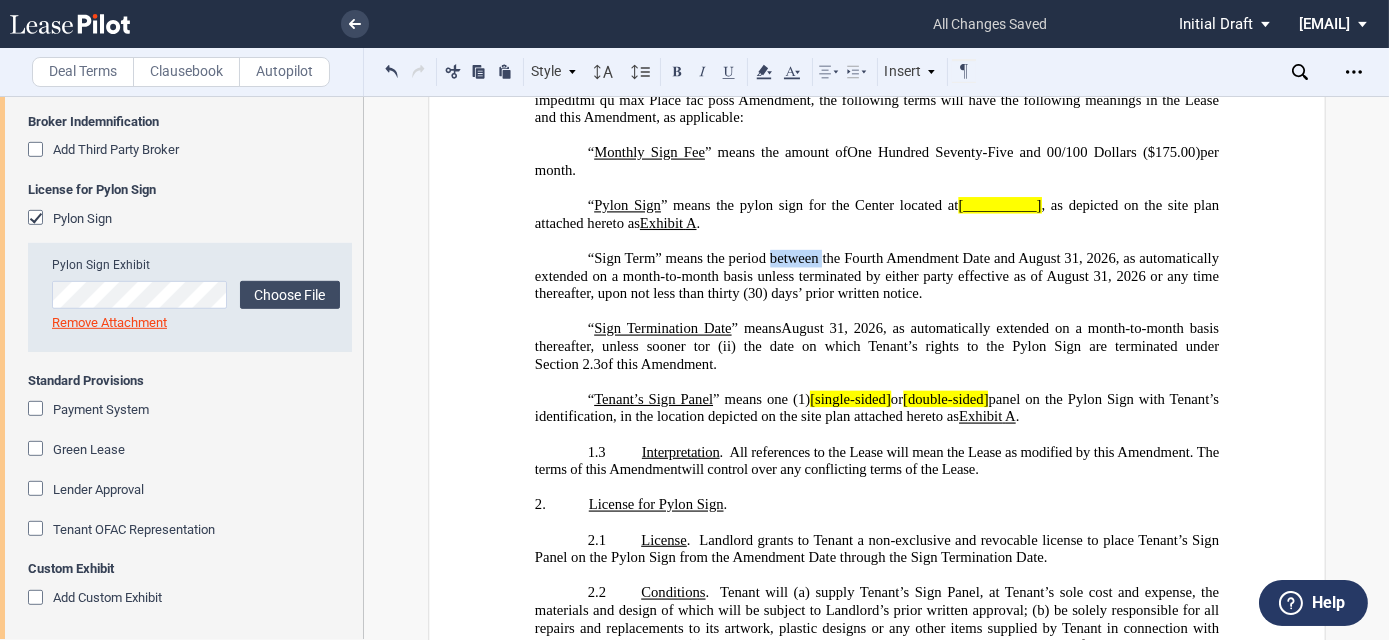 click on "“﻿Sign Term”﻿ means the period between the Fourth Amendment Date and August 31, 2026, as automatically extended on a month-to-month basis unless terminated by either party effective as of August 31, 2026 or any time thereafter, upon not less than thirty (30) days’ prior written notice." 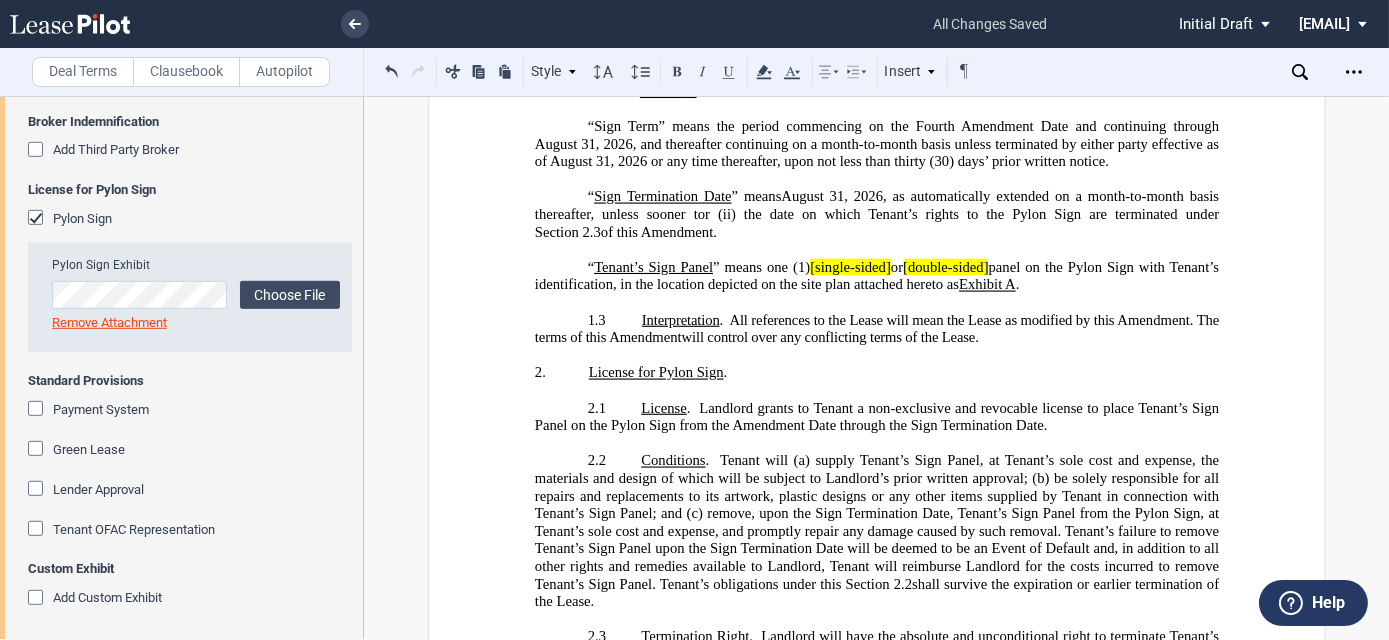 scroll, scrollTop: 1120, scrollLeft: 0, axis: vertical 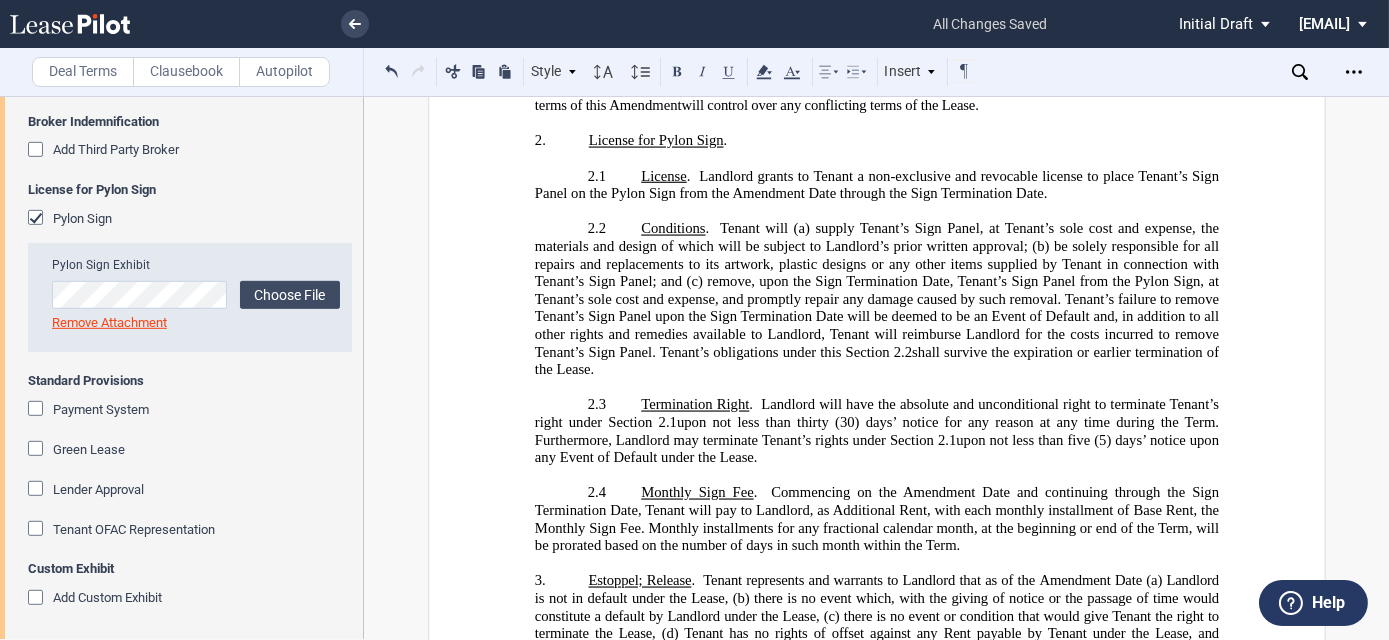 click on "upon not less than thirty" 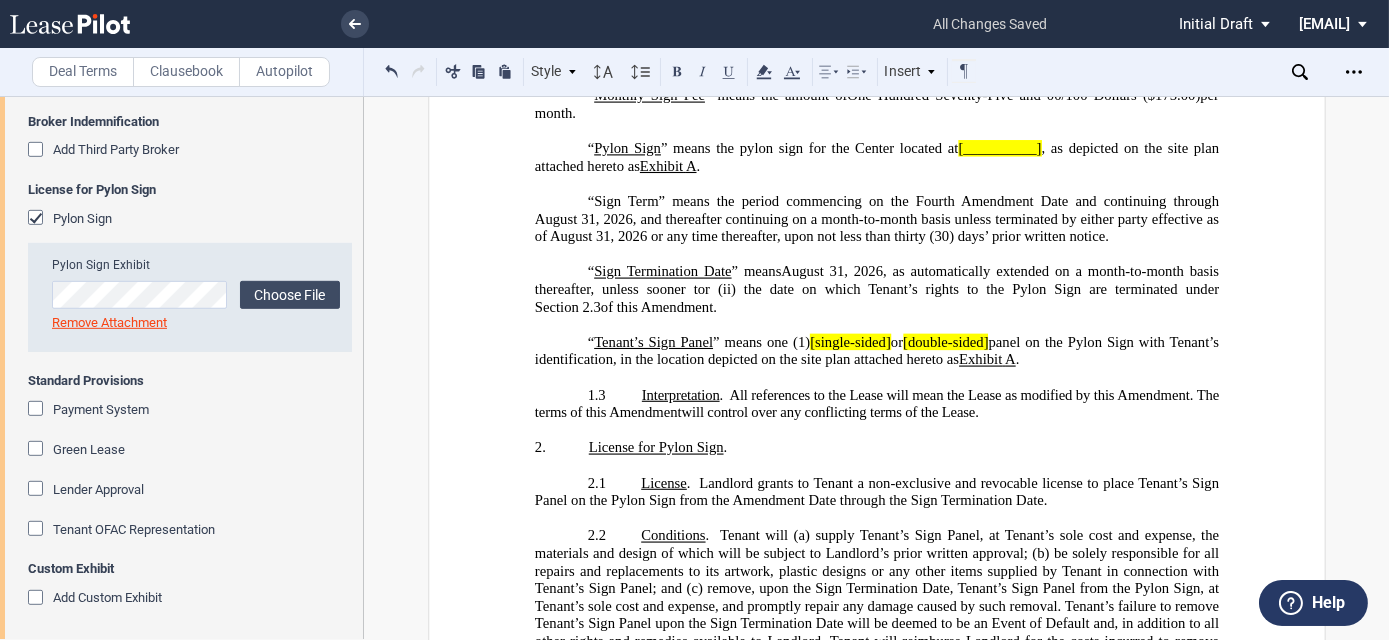 scroll, scrollTop: 756, scrollLeft: 0, axis: vertical 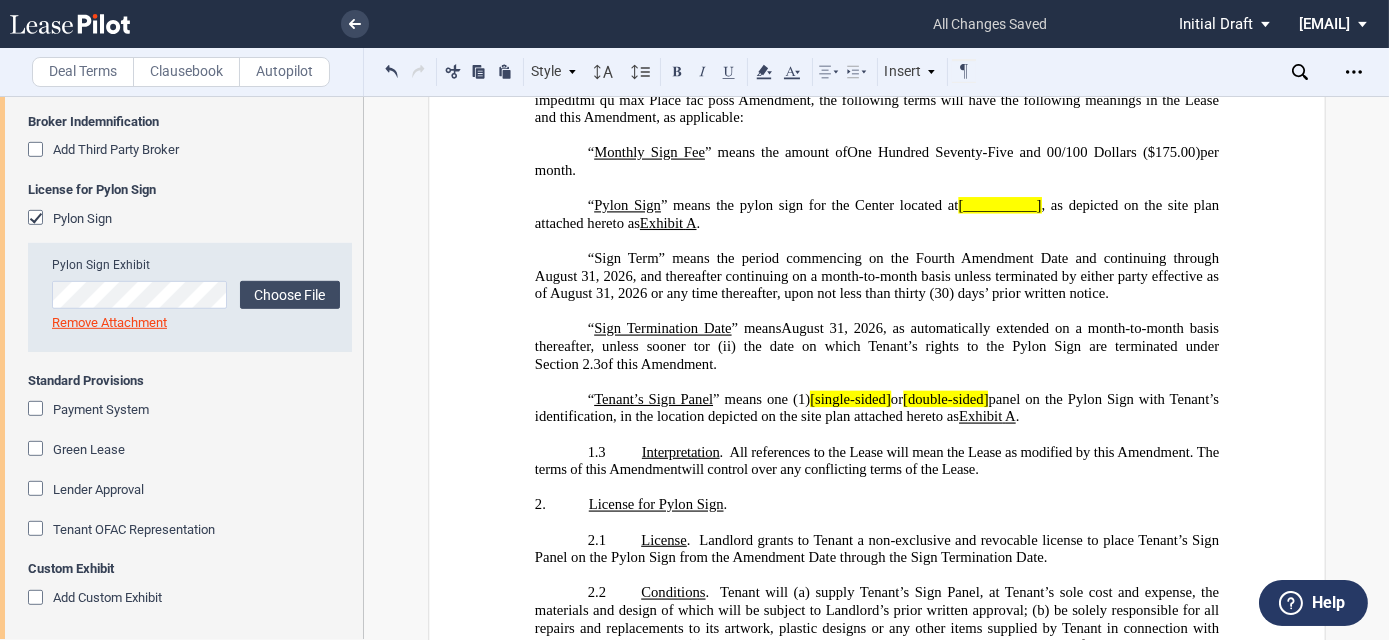 click on "“Sign Term”﻿ means the period c﻿ommencing on the Fourth Amendment Date and continuing through August 31, 2026, and thereafter continuing on a month-to-month basis unless terminated by either party effective as of August 31, 2026 or any time thereafter, upon not less than thirty (30) days’ prior written notice." 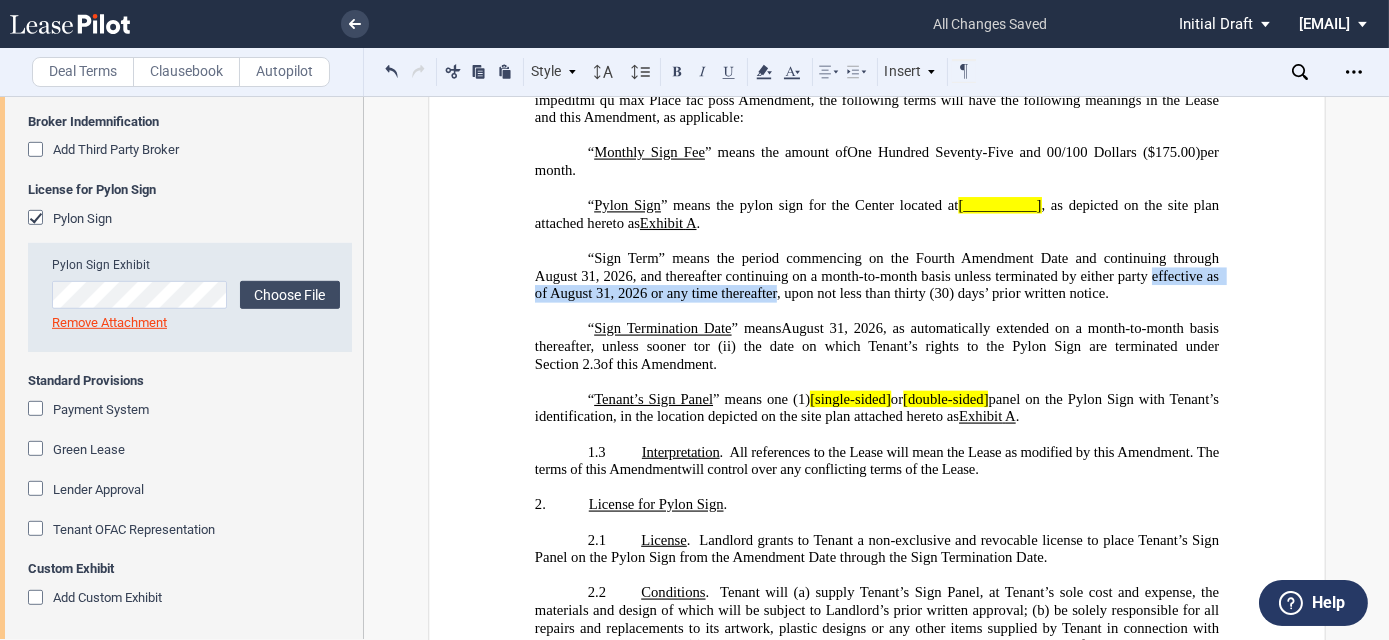 drag, startPoint x: 1149, startPoint y: 275, endPoint x: 770, endPoint y: 287, distance: 379.1899 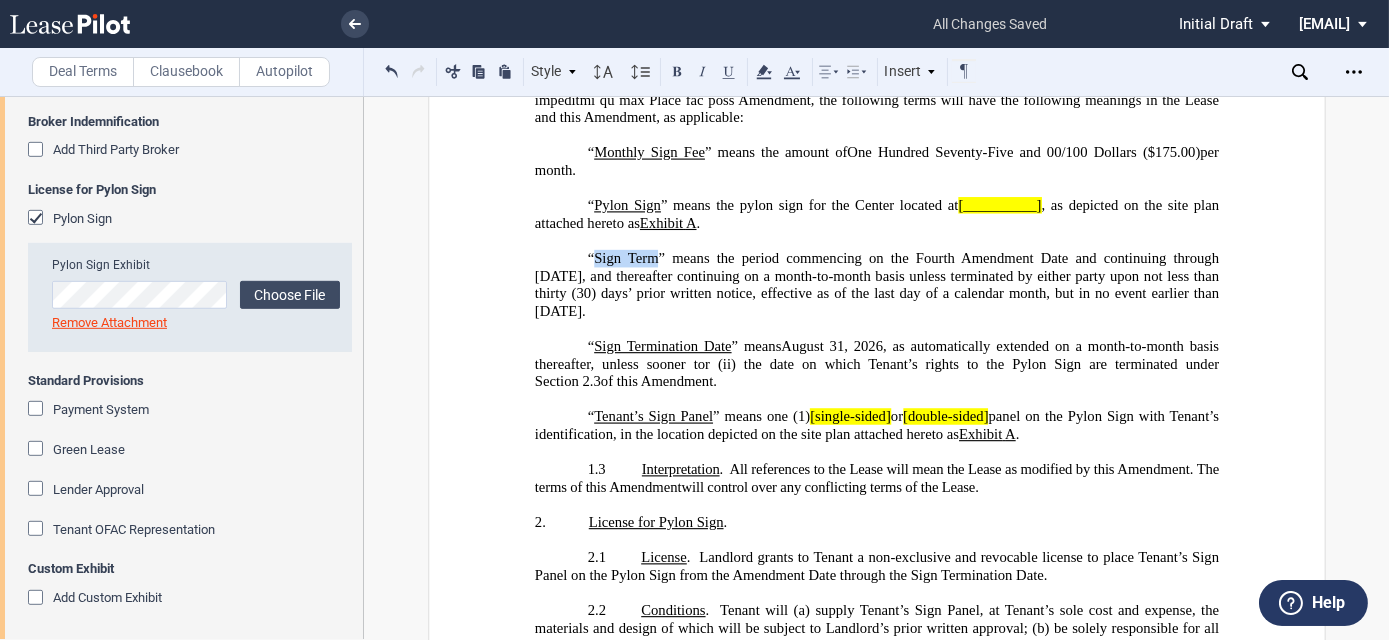 drag, startPoint x: 591, startPoint y: 253, endPoint x: 654, endPoint y: 247, distance: 63.28507 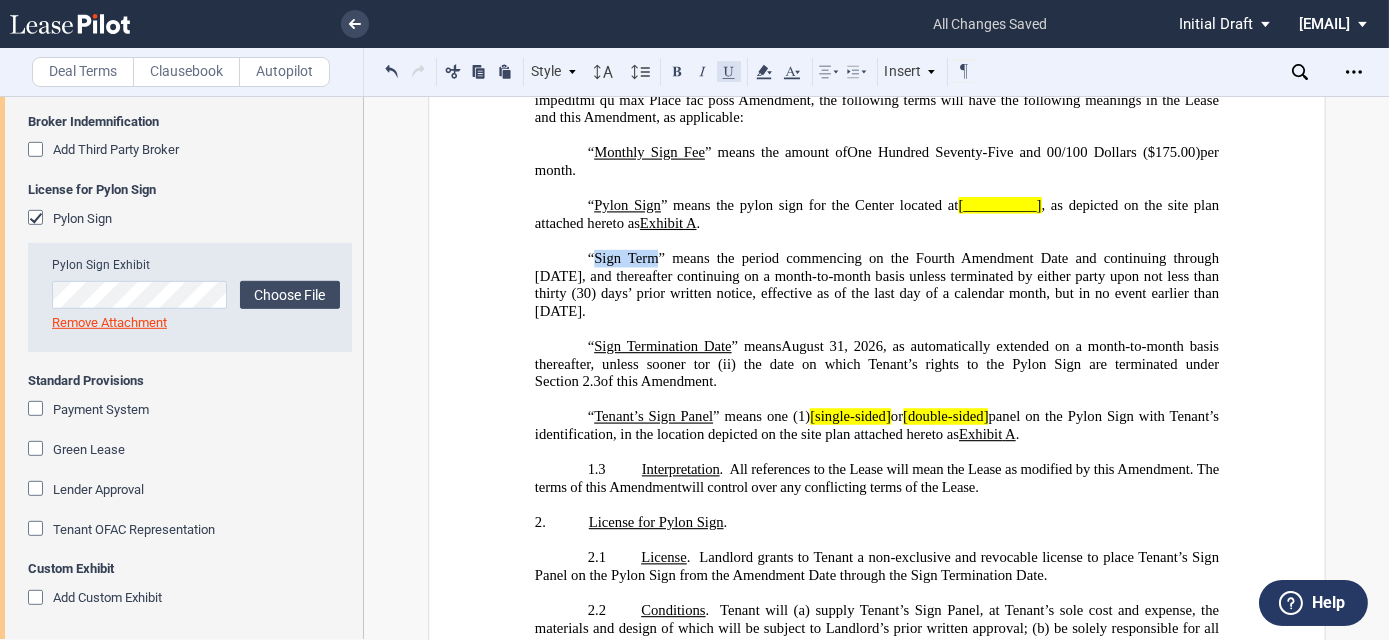 click at bounding box center [729, 71] 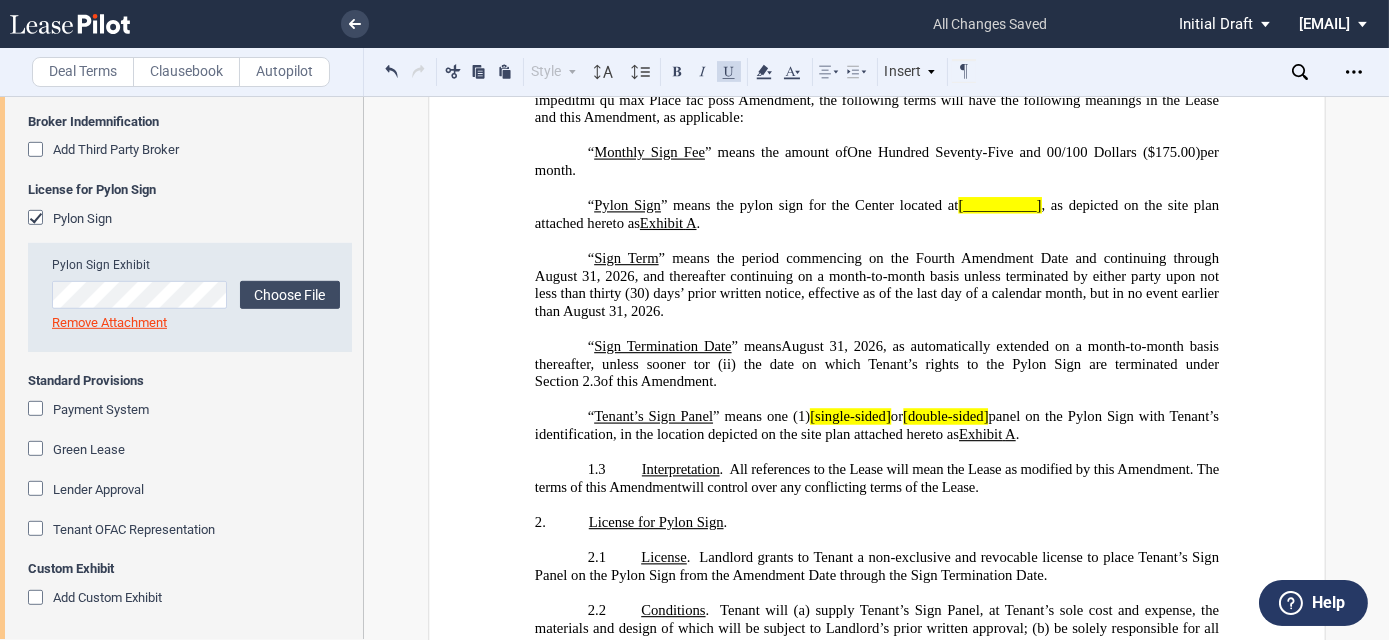 click on "or (ii) the date on which Tenant’s rights to the Pylon Sign are terminated under Section" 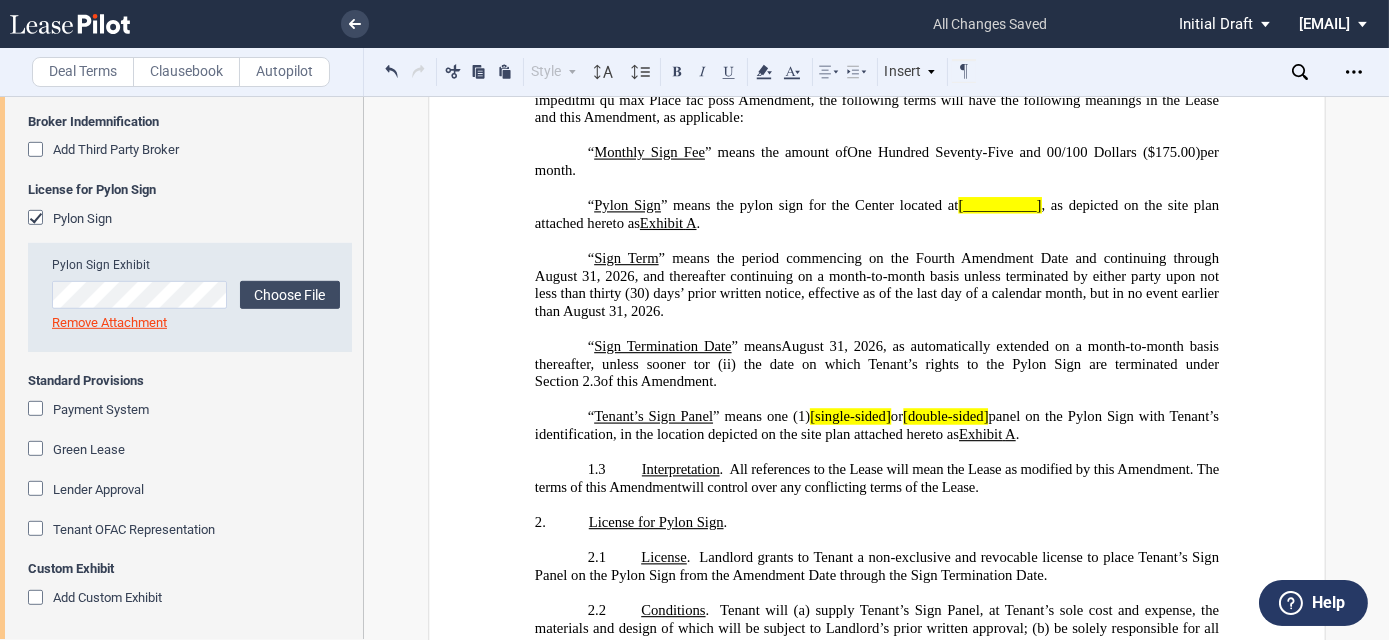 click on "“ Sign Term ”﻿ means the period c﻿ommencing on the Fourth Amendment Date and continuing through [DATE], and thereafter continuing on a month-to-month basis unless terminated by either party upon not less than thirty (30) days’ prior written notice, effective as of the last day of a calendar month, but in no event earlier than [DATE]." 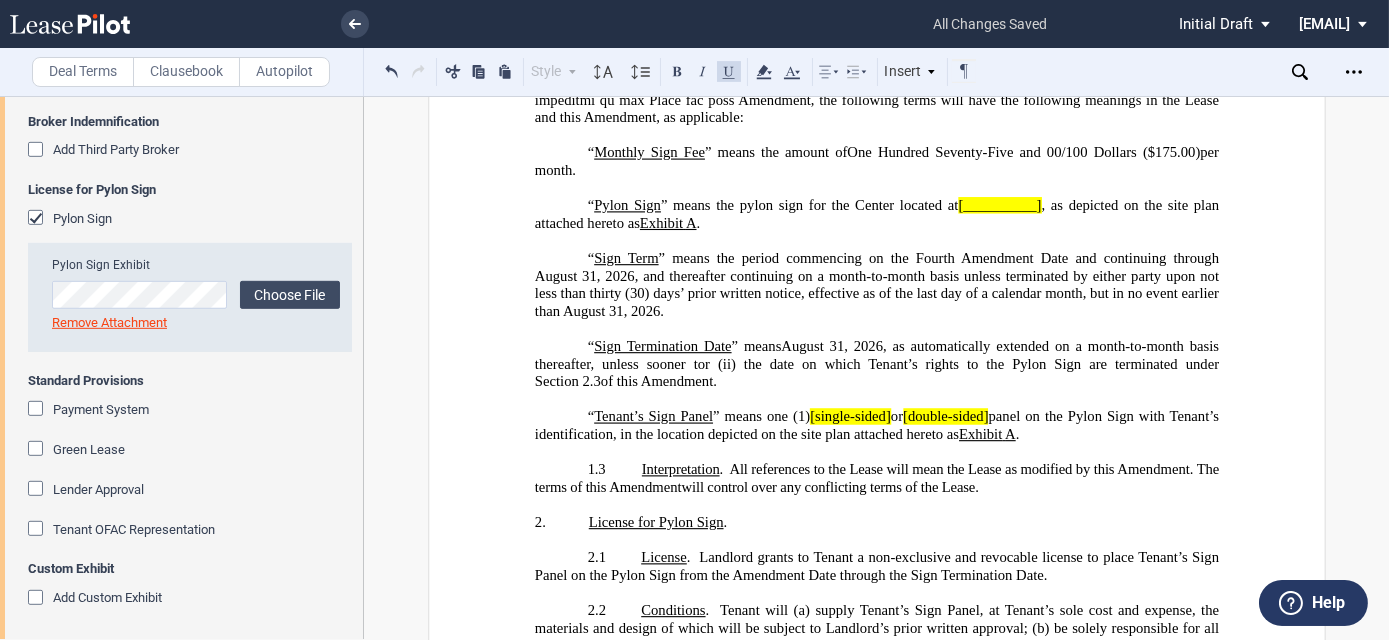 click on "“ Sign Term ”﻿ means the period c﻿ommencing on the Fourth Amendment Date and continuing through [DATE], and thereafter continuing on a month-to-month basis unless terminated by either party upon not less than thirty (30) days’ prior written notice, effective as of the last day of a calendar month, but in no event earlier than [DATE]." 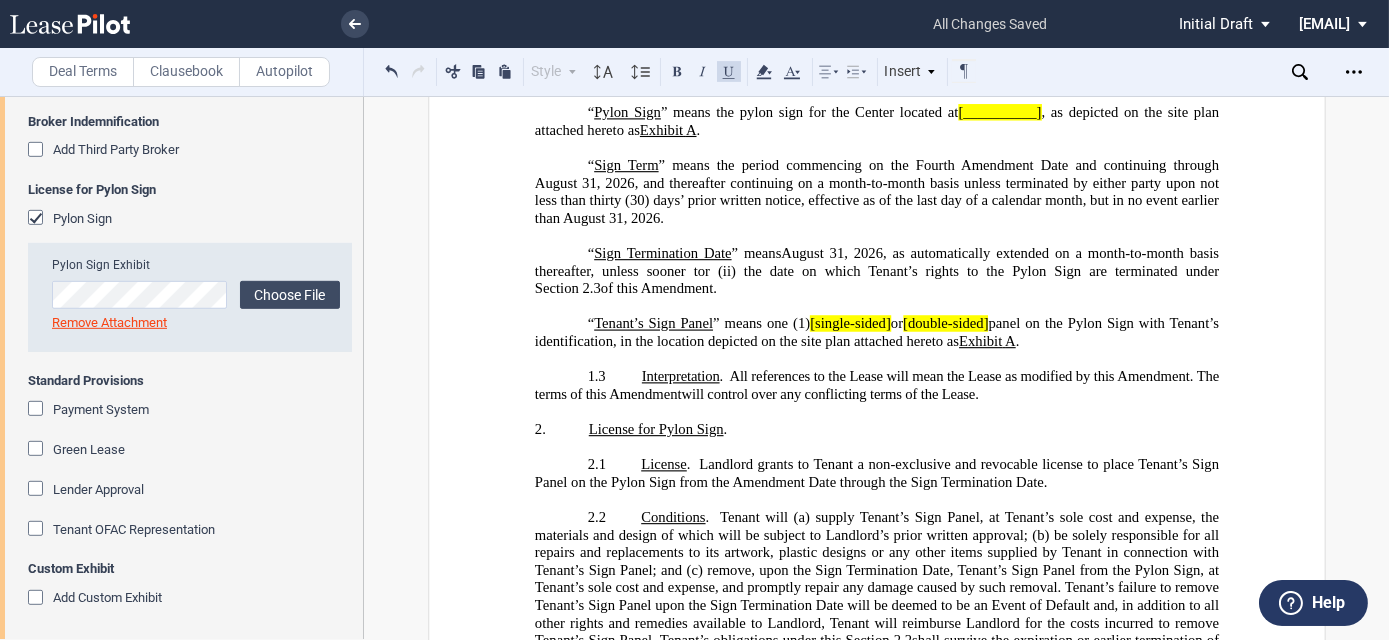 scroll, scrollTop: 847, scrollLeft: 0, axis: vertical 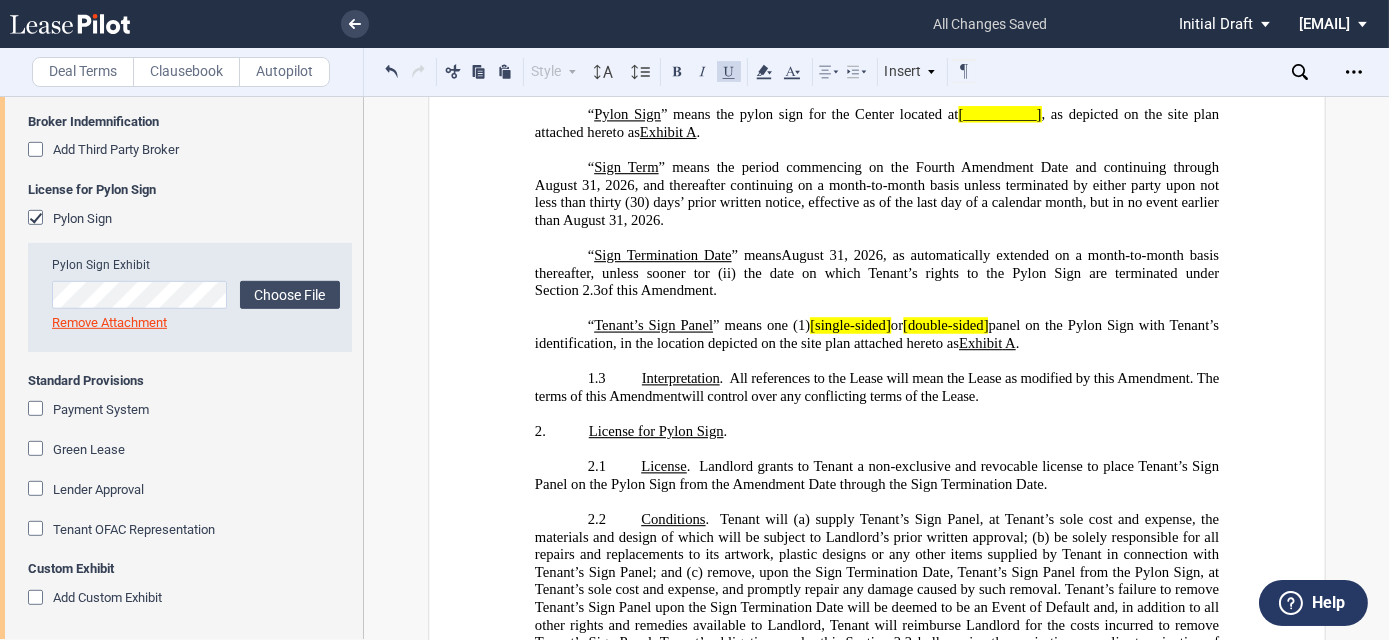 click on "﻿[DATE], as automatically extended on a month-to-month basis thereafter, unless sooner t" 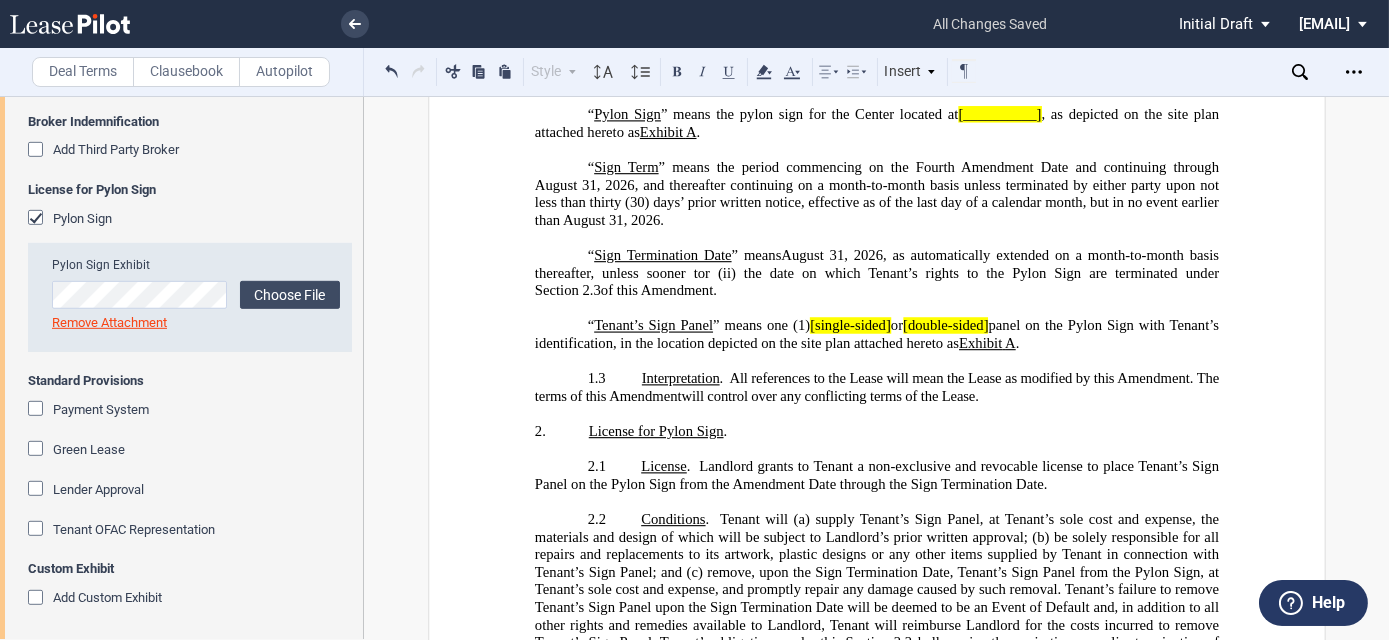 click on "﻿[DATE], as automatically extended on a month-to-month basis thereafter, unless sooner t" 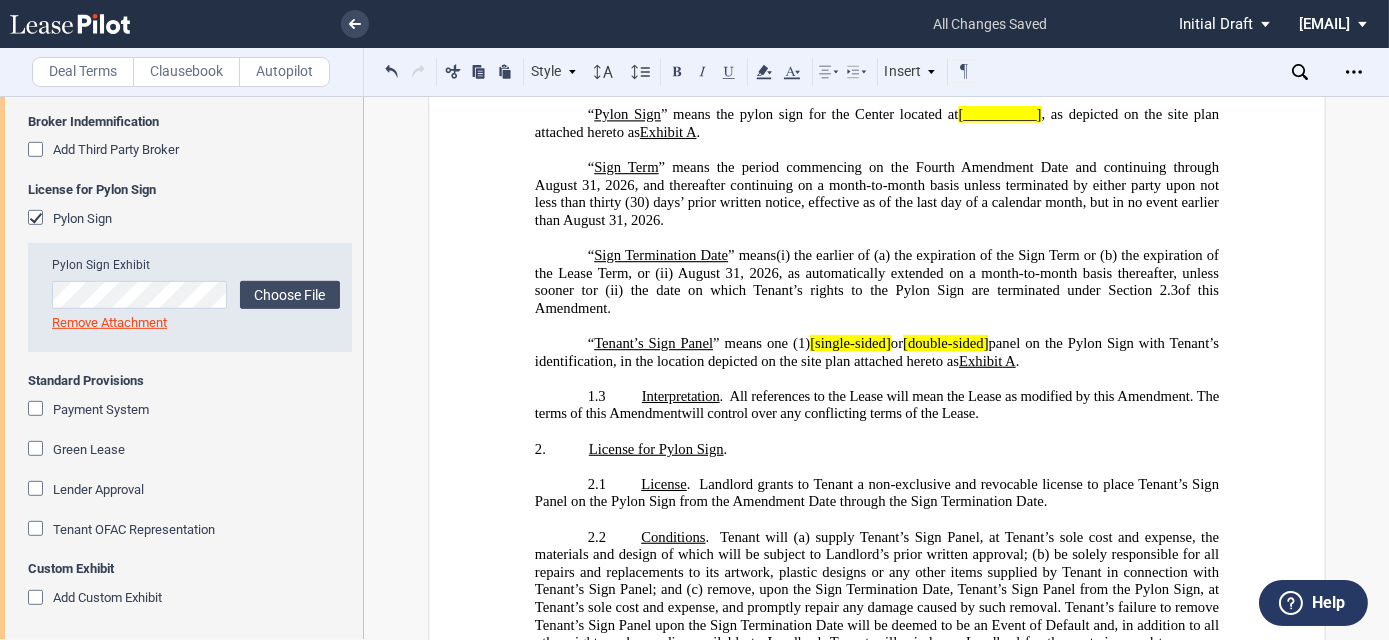 drag, startPoint x: 1018, startPoint y: 205, endPoint x: 986, endPoint y: 202, distance: 32.140316 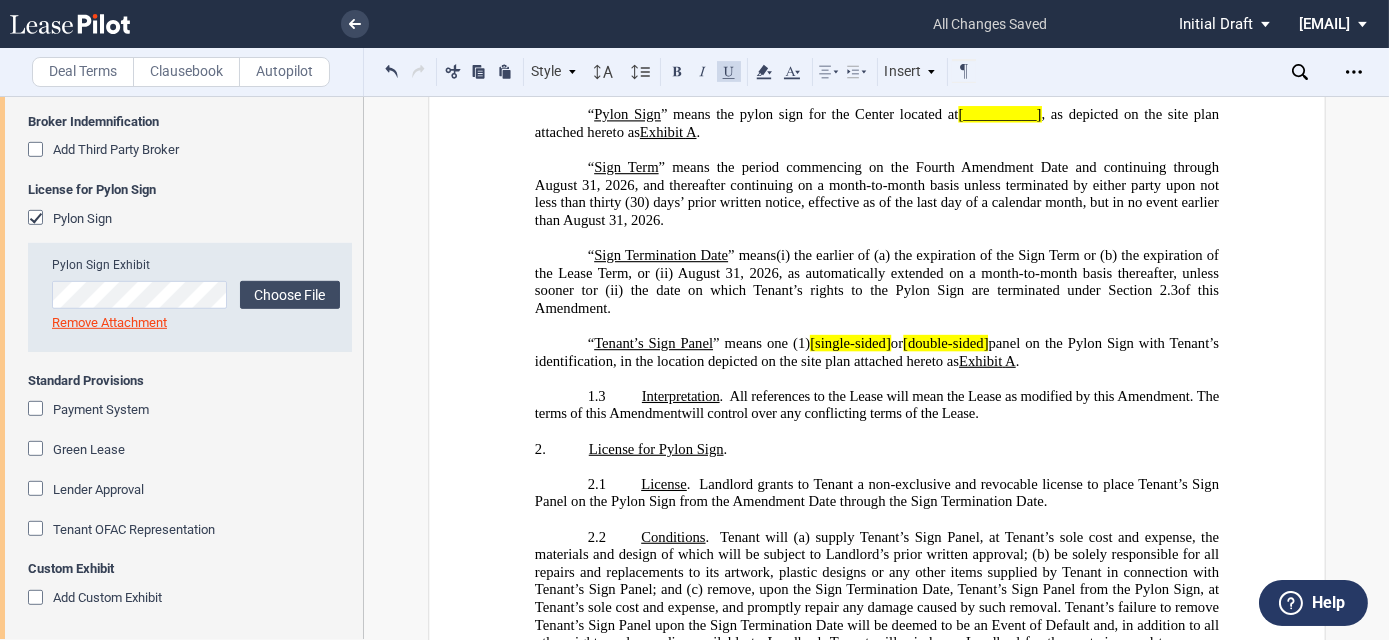 click on "﻿(i) the earlier of (a) the expiration of the Sign Term or (b) the expiration of the Lease Term, or (ii) August 31, 2026, as automatically extended on a month-to-month basis thereafter, unless sooner t" 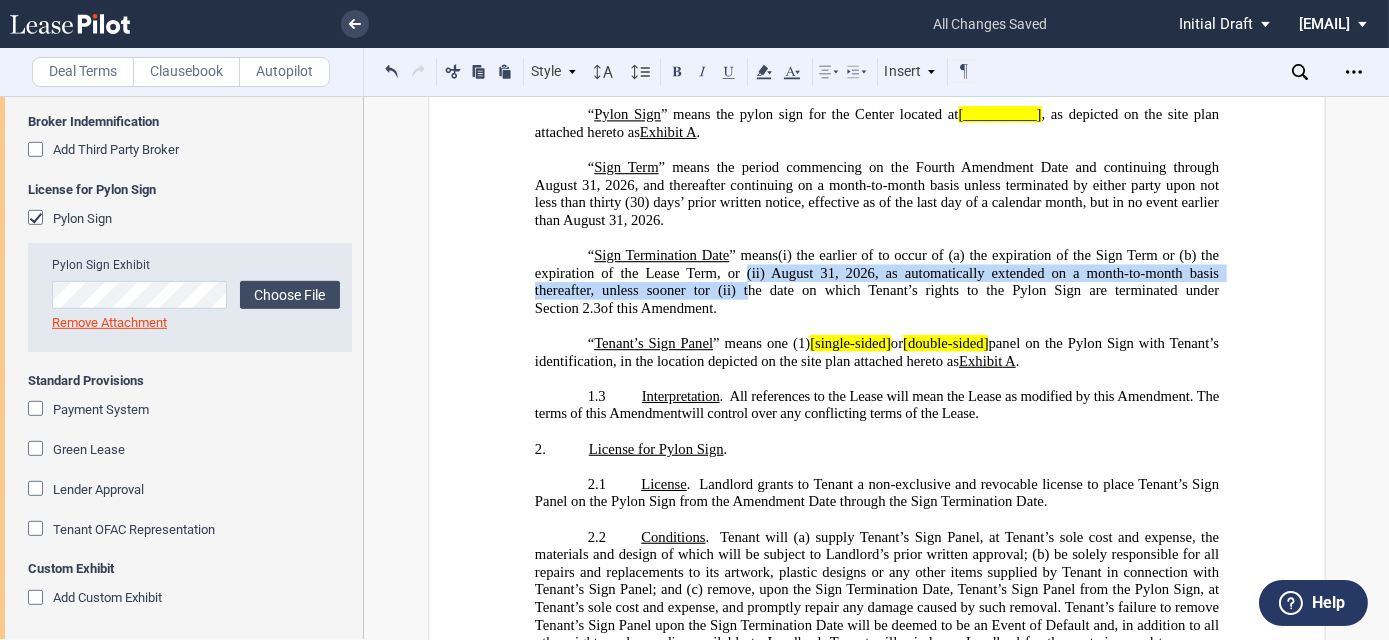 drag, startPoint x: 744, startPoint y: 265, endPoint x: 719, endPoint y: 284, distance: 31.400637 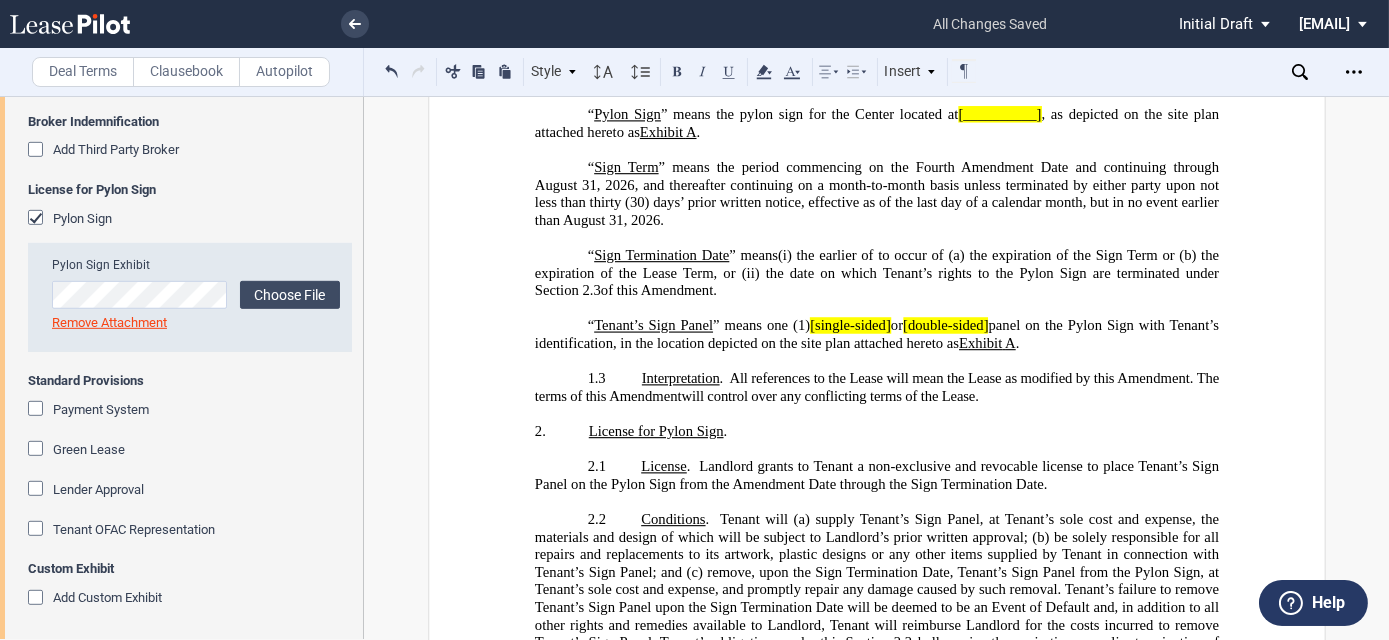 click at bounding box center (876, 309) 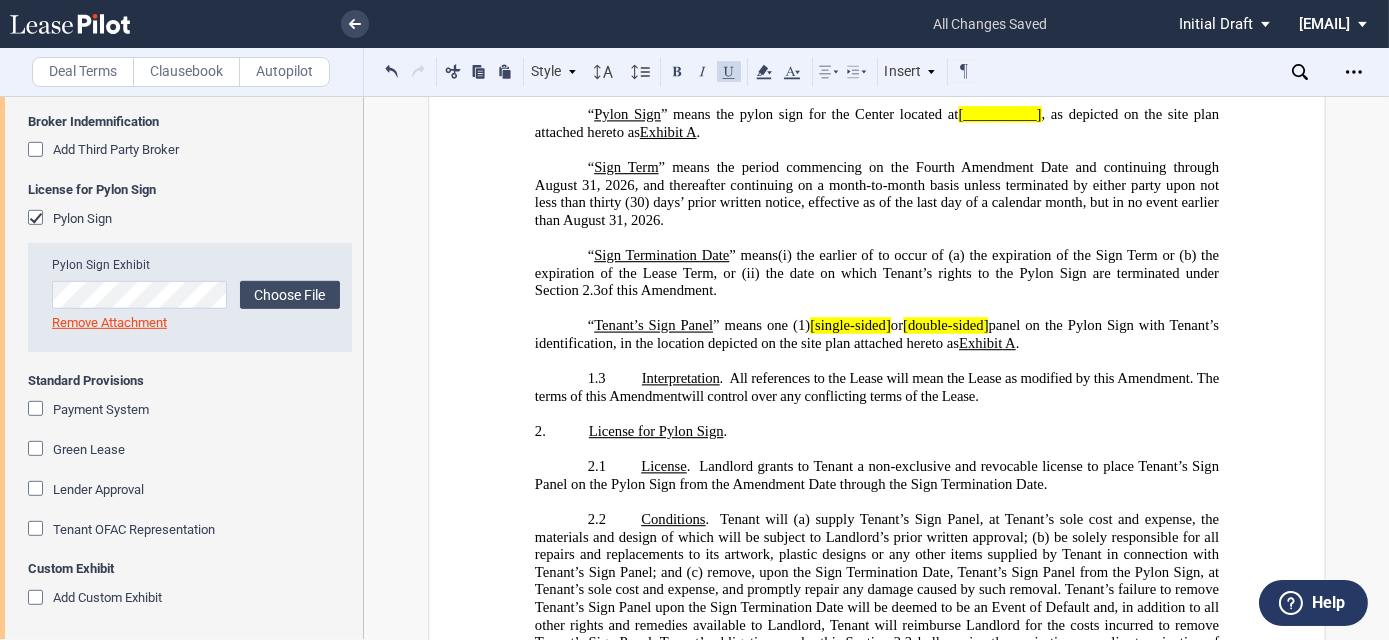 click on "“ Sign Term ”﻿ means the period c﻿ommencing on the Fourth Amendment Date and continuing through [DATE], and thereafter continuing on a month-to-month basis unless terminated by either party upon not less than thirty (30) days’ prior written notice, effective as of the last day of a calendar month, but in no event earlier than [DATE]." 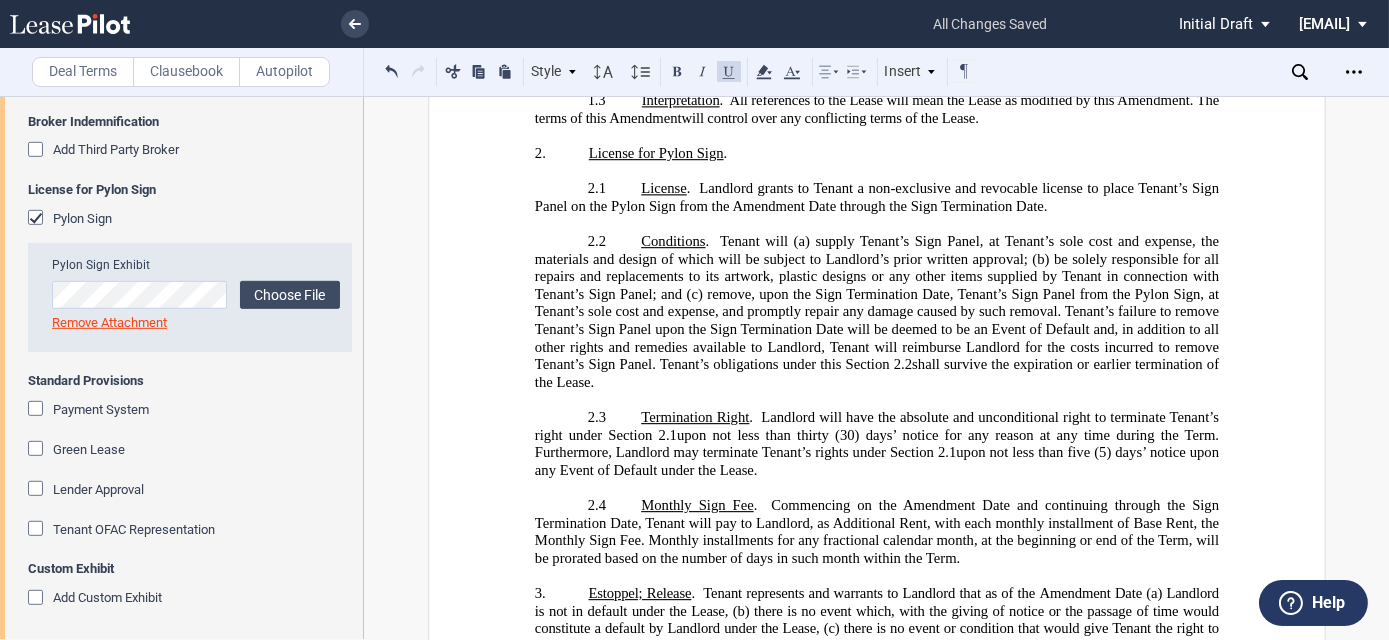 scroll, scrollTop: 1210, scrollLeft: 0, axis: vertical 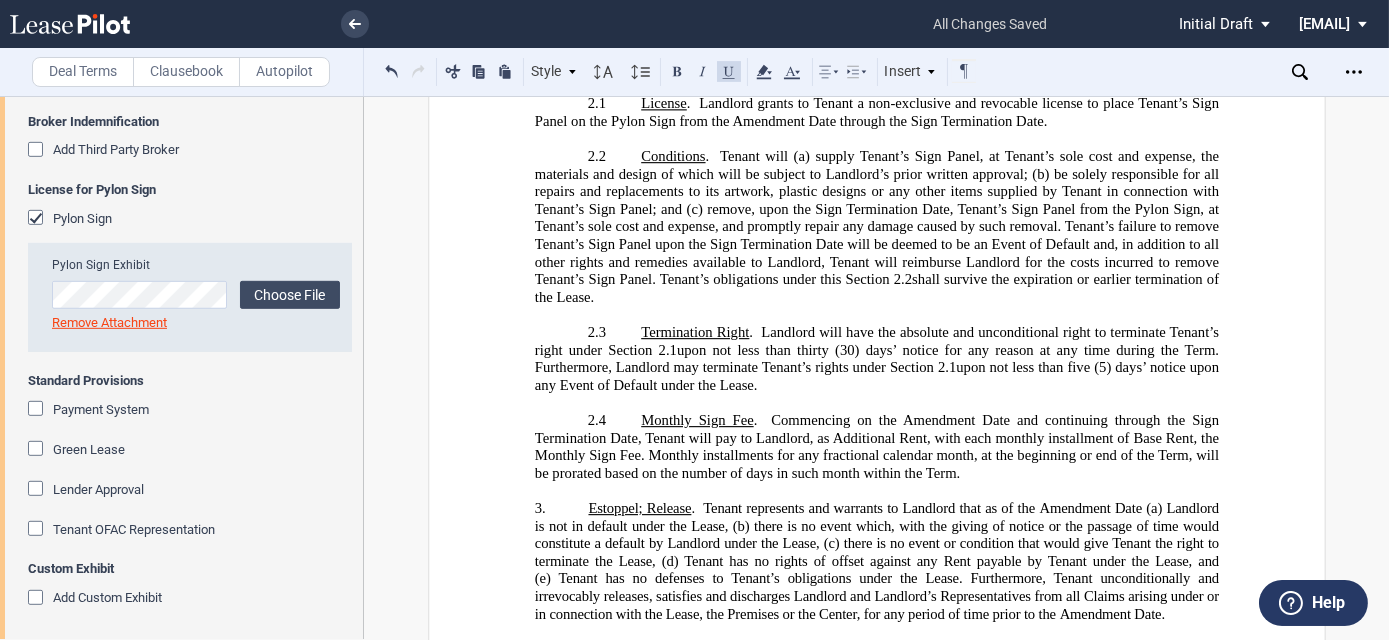 drag, startPoint x: 1181, startPoint y: 317, endPoint x: 1210, endPoint y: 317, distance: 29 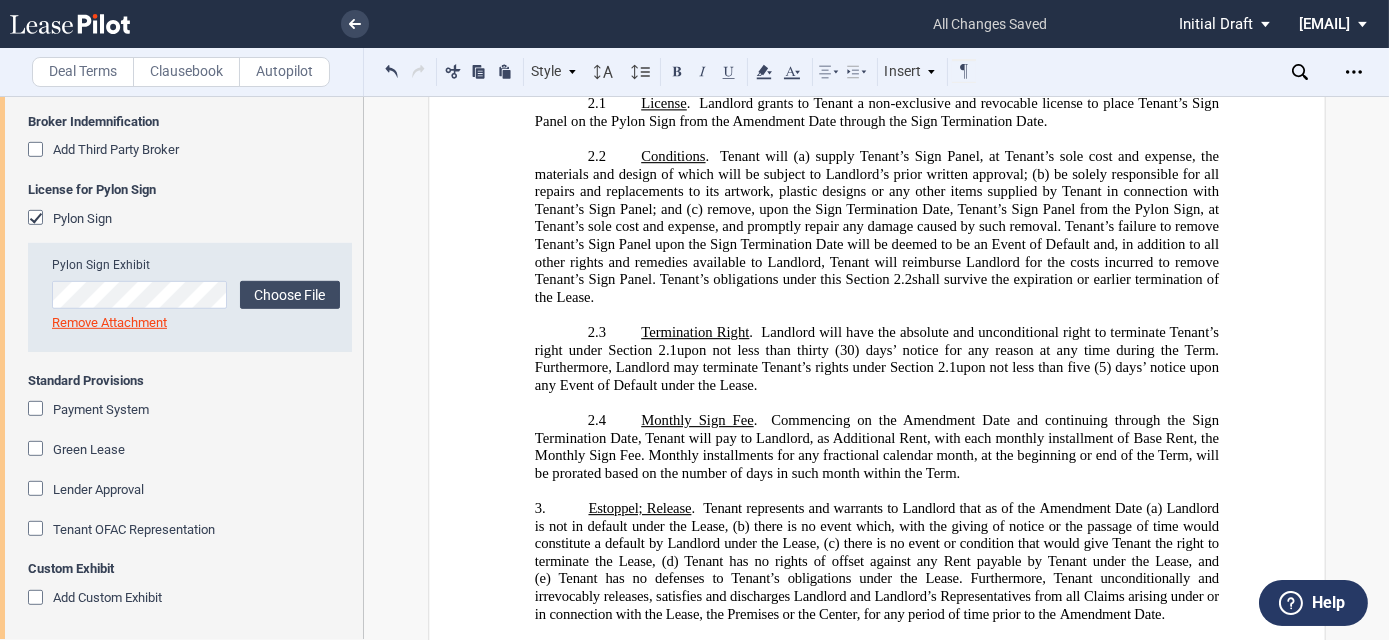 type 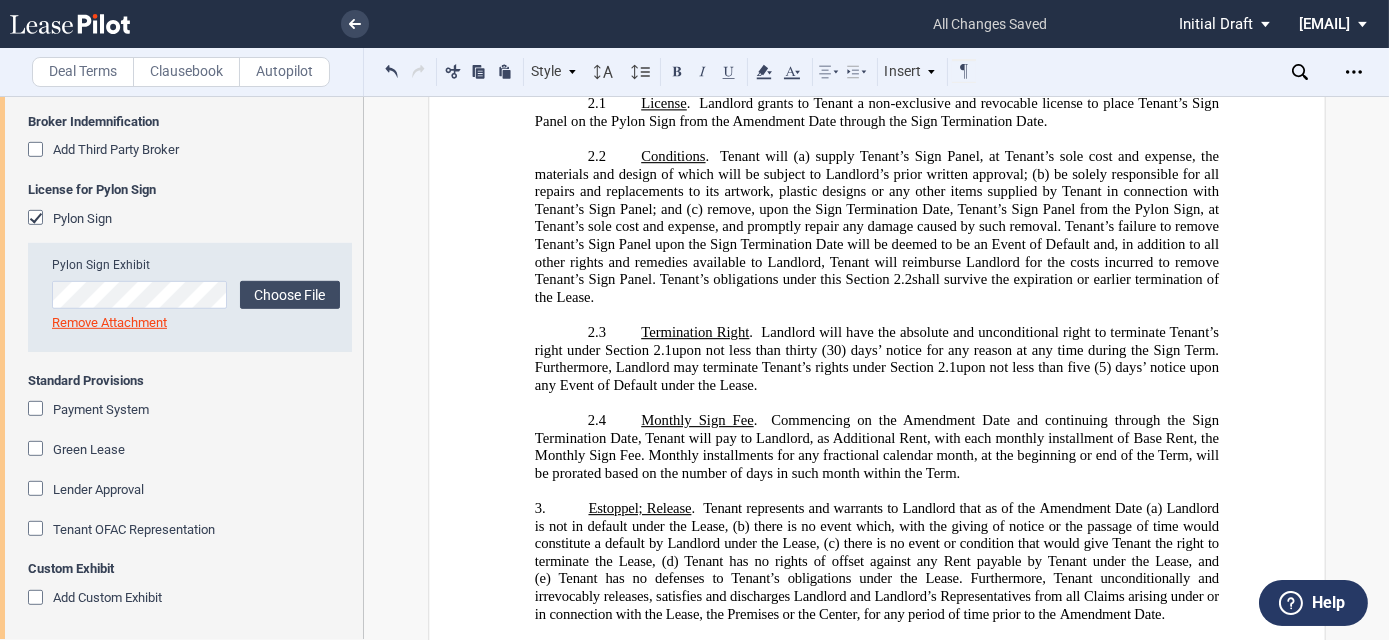 click on "Amendment Date and continuing through the Sign Termination Date, Tenant will pay to Landlord, as Additional Rent, with each monthly installment of Base Rent, the Monthly Sign Fee. Monthly installments for any fractional calendar month, at the beginning or end of the Term, will be prorated based on the number of days in such month within the Term." 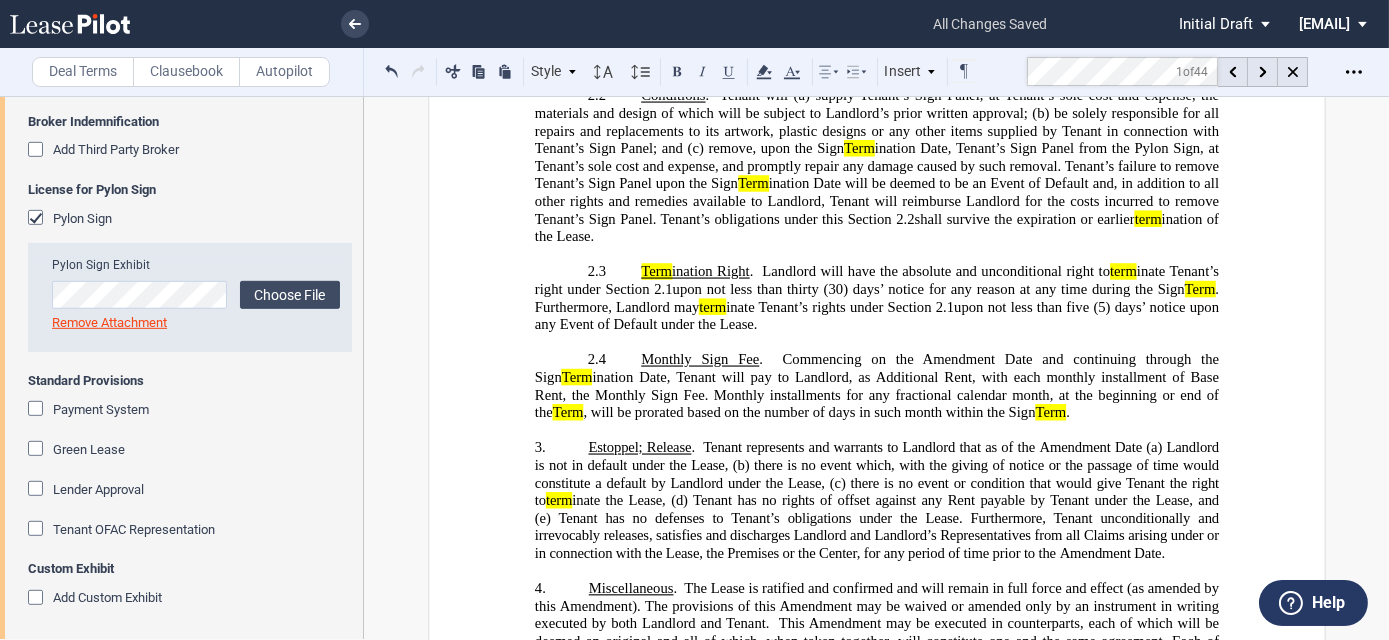 scroll, scrollTop: 1261, scrollLeft: 0, axis: vertical 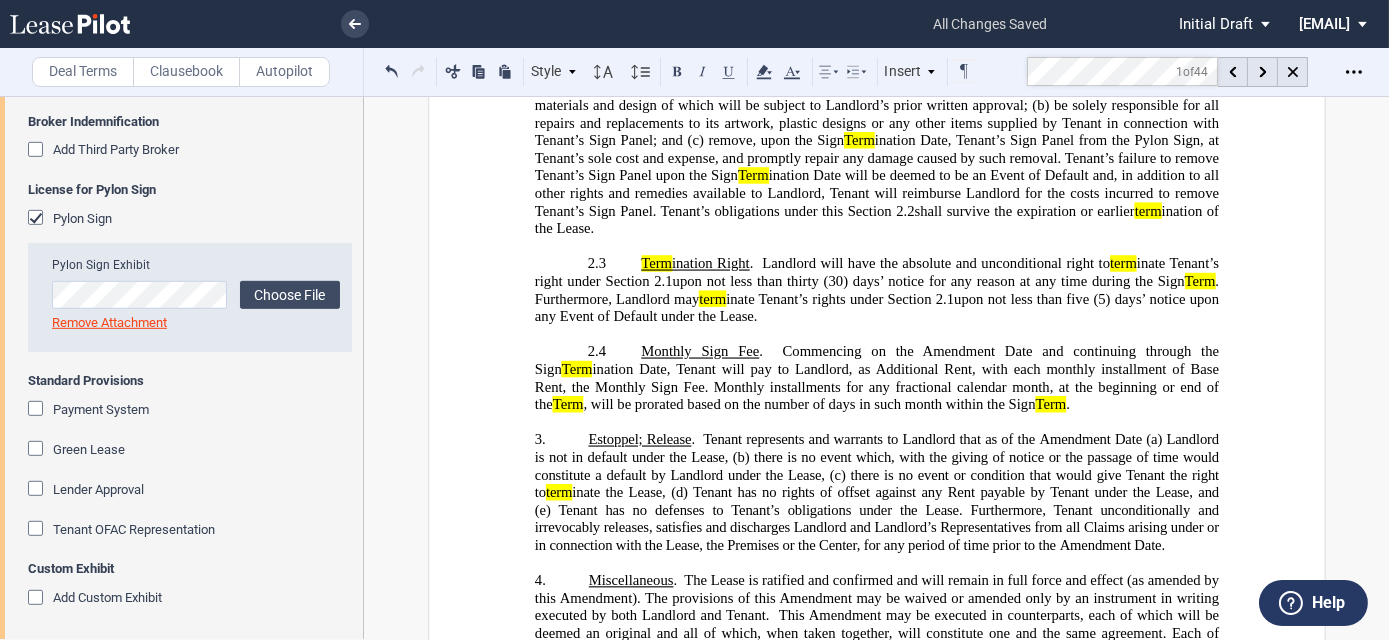 click on "Term" 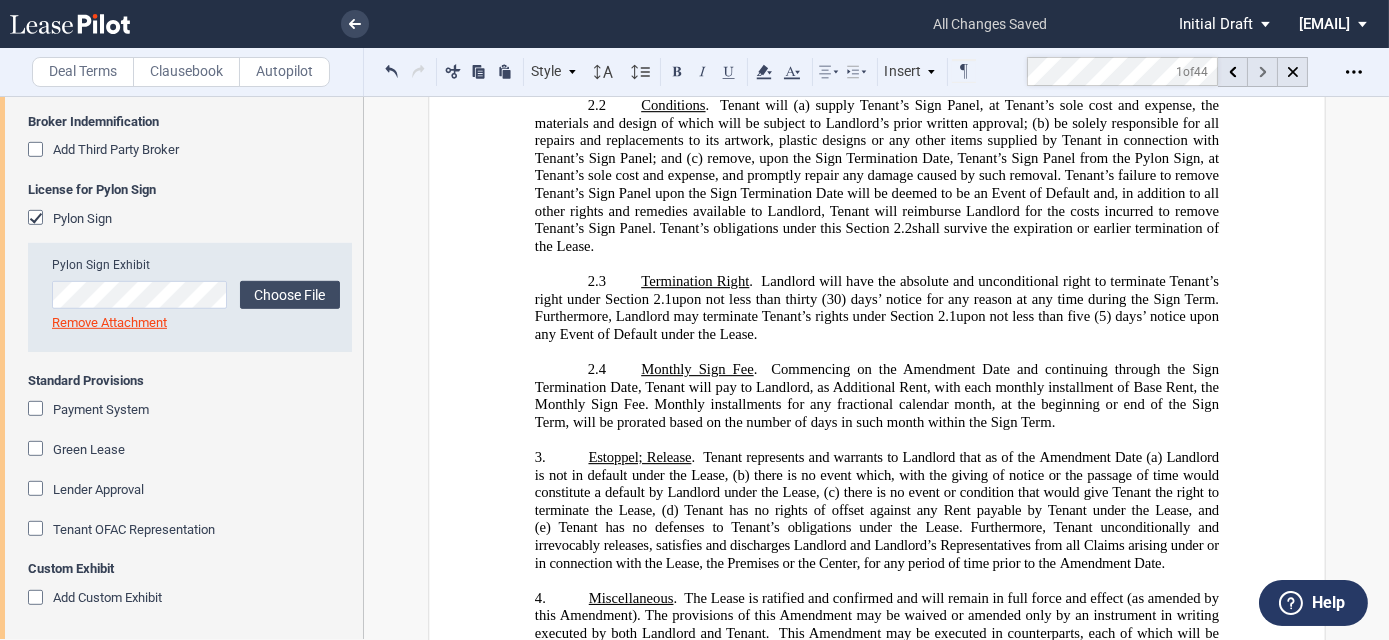 click at bounding box center [1263, 72] 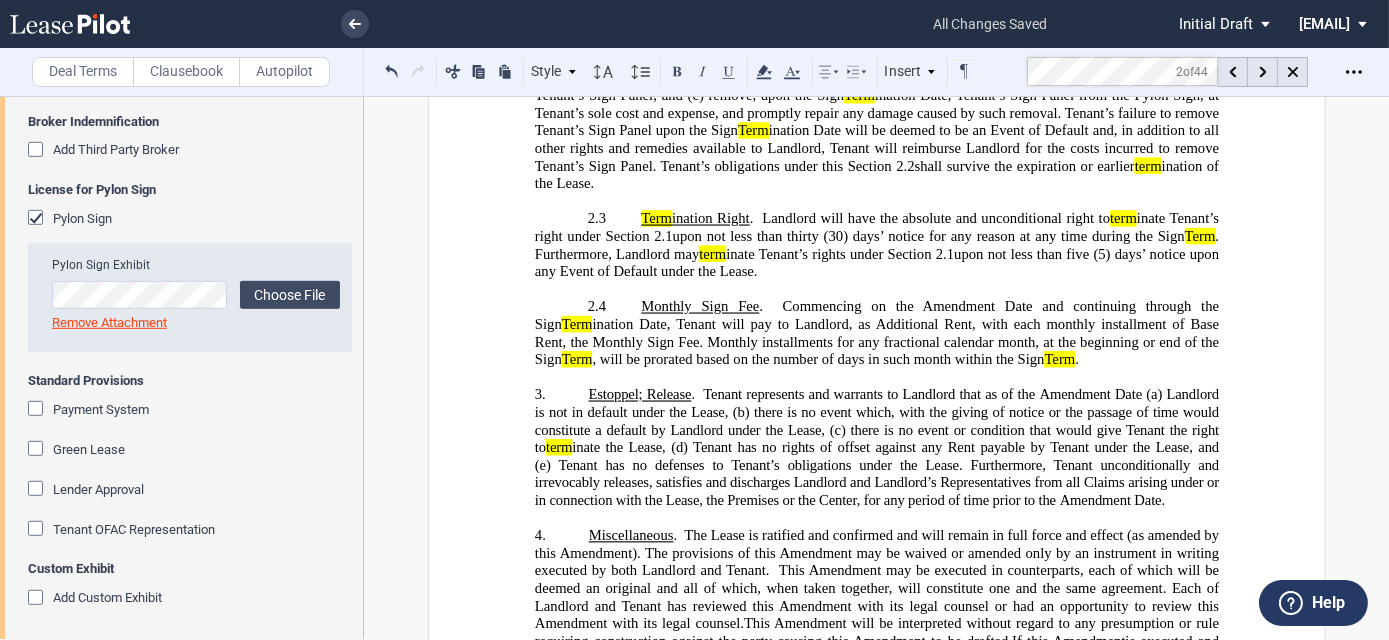 scroll, scrollTop: 1418, scrollLeft: 0, axis: vertical 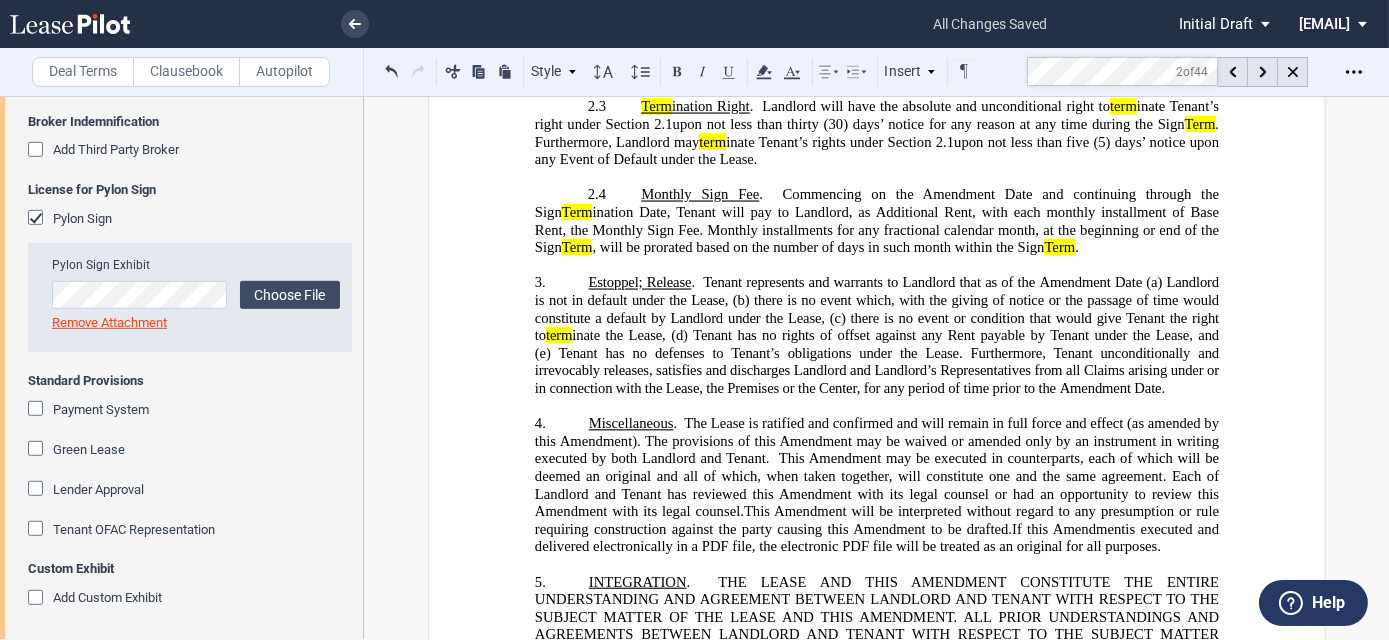 click on "Tenant has no rights of offset against any Rent payable by Tenant under the Lease, and (e)" 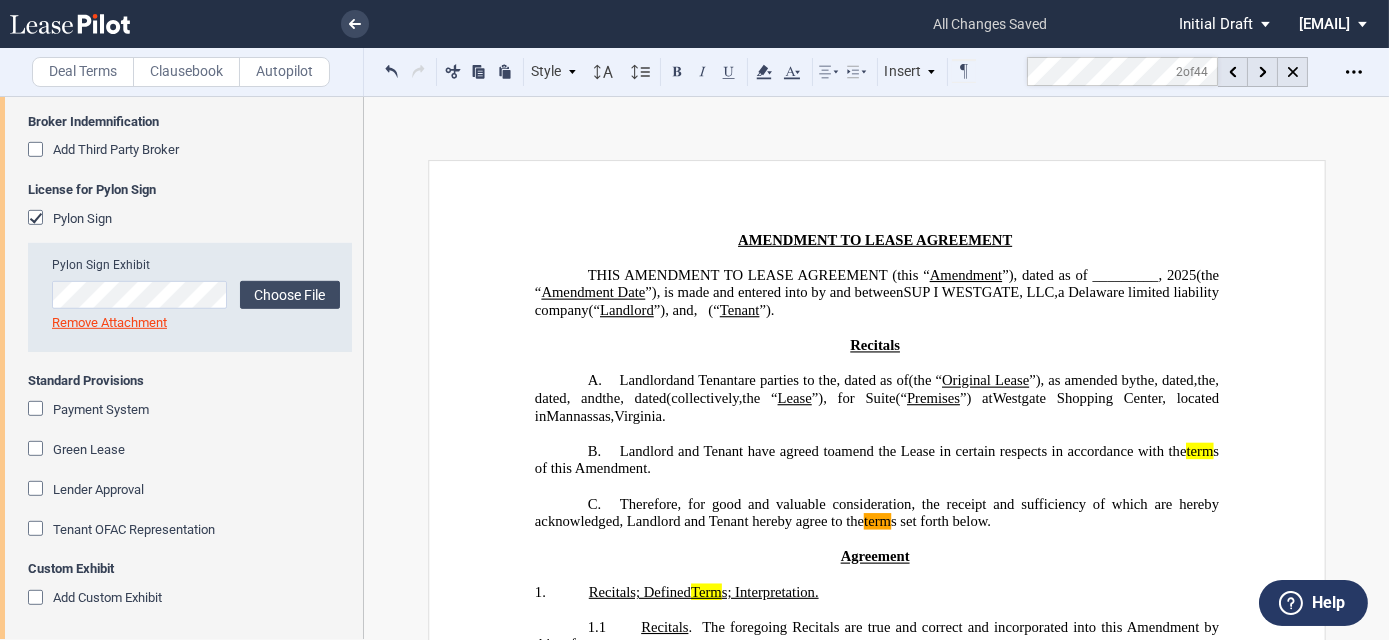click on "THIS   ﻿ ﻿   ﻿ ﻿  AMENDMENT TO LEASE AGREEMENT (this “ ﻿ ﻿ ﻿ ﻿  Amendment ”), dated as of _________,   [YEAR]  (the “ ﻿ ﻿ ﻿ ﻿  Amendment Date ”), is made and entered into by and between  SUP I WESTGATE, LLC ,  a   Delaware   limited liability company  (“ Landlord ”), and  [NAME] ,   [NAME]   ﻿ ﻿   ﻿ ﻿  an individual  (“ Tenant ”)." at bounding box center (876, 293) 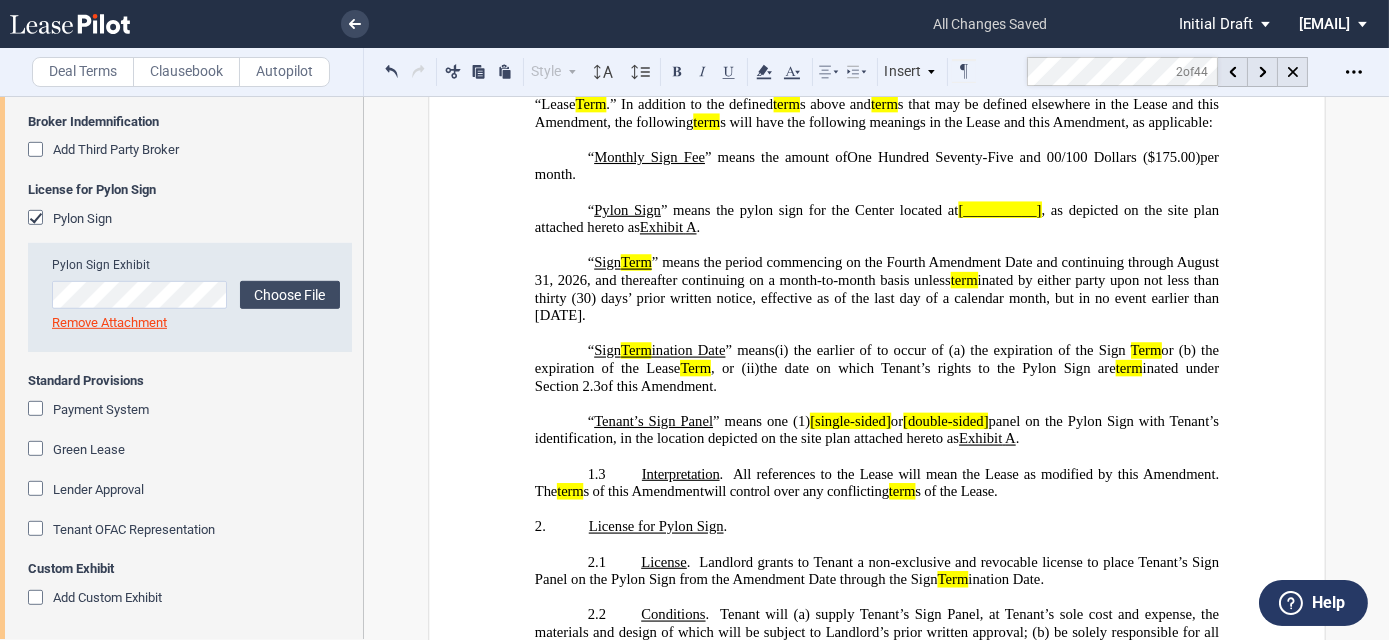 scroll, scrollTop: 818, scrollLeft: 0, axis: vertical 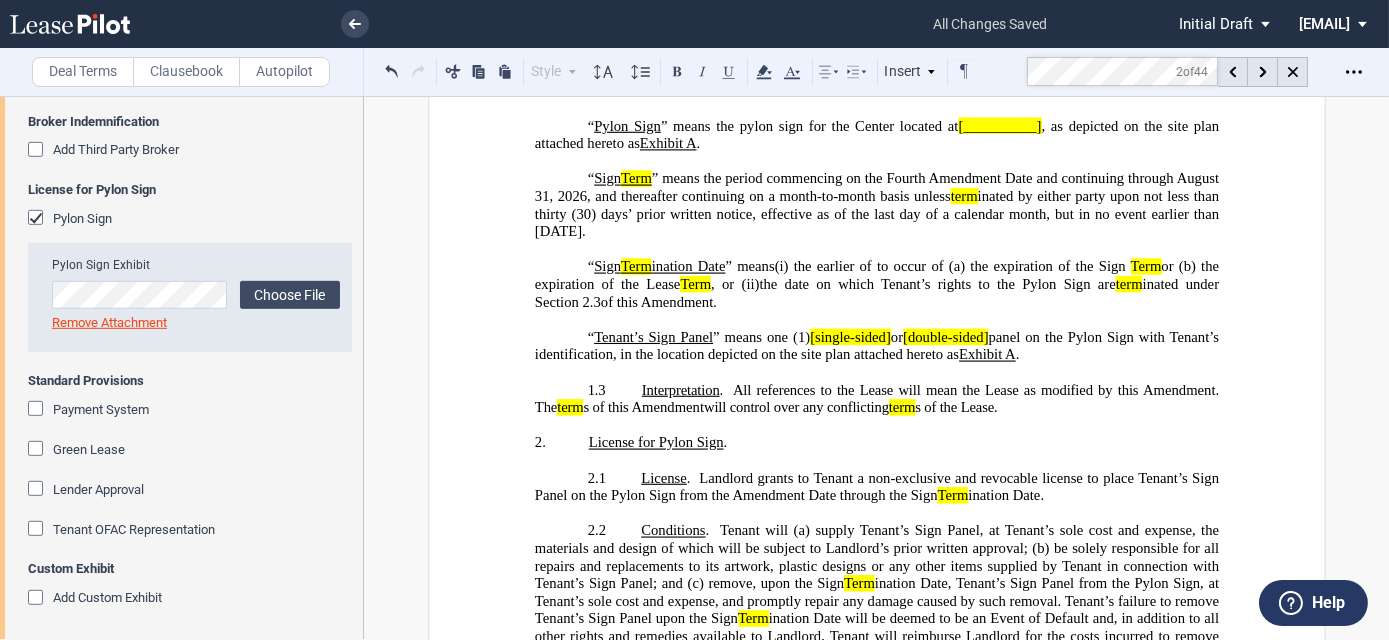 click on "“ Sign  Term ”﻿ means the period c﻿ommencing on the Fourth Amendment Date and continuing through [DATE], and thereafter continuing on a month-to-month basis unless  term inated by either party upon not less than thirty (30) days’ prior written notice, effective as of the last day of a calendar month, but in no event earlier than [DATE]." at bounding box center [876, 205] 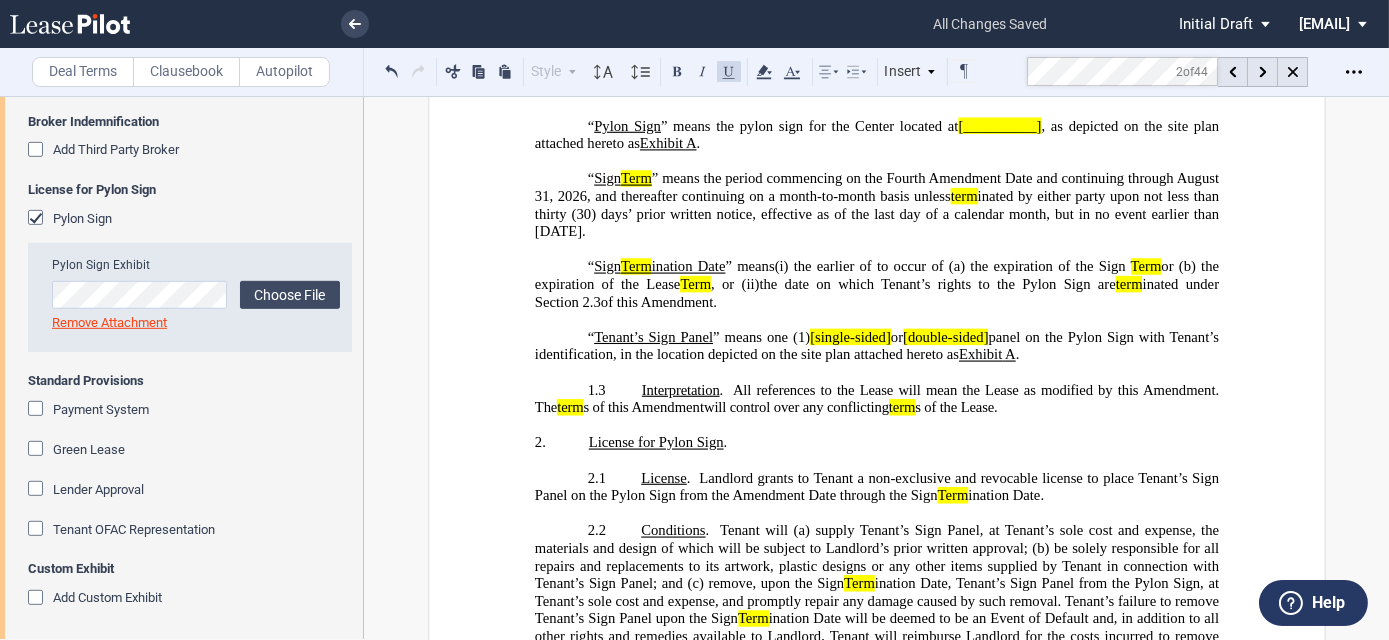 drag, startPoint x: 836, startPoint y: 194, endPoint x: 941, endPoint y: 197, distance: 105.04285 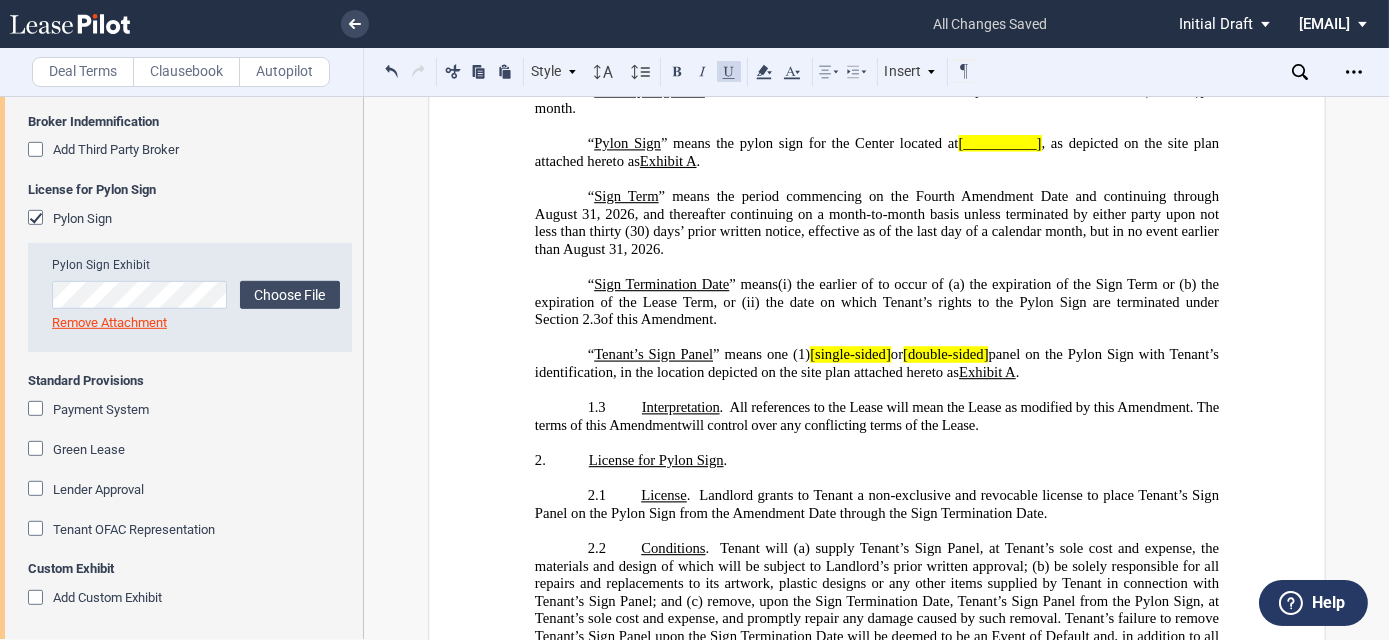 click on "Download
Share Document
Print
Create a New Version
Import Changes
Compare
Express Abstract
New
Save as Conformed Deal
Duplicate" at bounding box center (1211, 72) 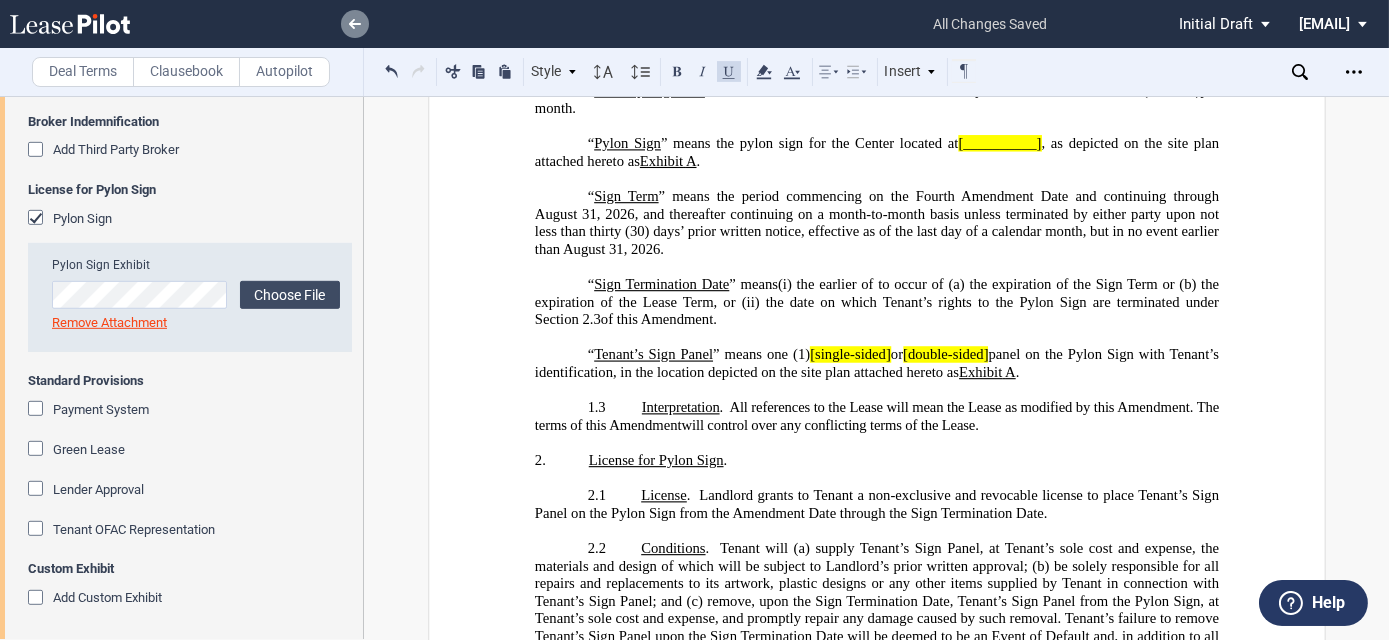 click 